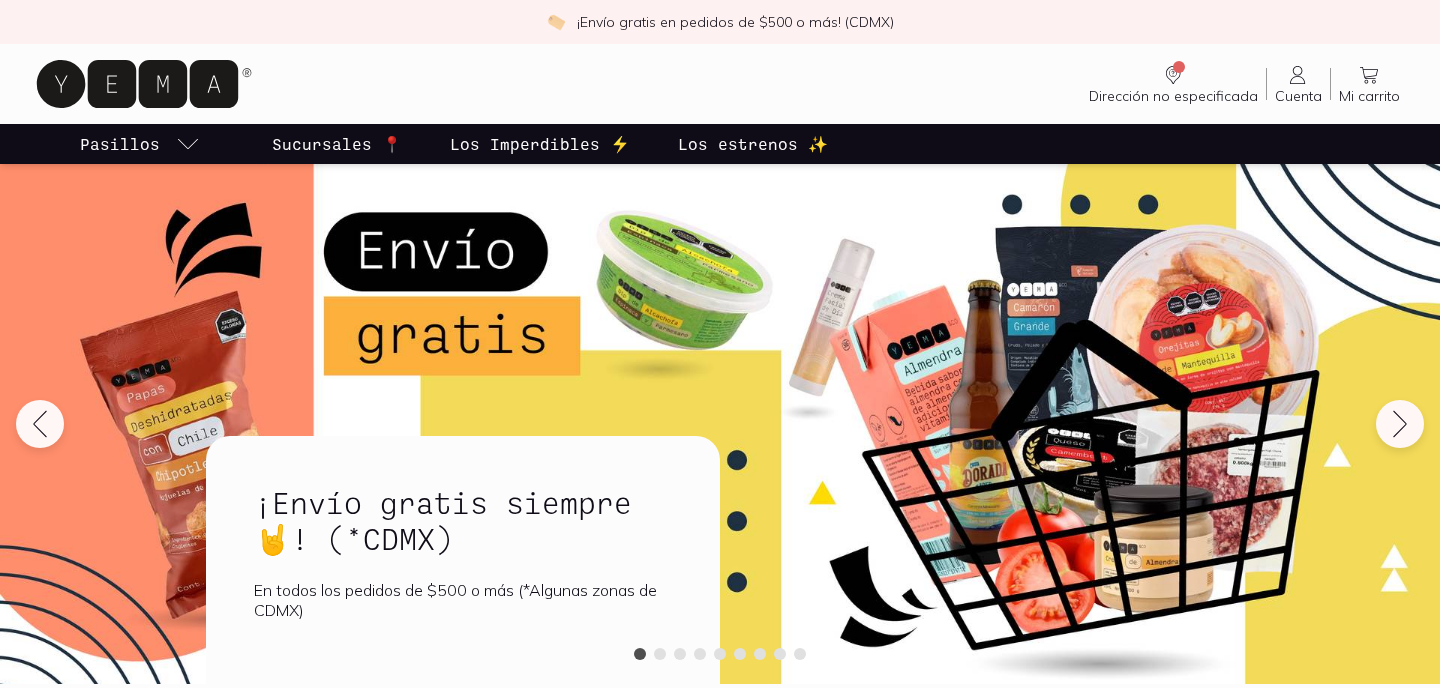 scroll, scrollTop: 0, scrollLeft: 0, axis: both 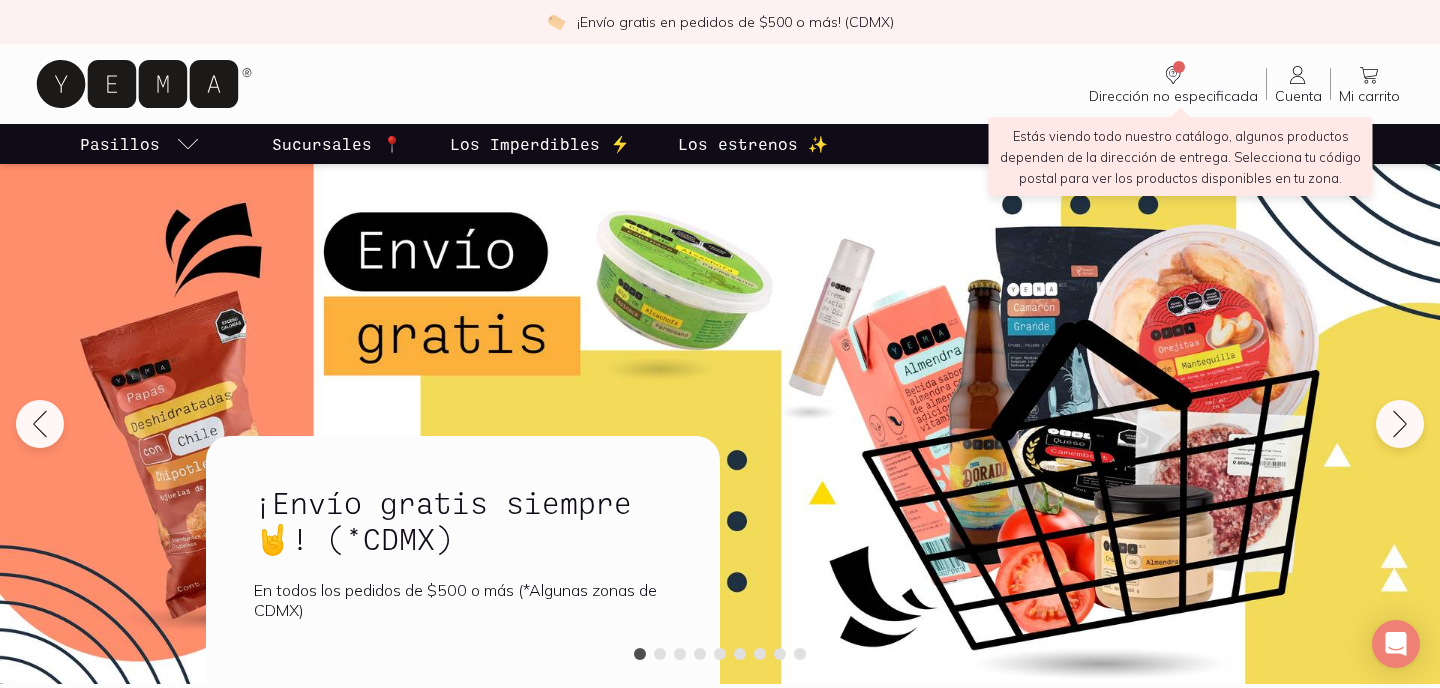 click 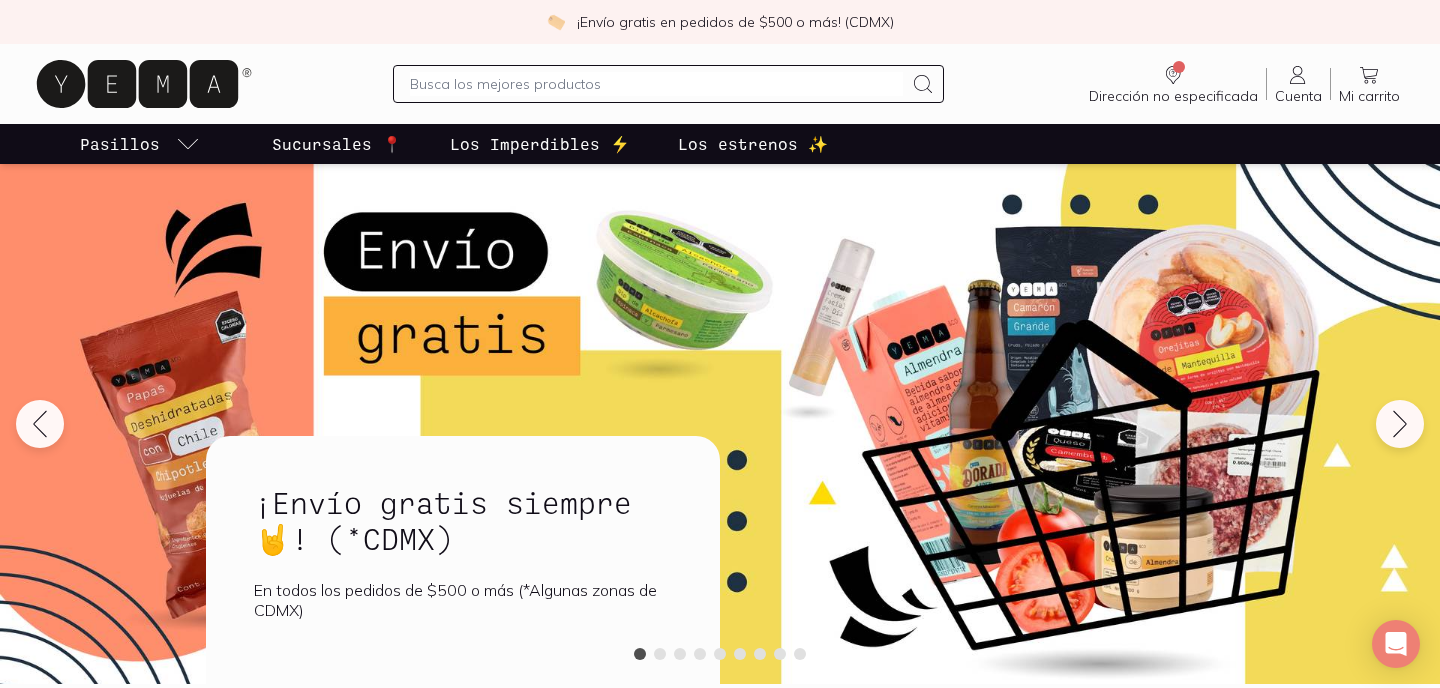 click 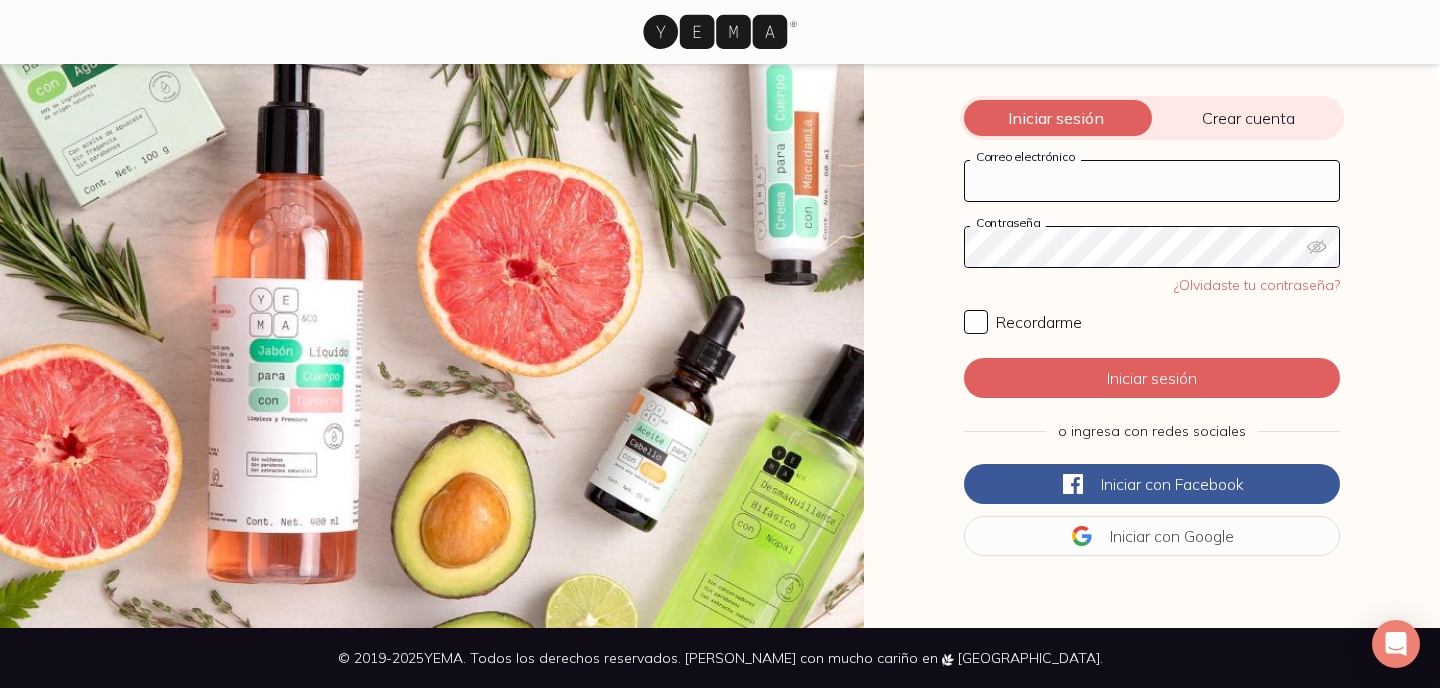 click on "Correo electrónico" at bounding box center (1152, 181) 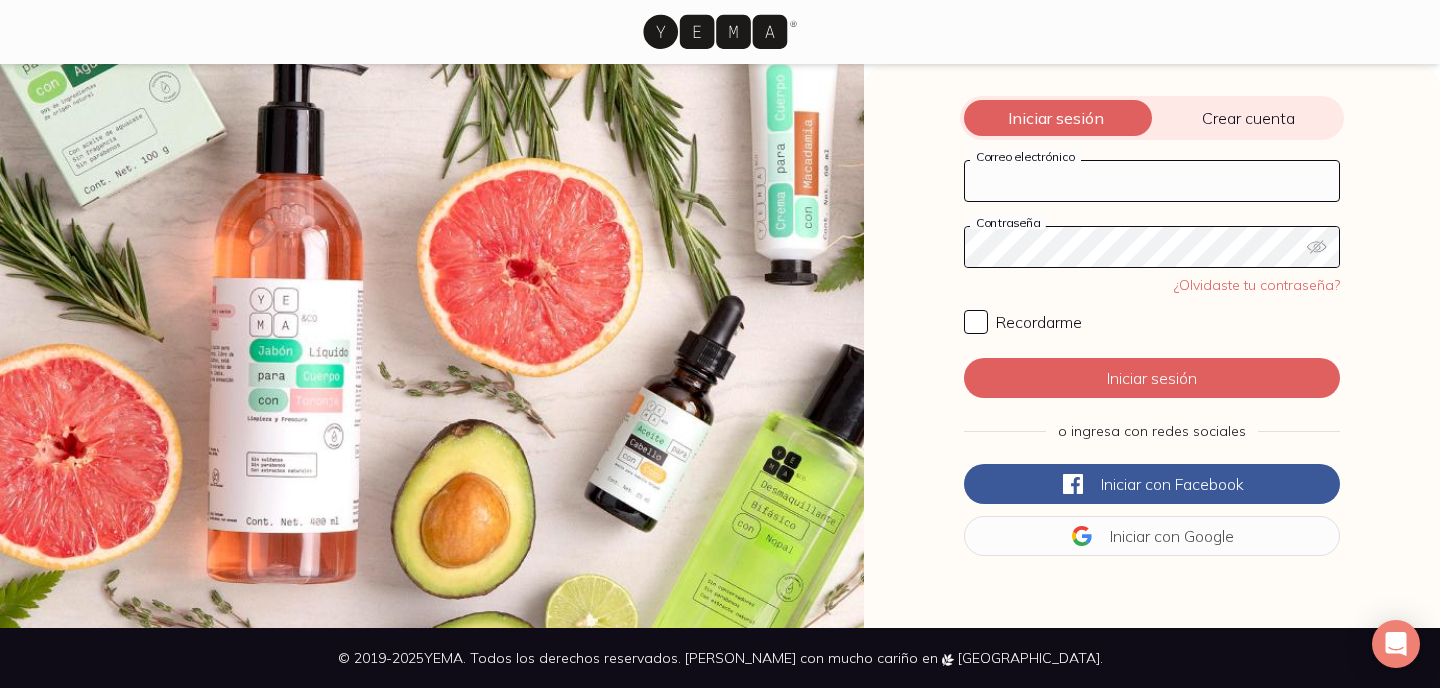 type on "[EMAIL_ADDRESS][DOMAIN_NAME]" 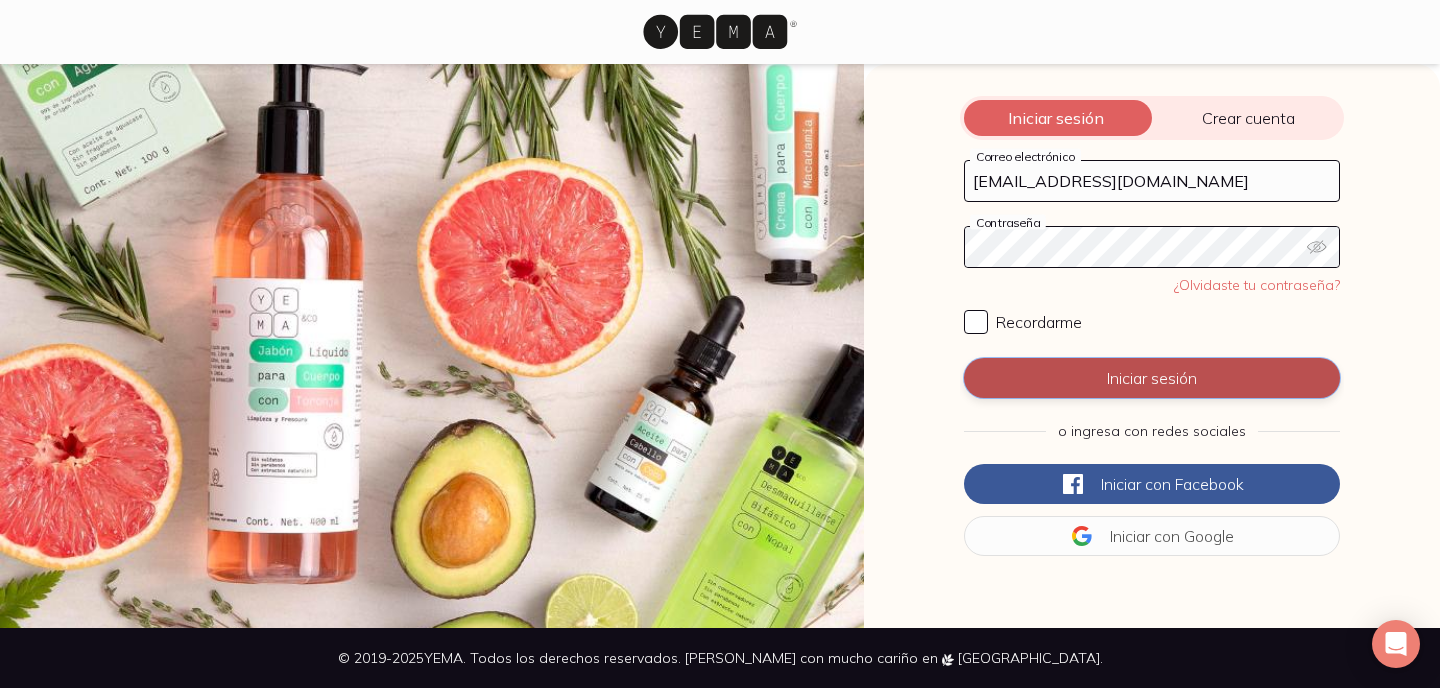 click on "Iniciar sesión" at bounding box center [1152, 378] 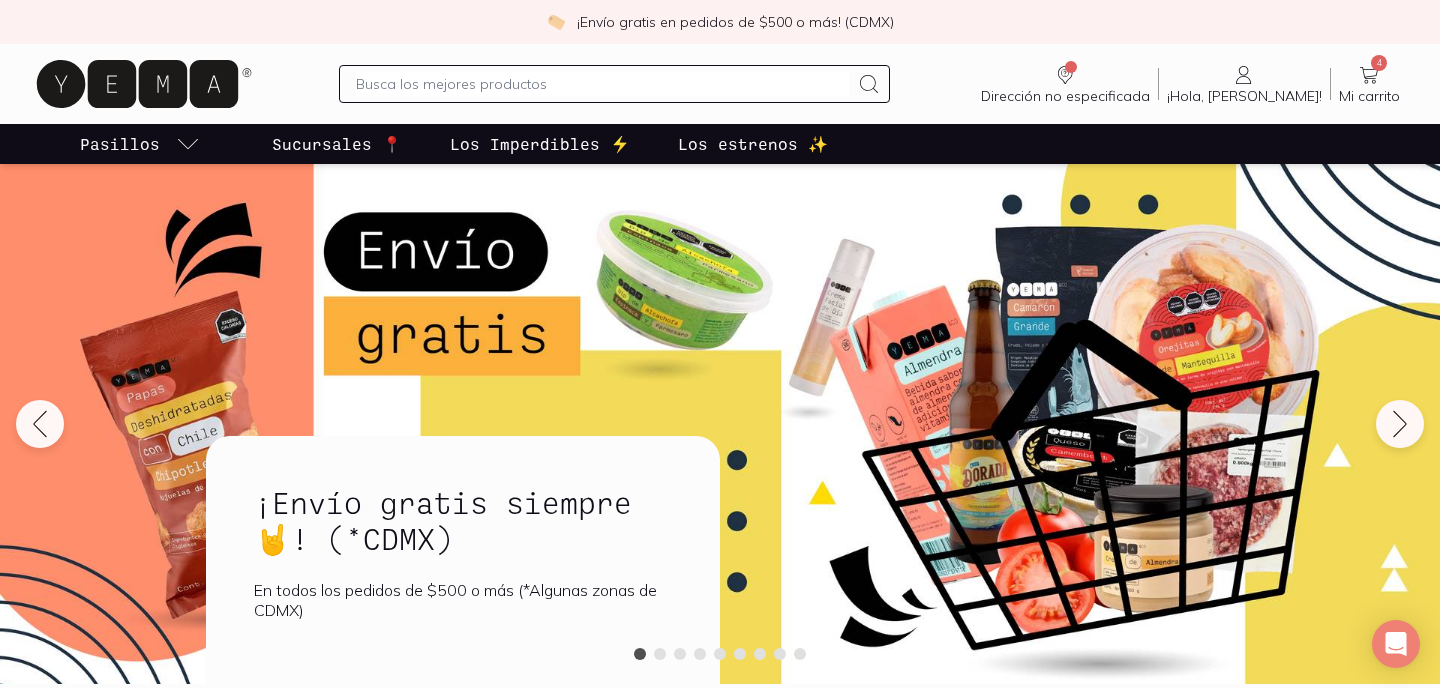 click 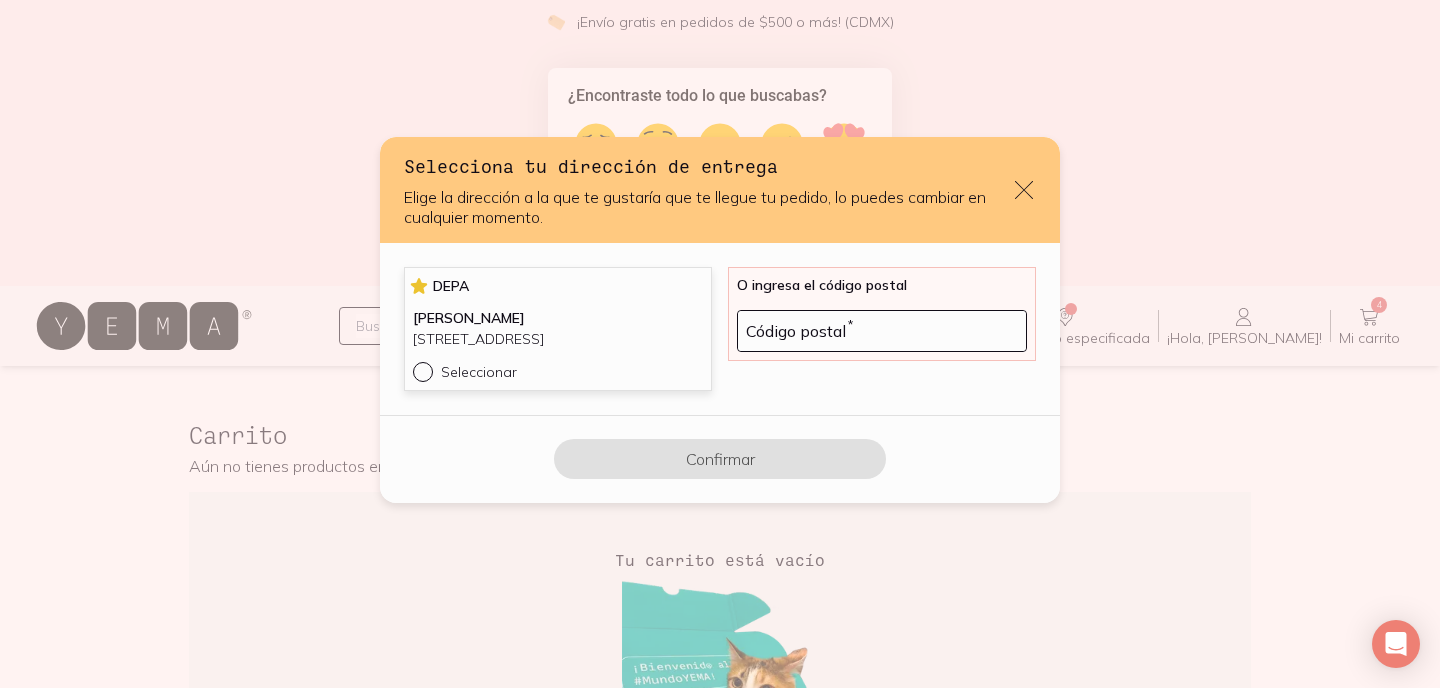 click on "Seleccionar" at bounding box center [479, 372] 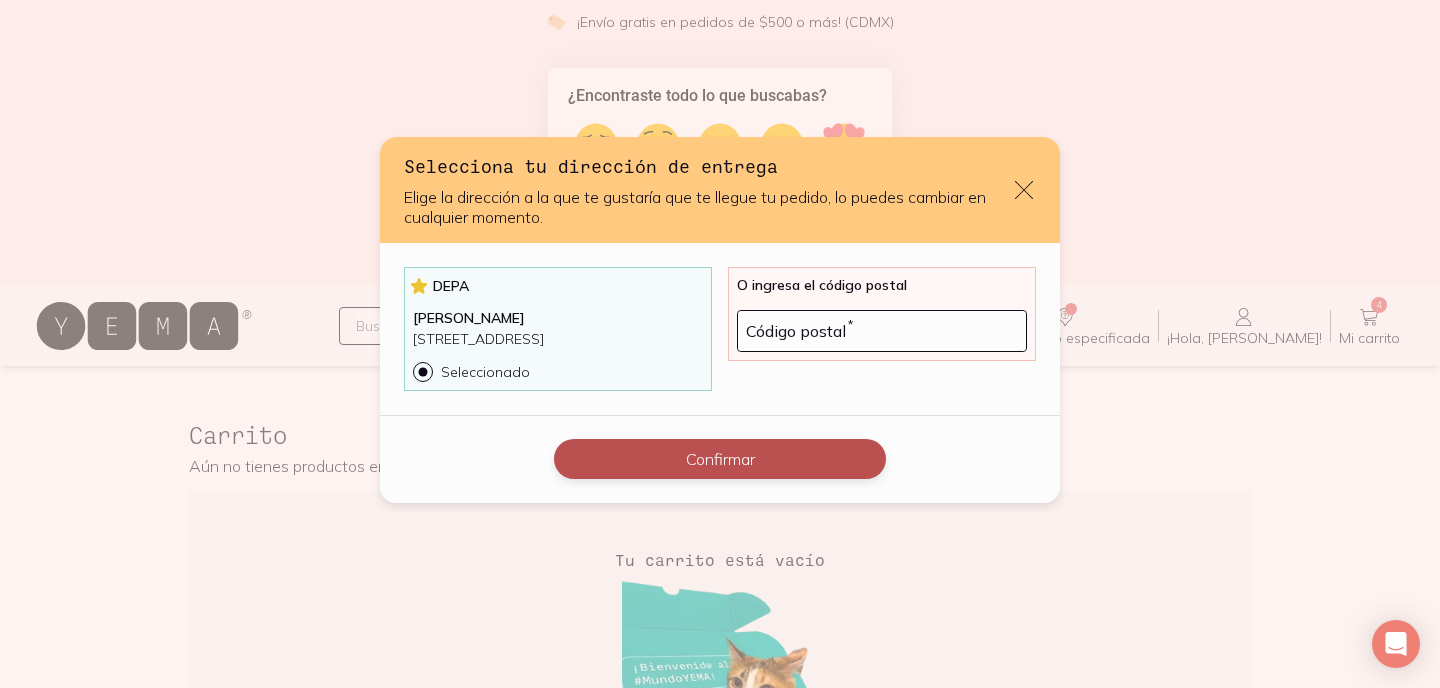 click on "Confirmar" at bounding box center (720, 459) 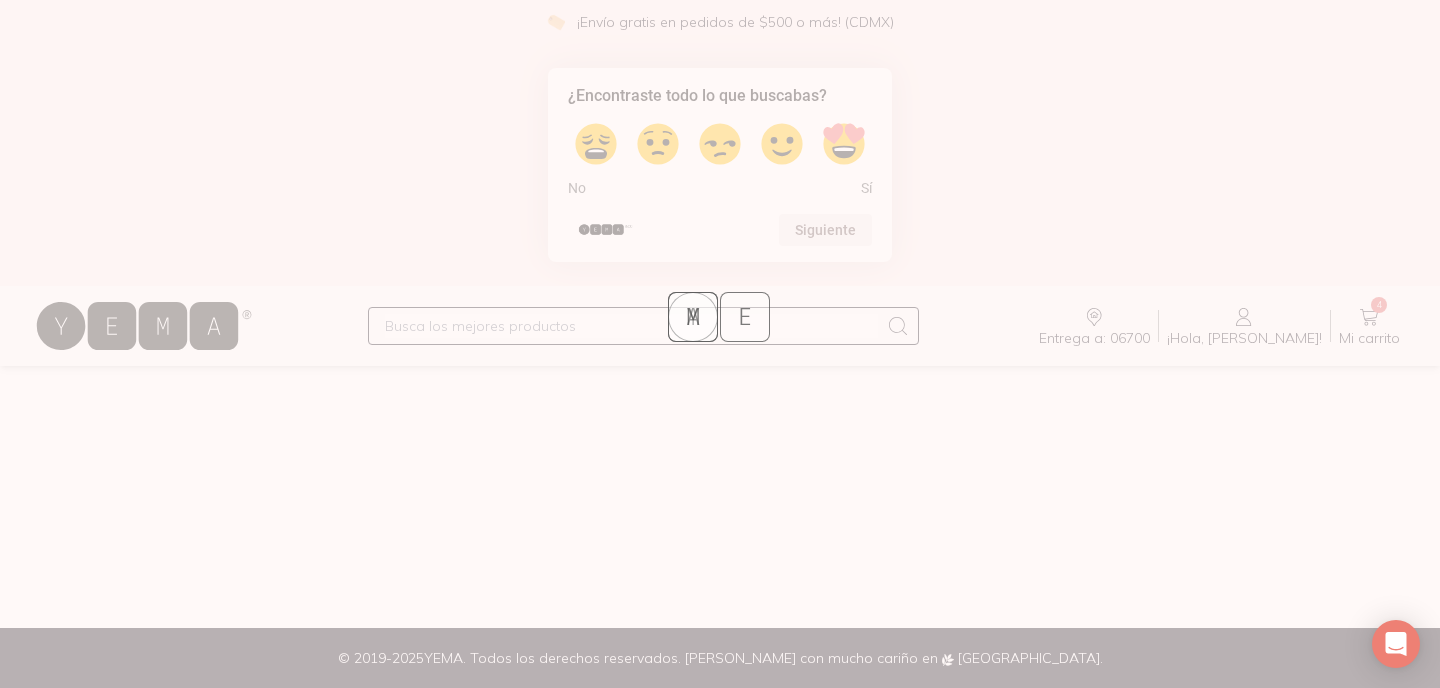 click at bounding box center [720, 688] 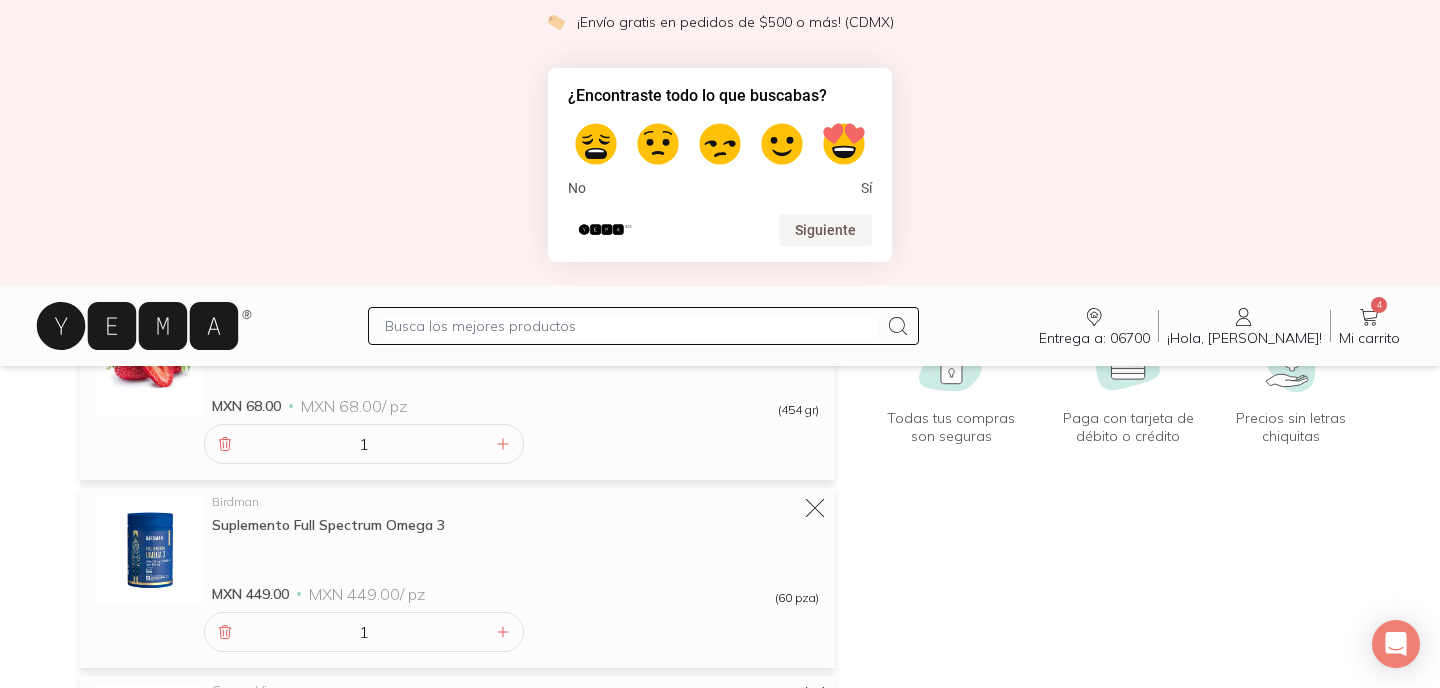 scroll, scrollTop: 321, scrollLeft: 0, axis: vertical 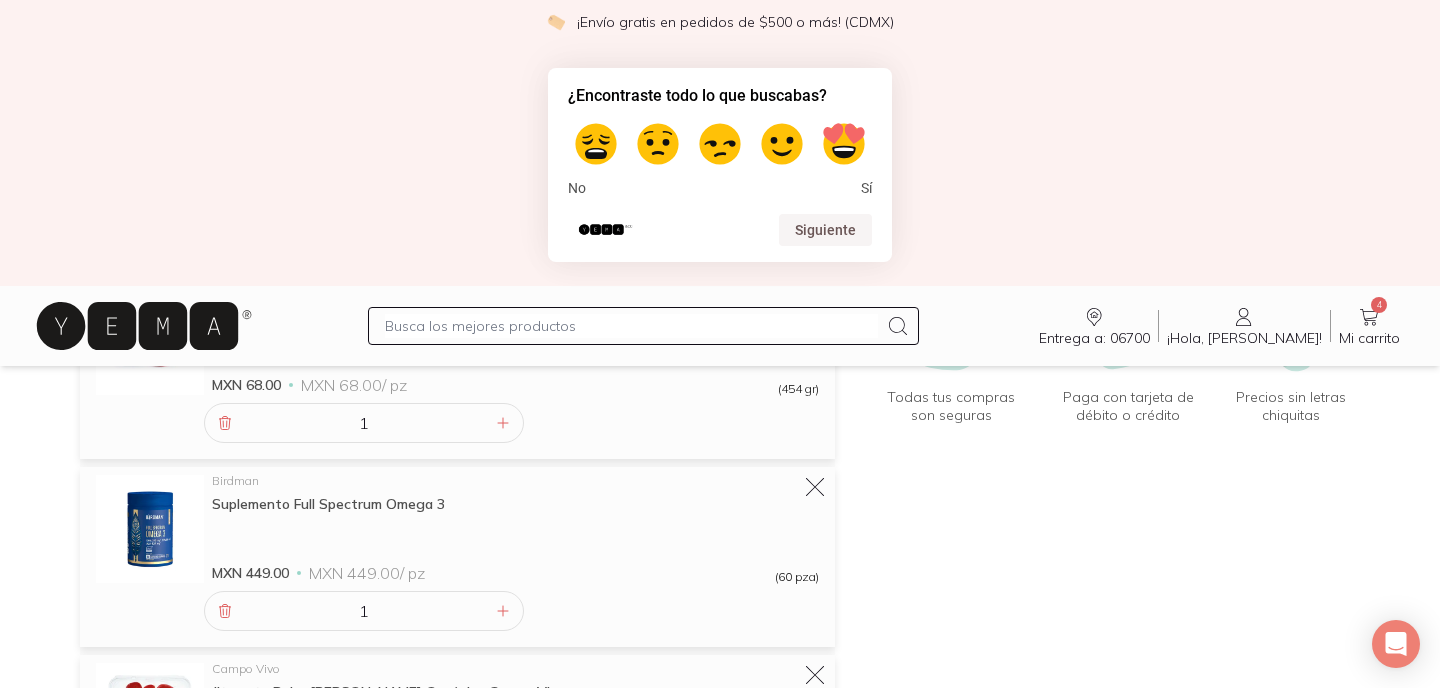 click at bounding box center [631, 326] 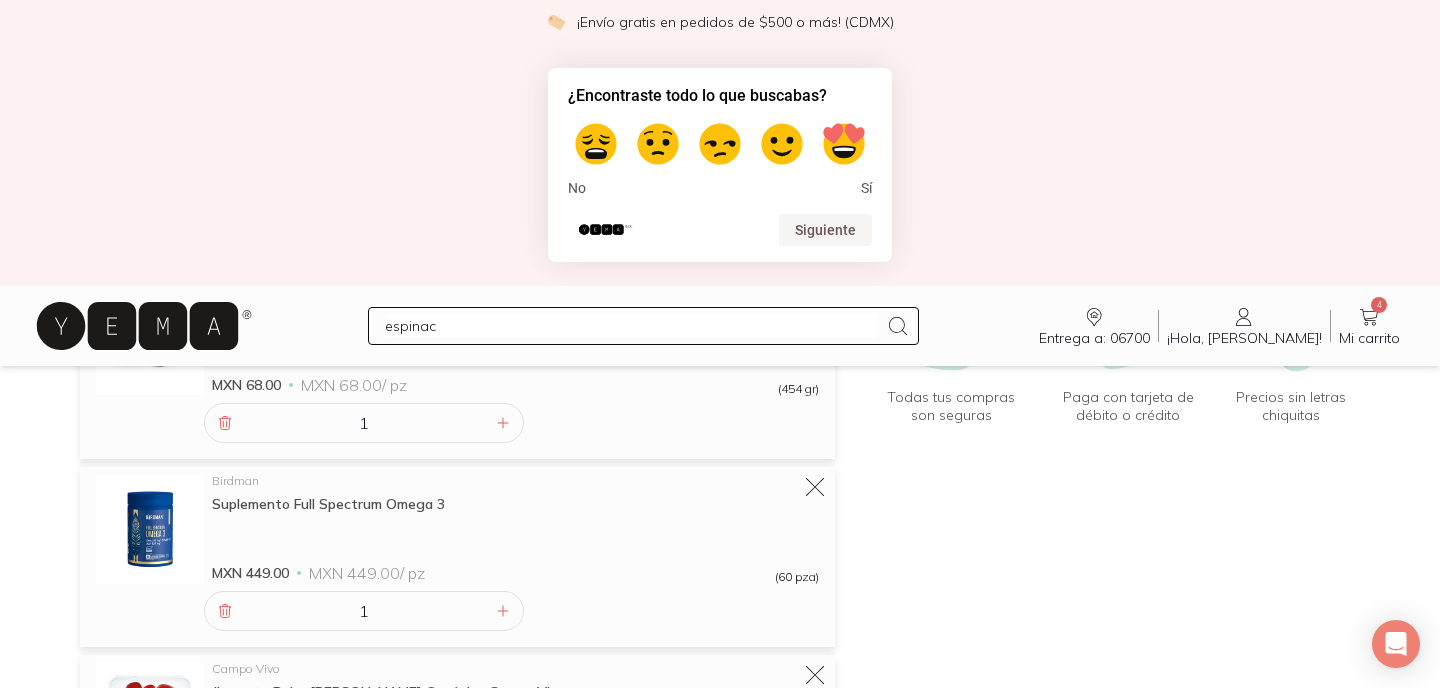type on "espinaca" 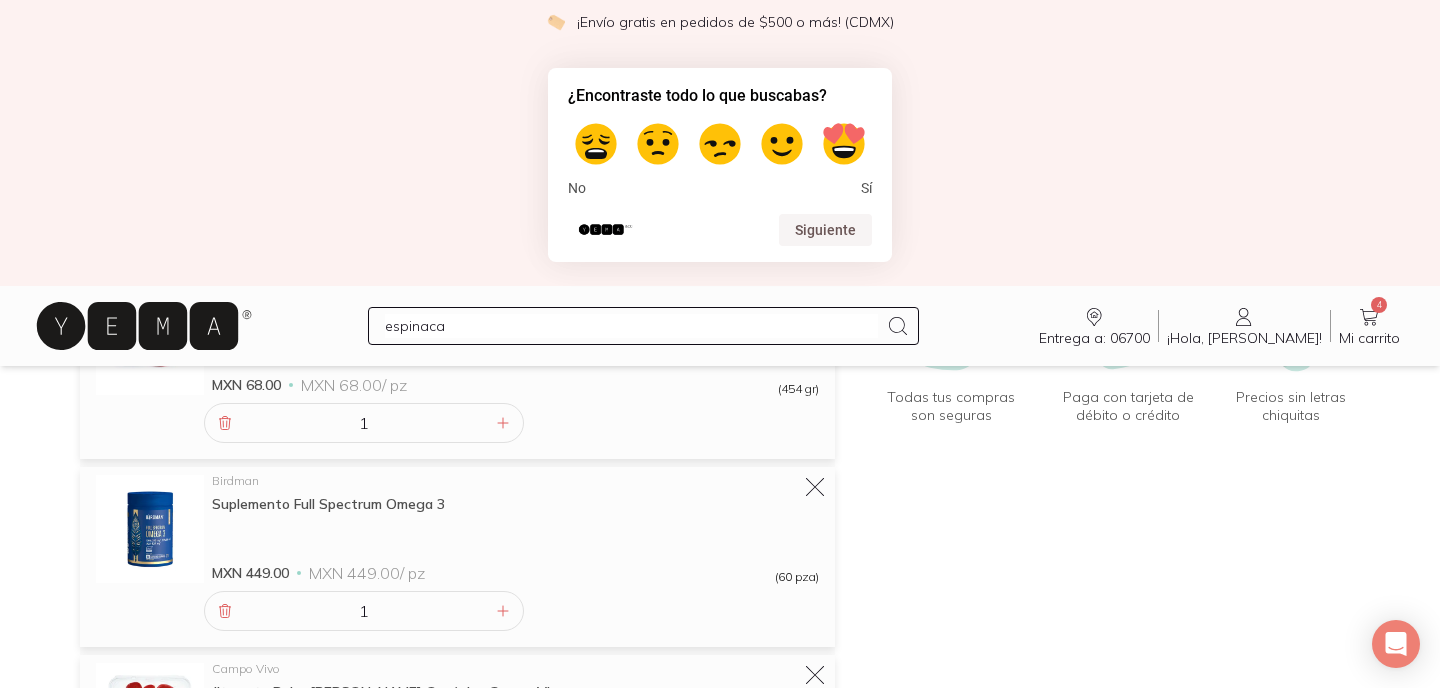 type 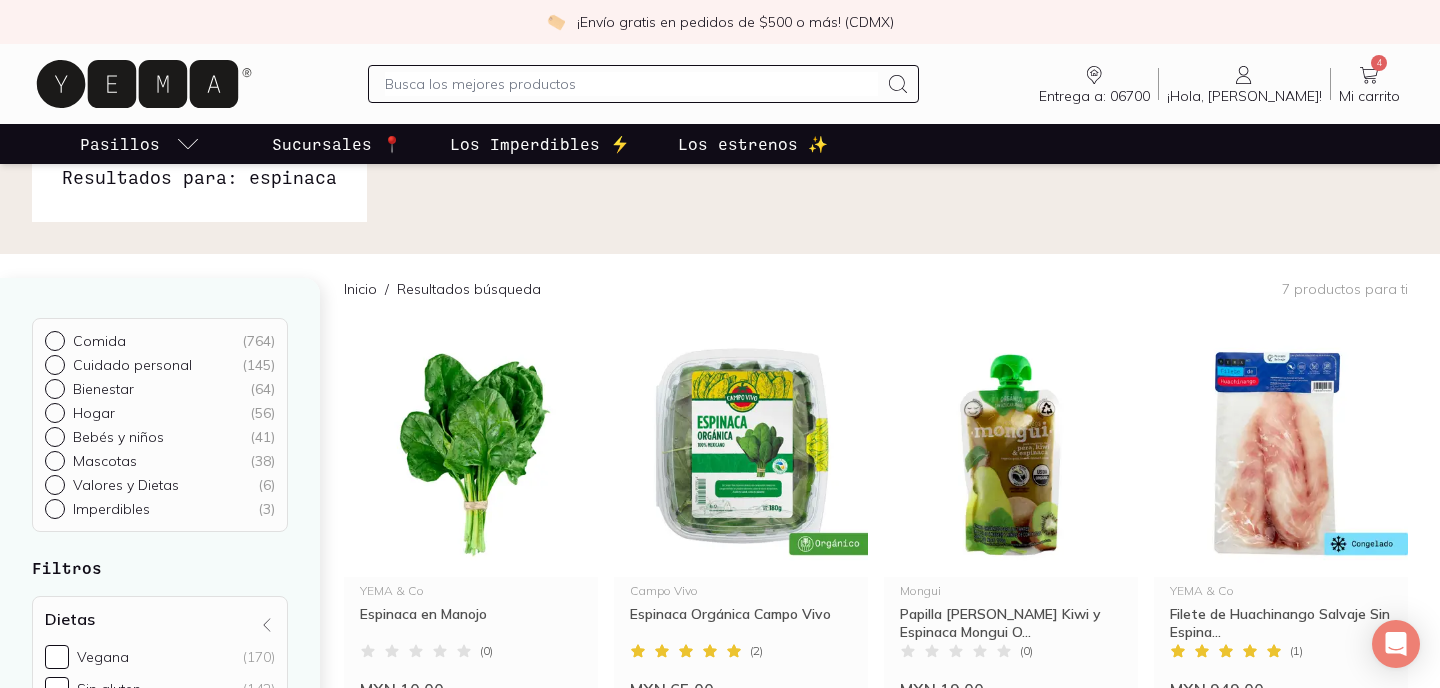 scroll, scrollTop: 116, scrollLeft: 0, axis: vertical 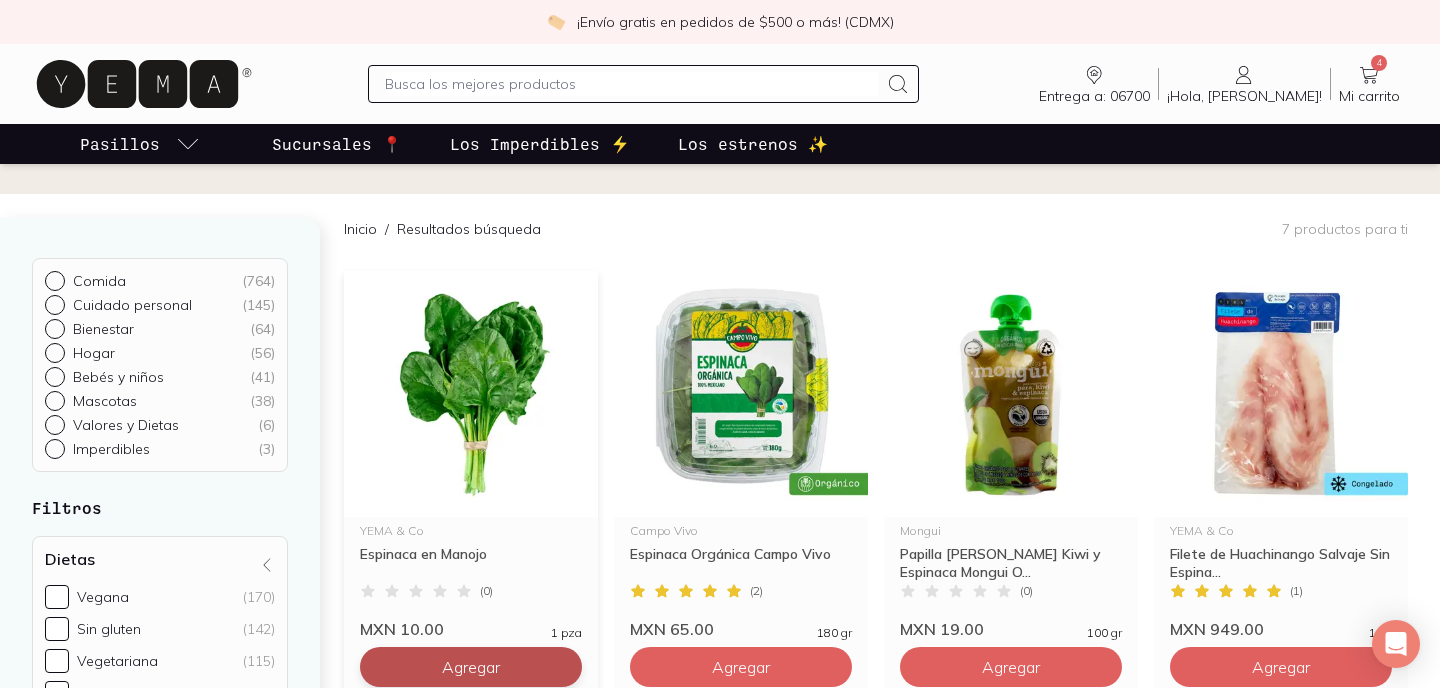 click on "Agregar" at bounding box center (471, 667) 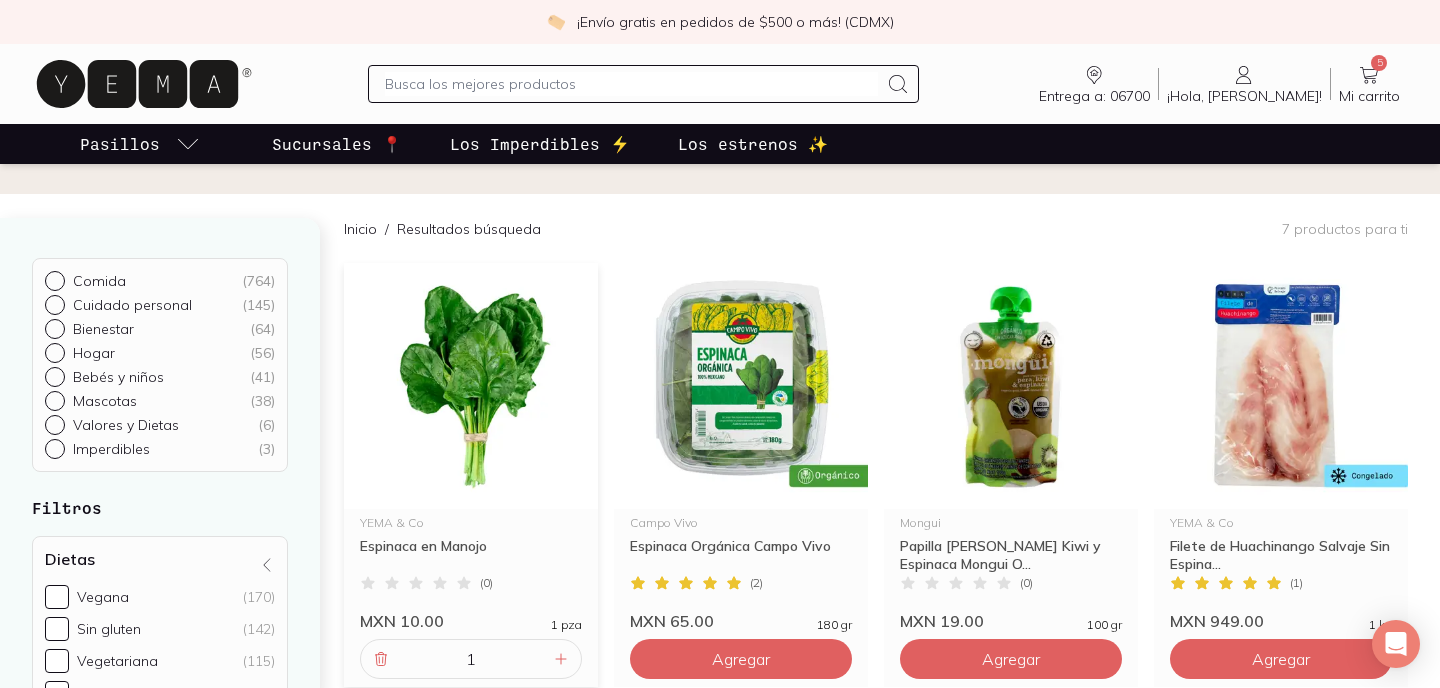 click at bounding box center (631, 84) 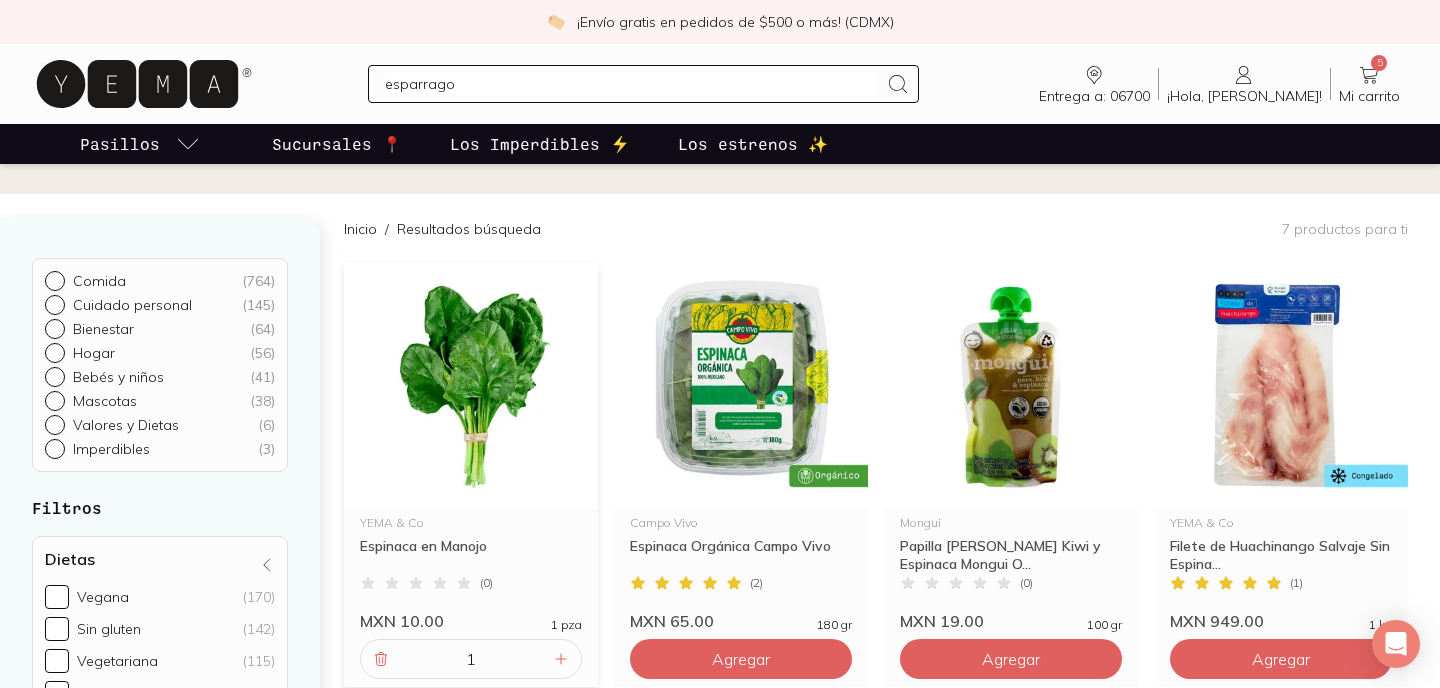 type on "esparragos" 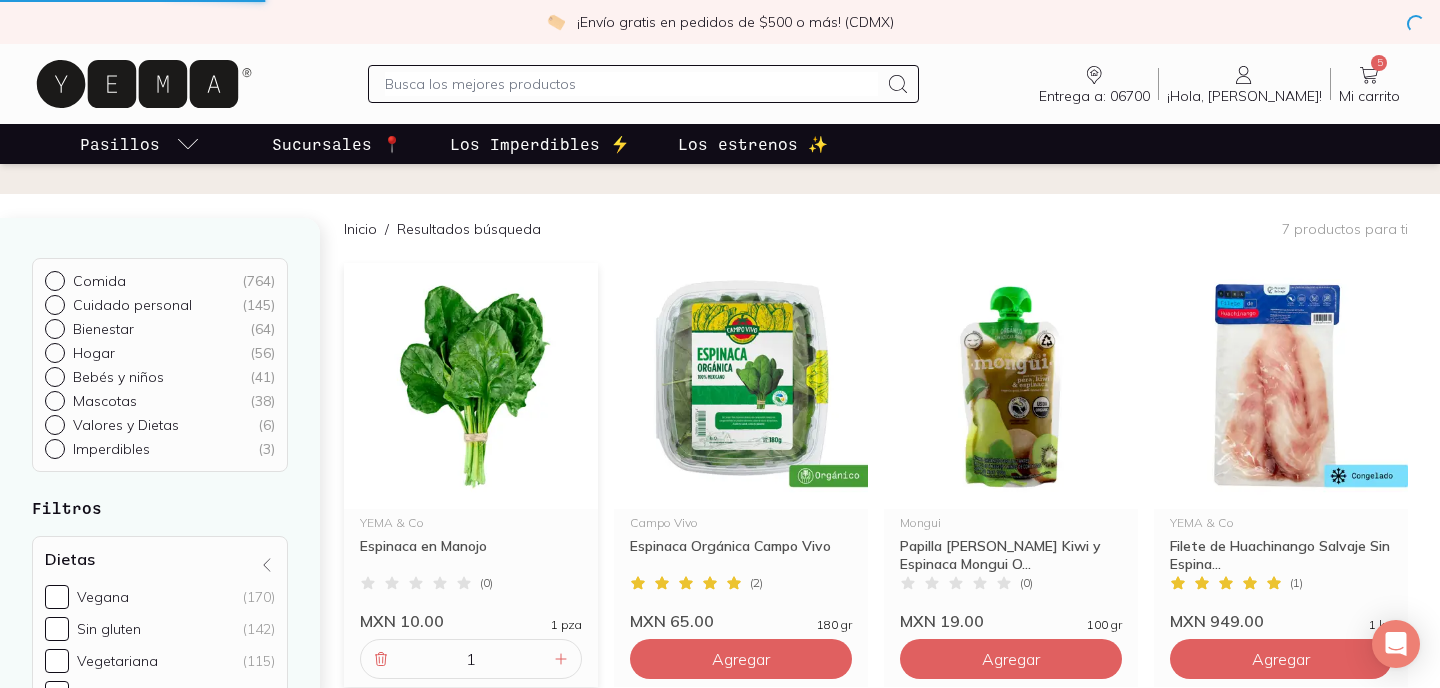 scroll, scrollTop: 0, scrollLeft: 0, axis: both 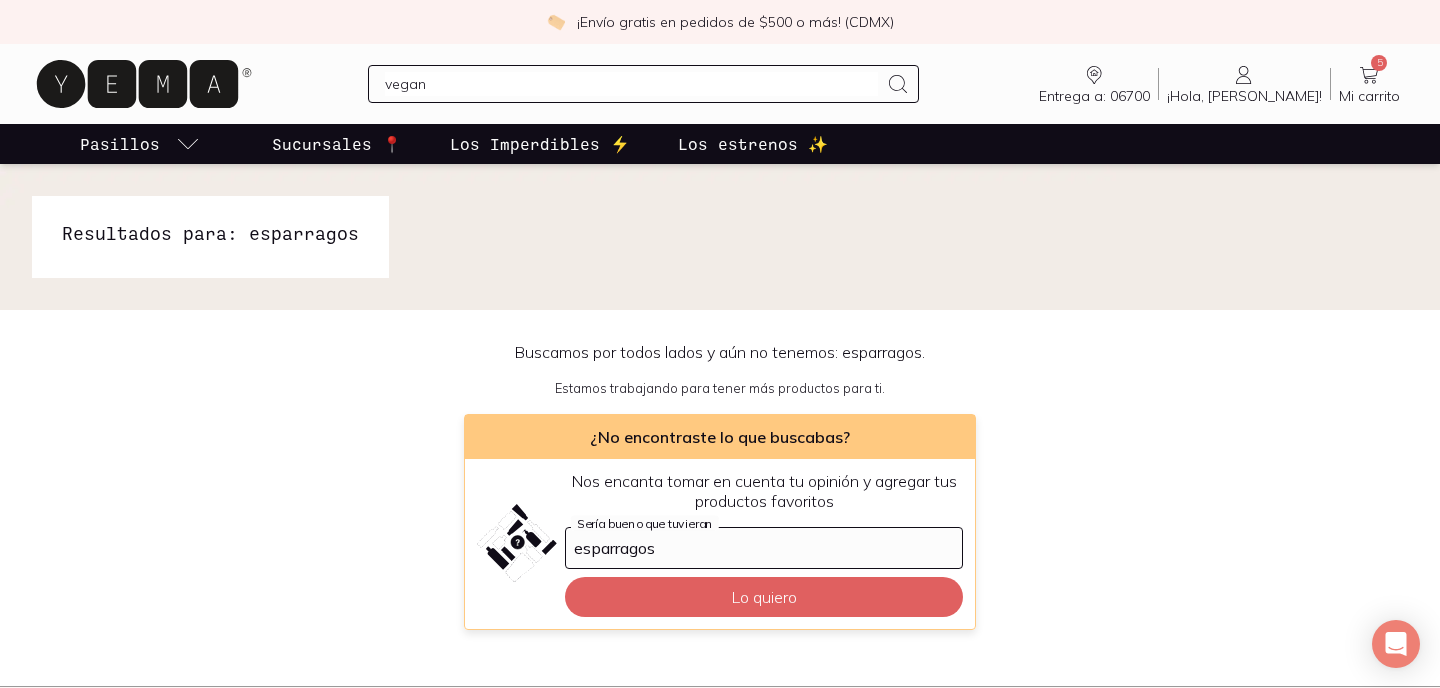 type on "vegano" 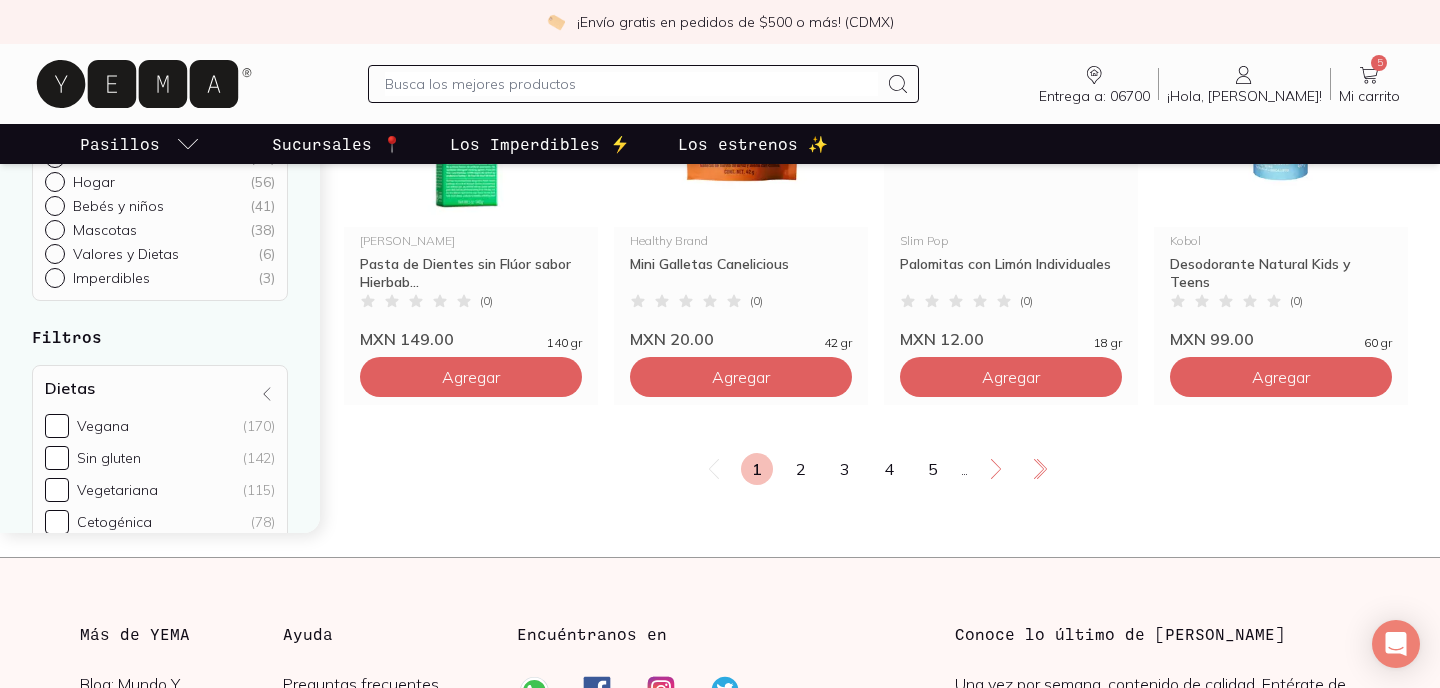 scroll, scrollTop: 3480, scrollLeft: 0, axis: vertical 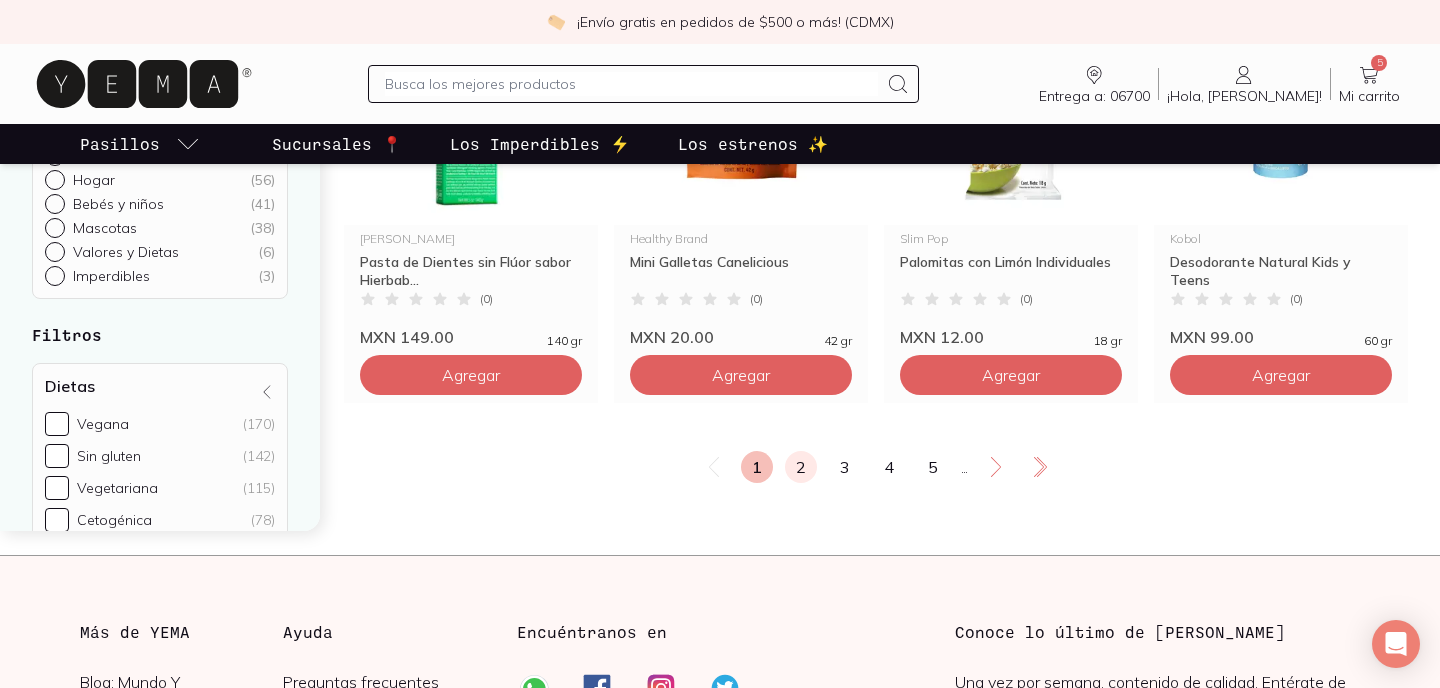 click on "2" at bounding box center (801, 467) 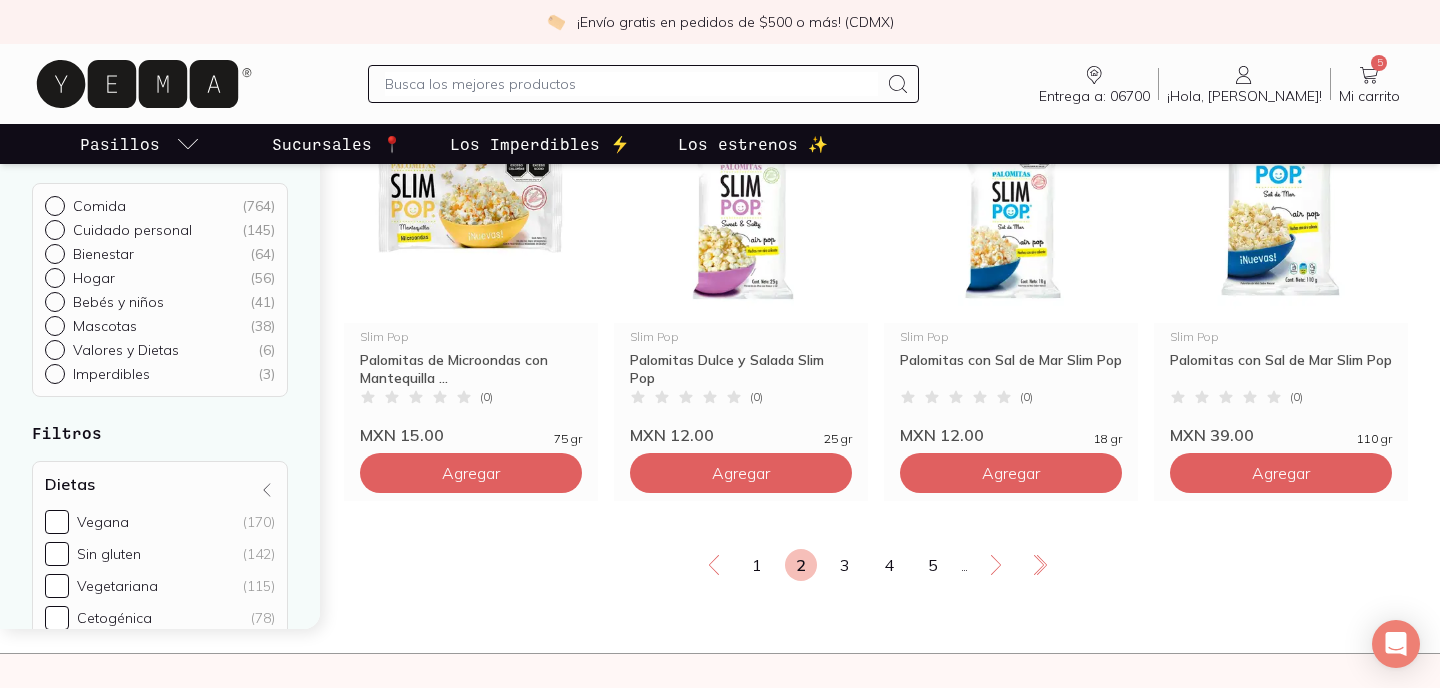 scroll, scrollTop: 3389, scrollLeft: 0, axis: vertical 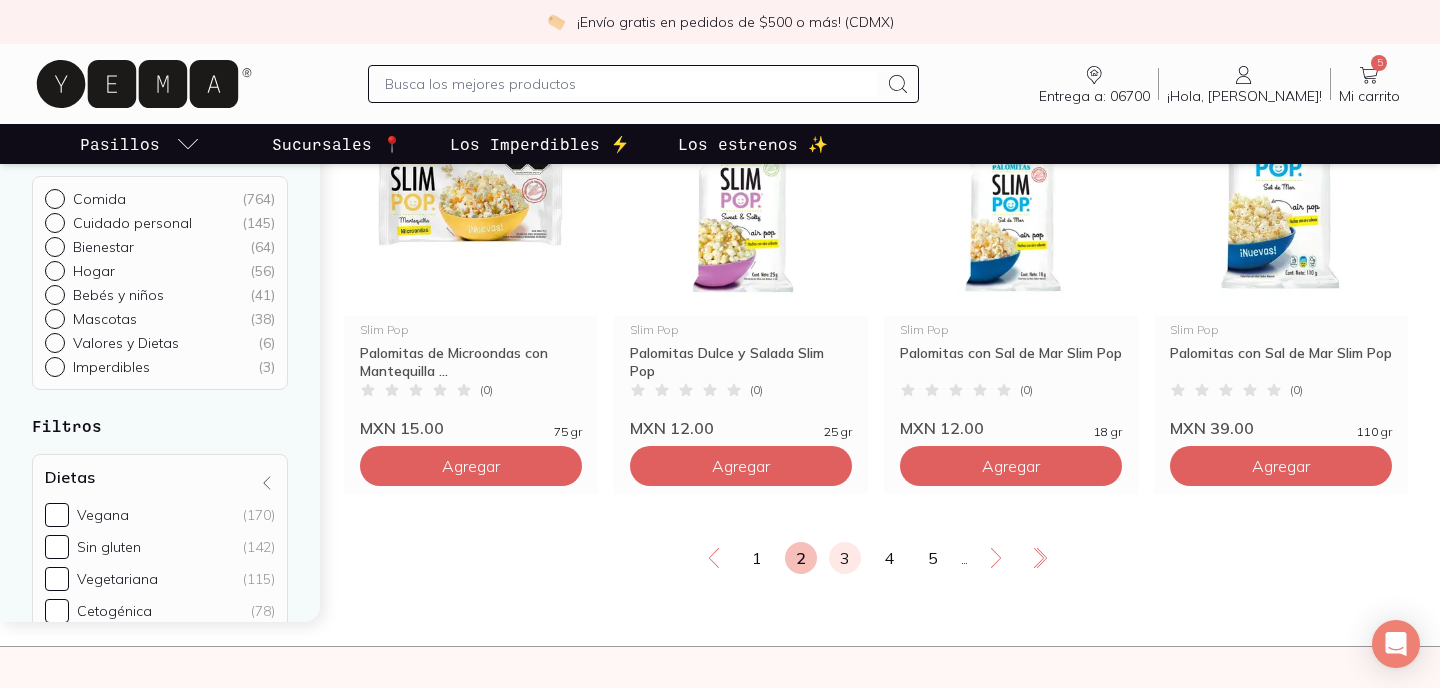 click on "3" at bounding box center [845, 558] 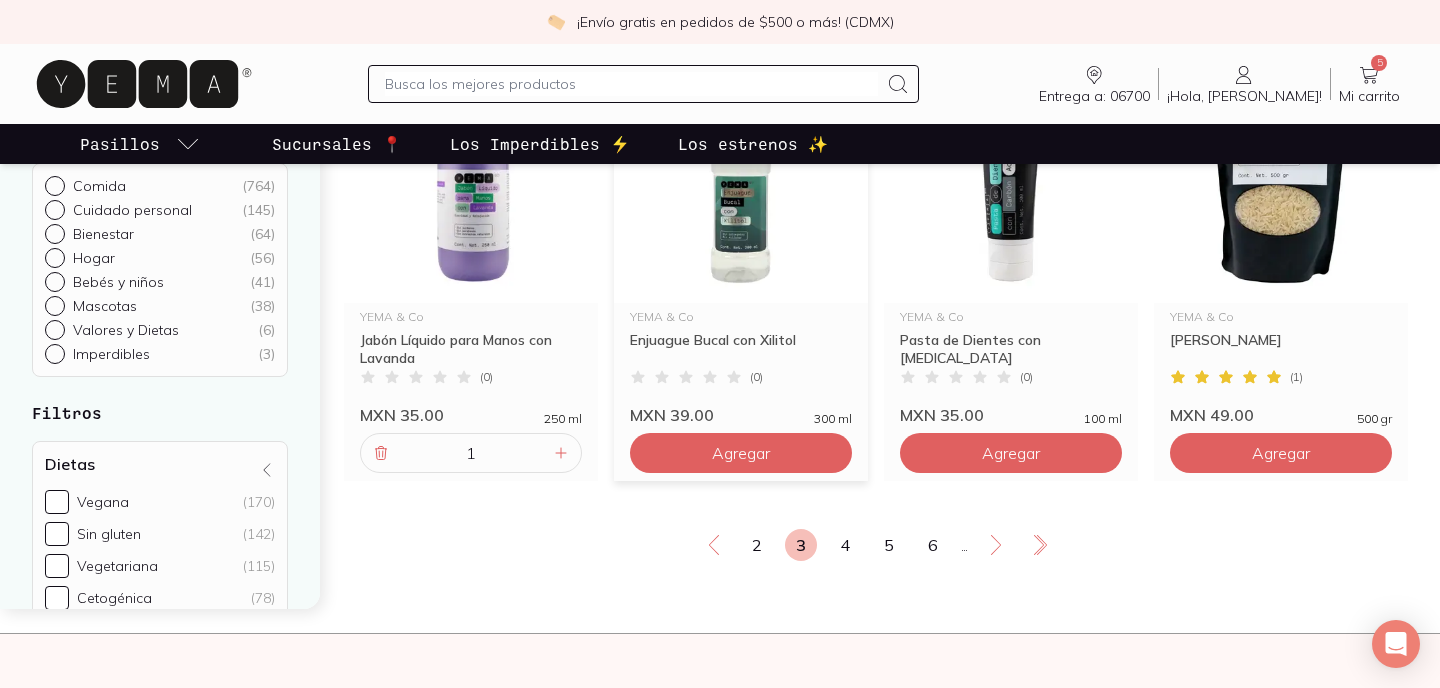 scroll, scrollTop: 3335, scrollLeft: 0, axis: vertical 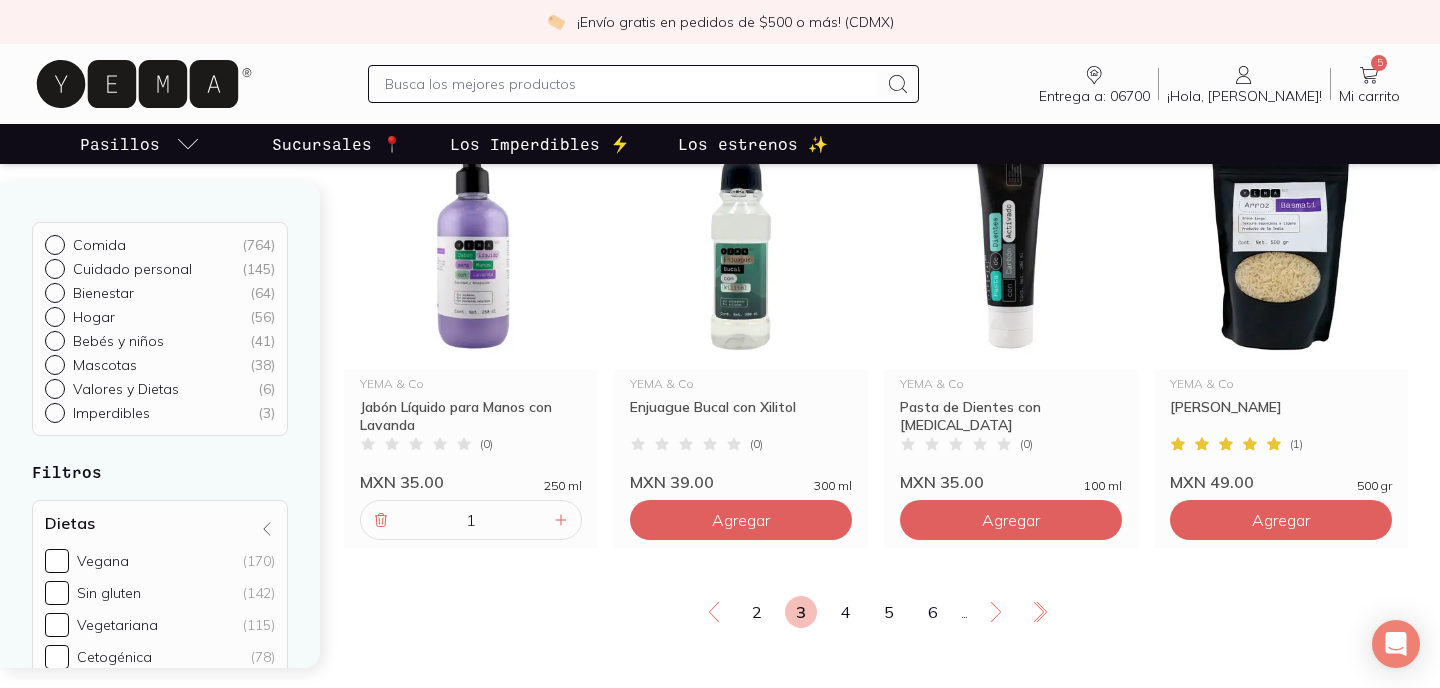 click at bounding box center (631, 84) 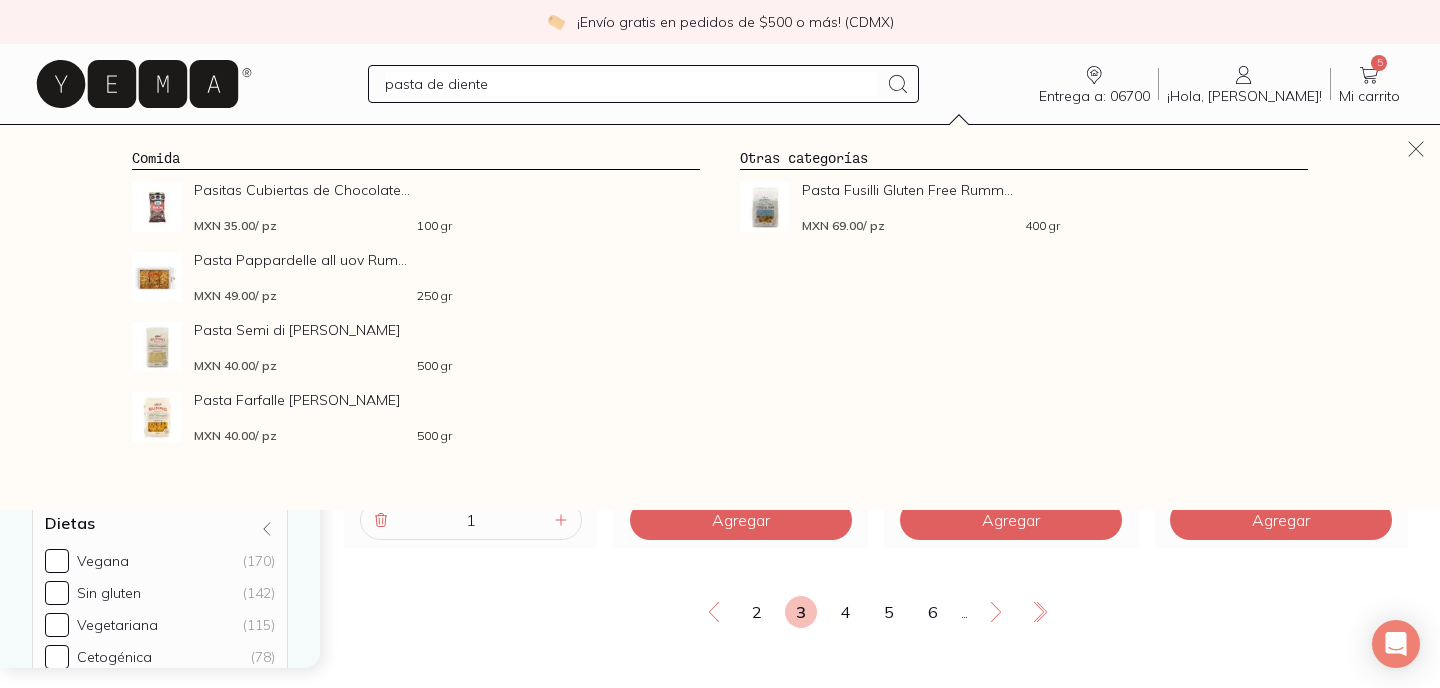 type on "pasta de dientes" 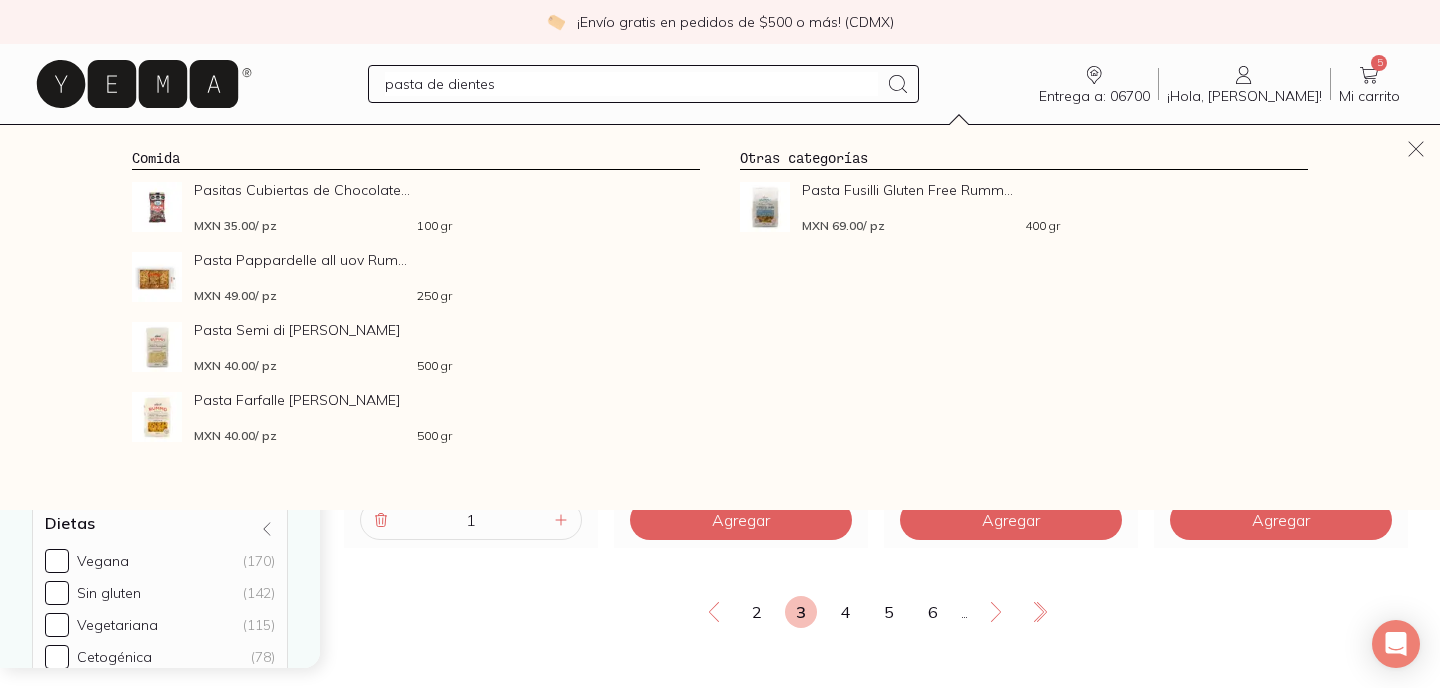 type 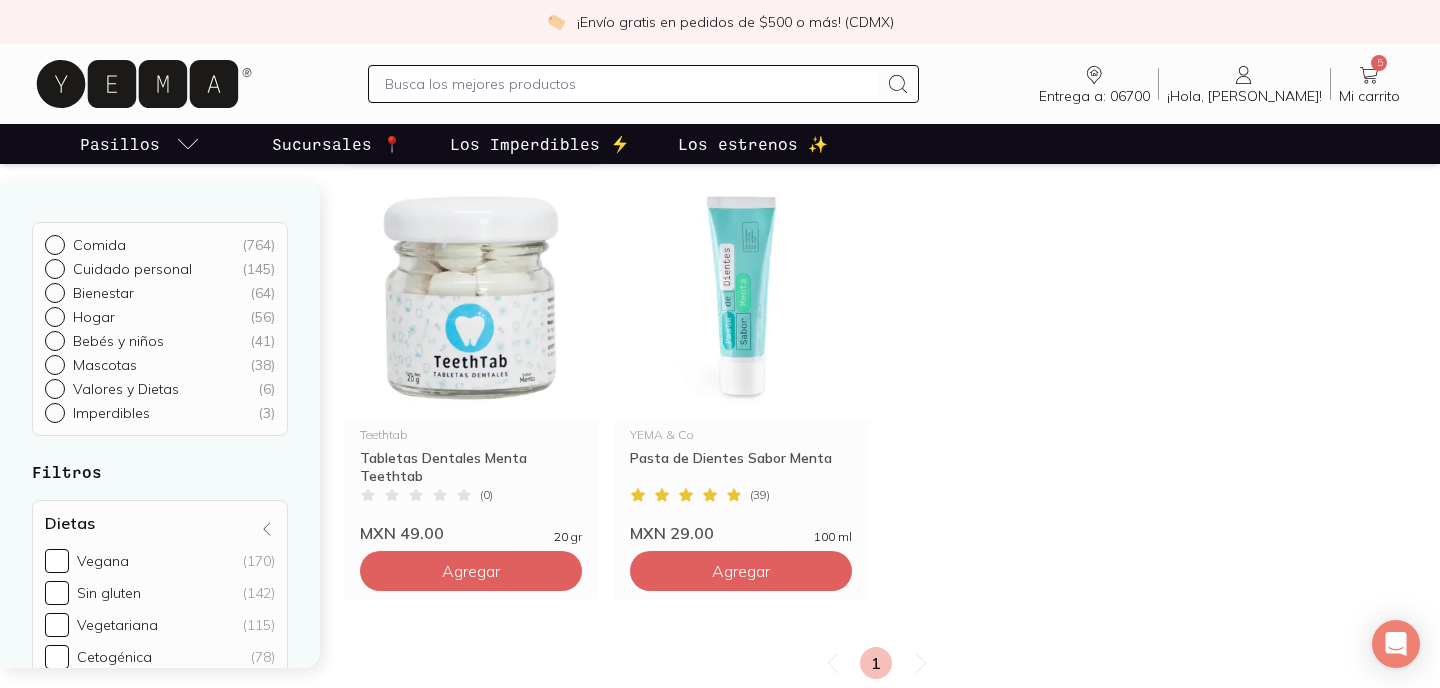 scroll, scrollTop: 645, scrollLeft: 0, axis: vertical 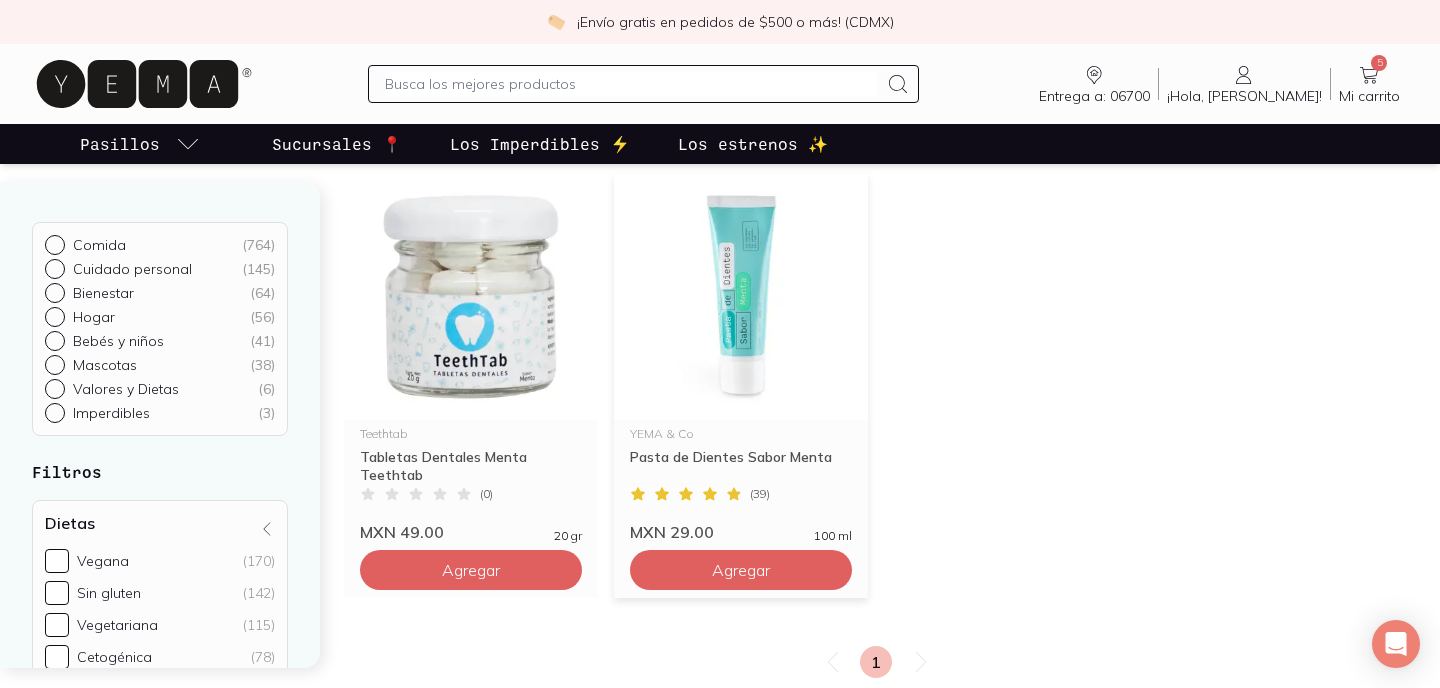click at bounding box center (741, 297) 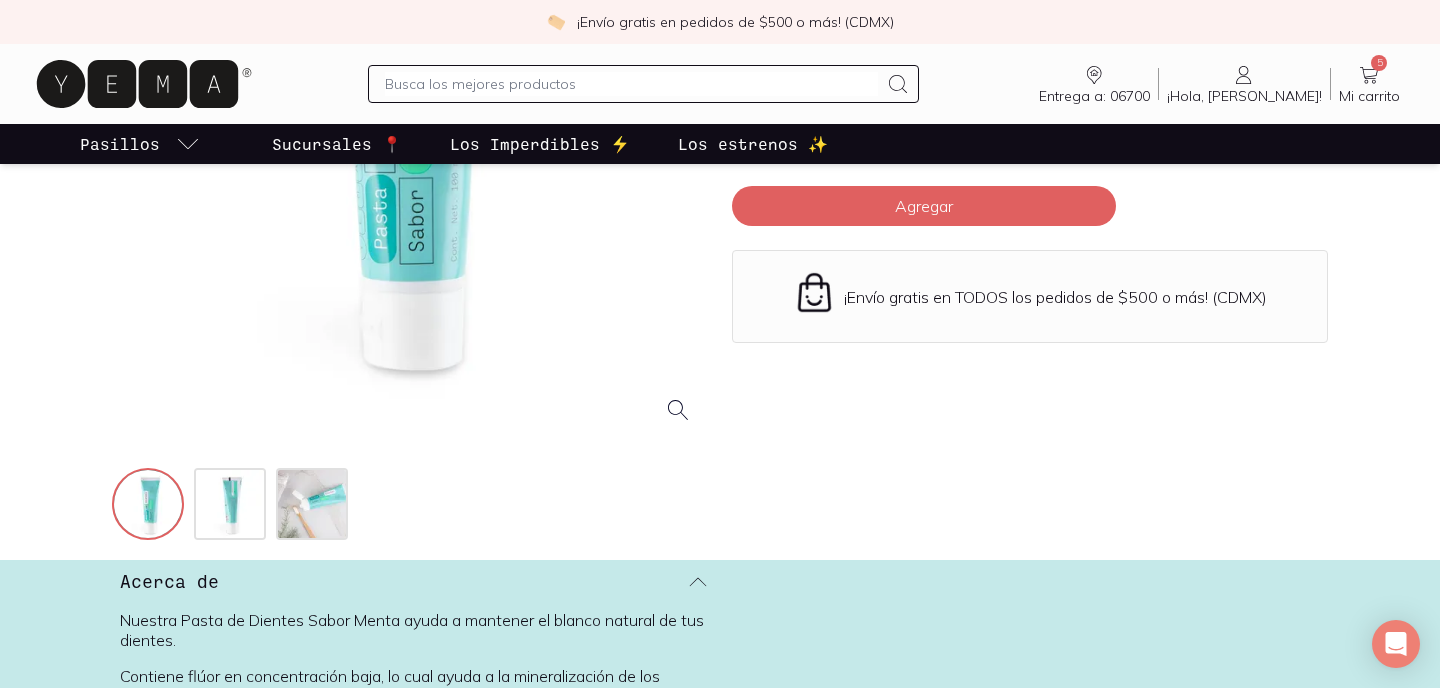 scroll, scrollTop: 392, scrollLeft: 0, axis: vertical 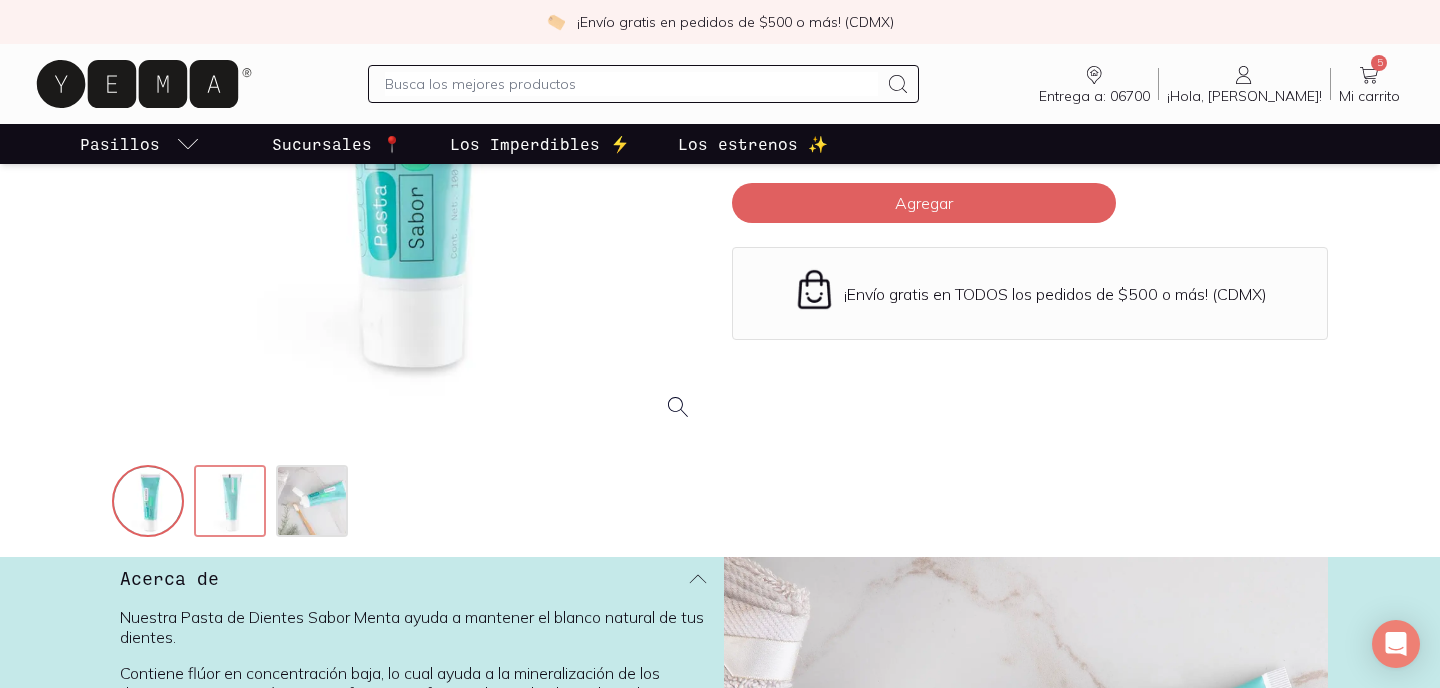 click at bounding box center [232, 503] 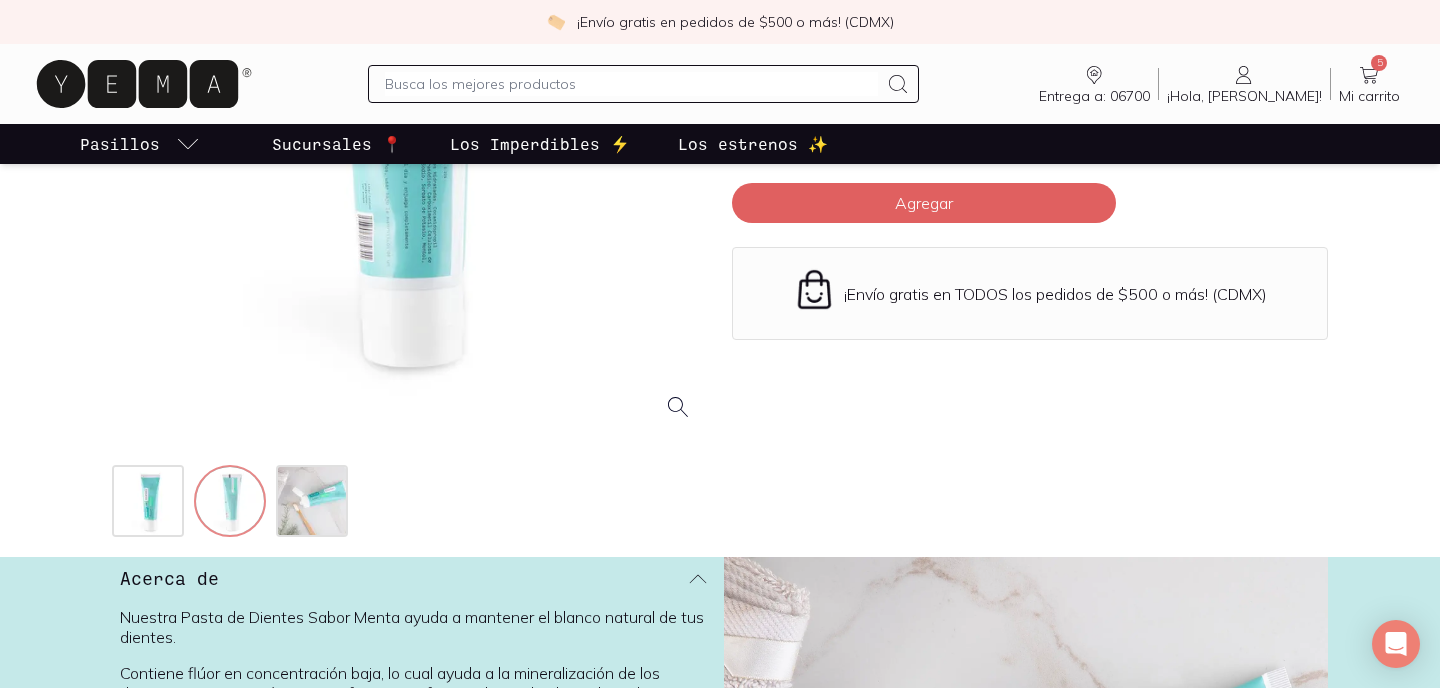 scroll, scrollTop: 599, scrollLeft: 0, axis: vertical 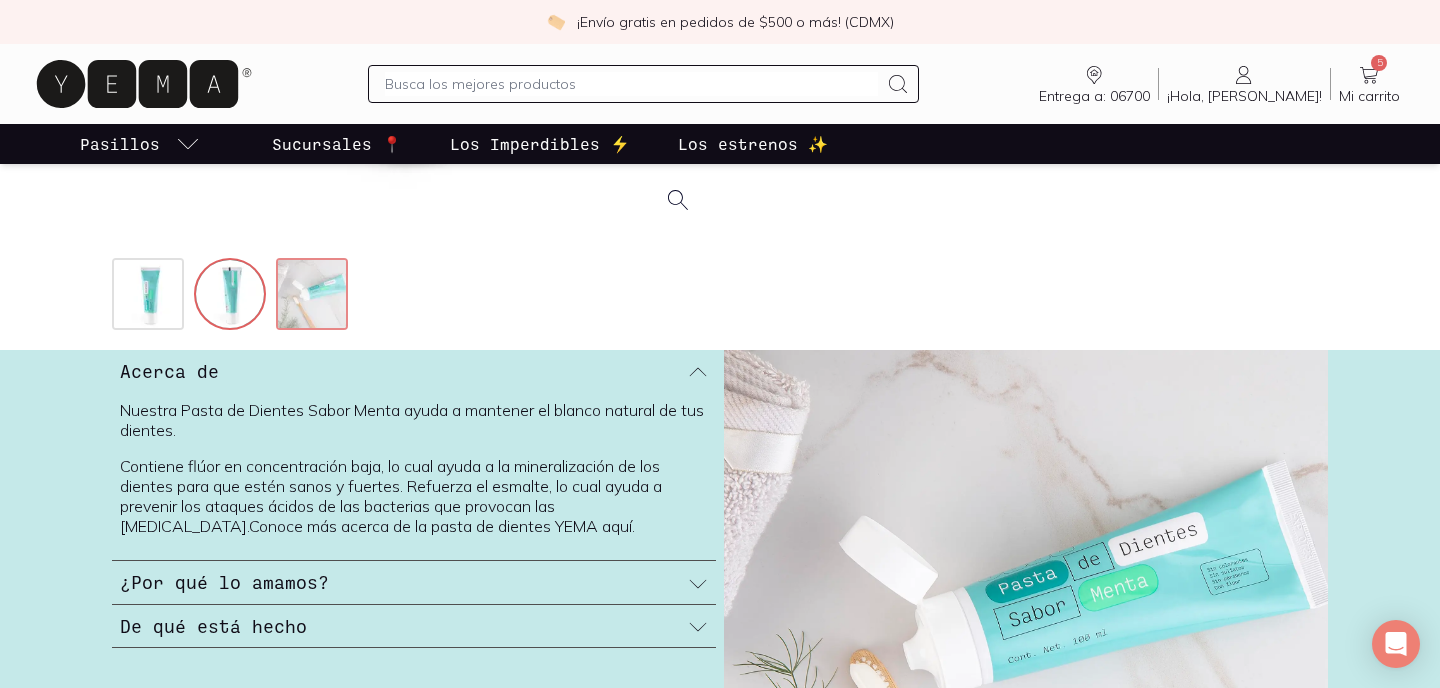 click at bounding box center (314, 296) 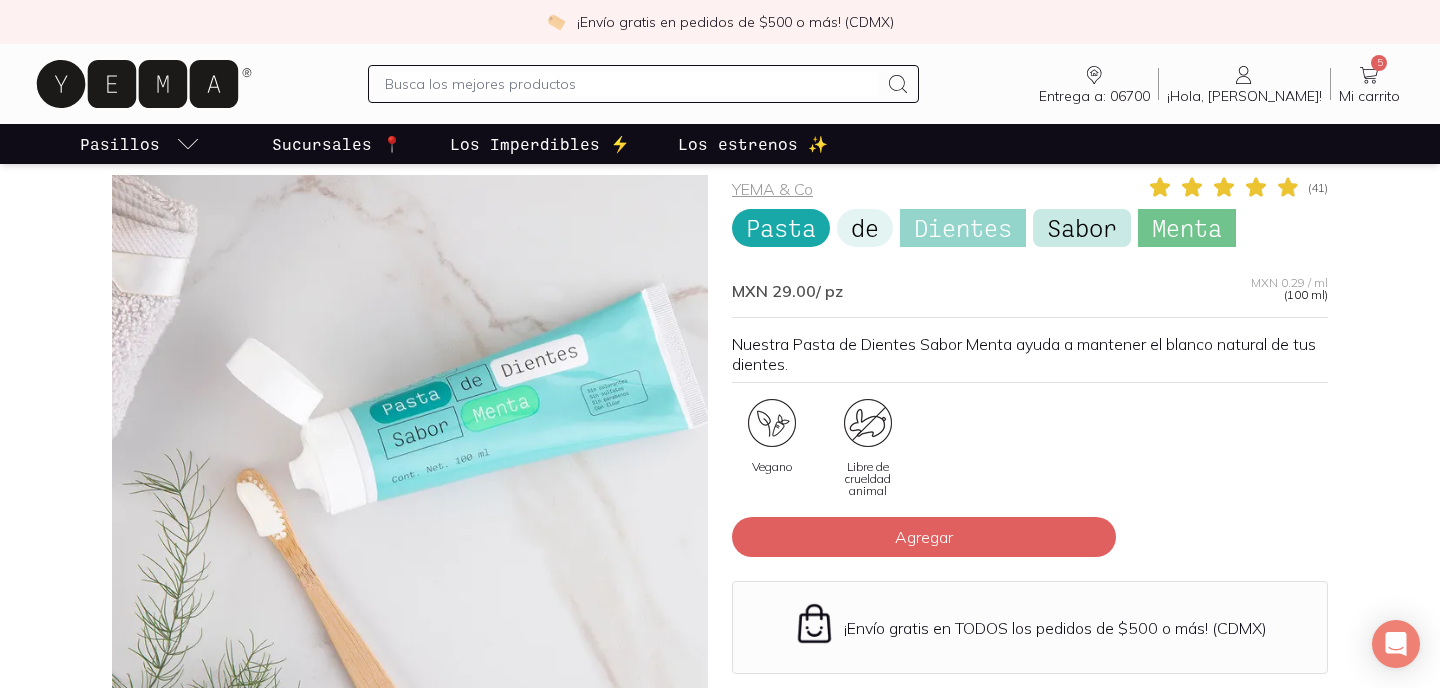 scroll, scrollTop: 0, scrollLeft: 0, axis: both 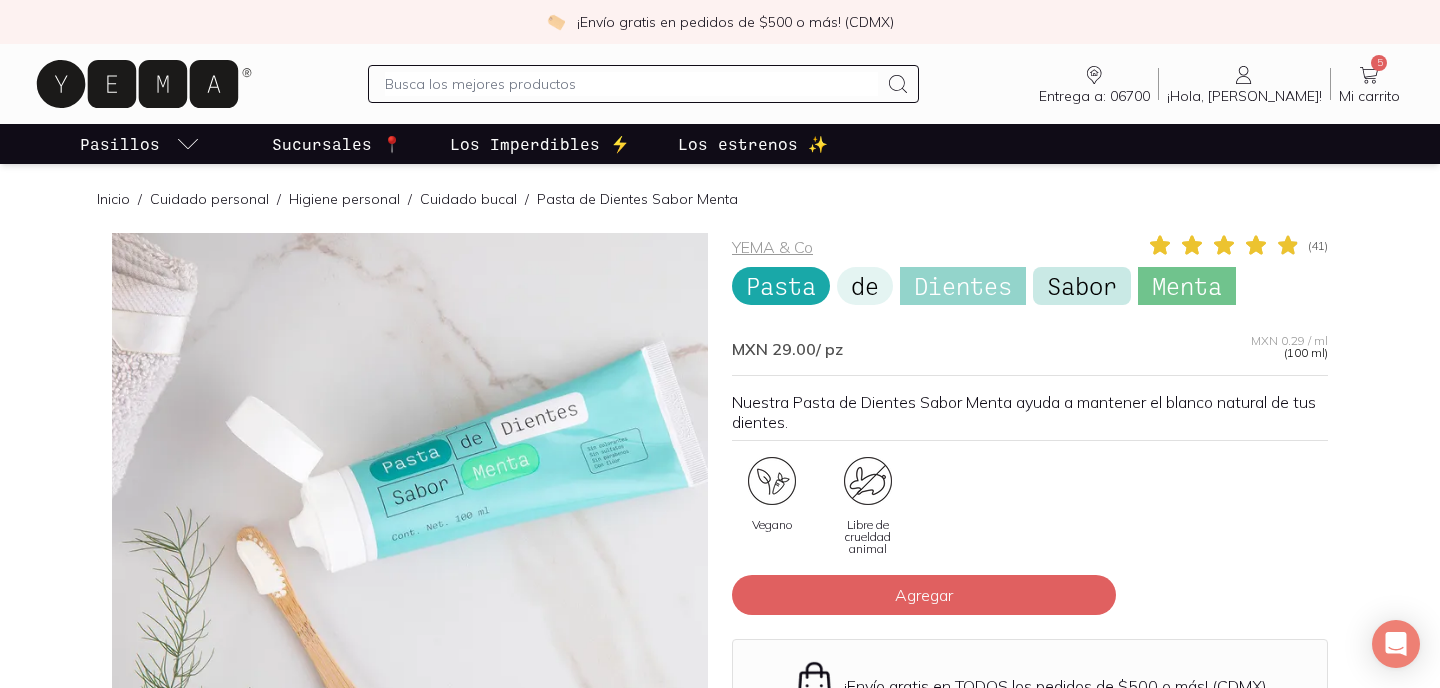 click at bounding box center (643, 84) 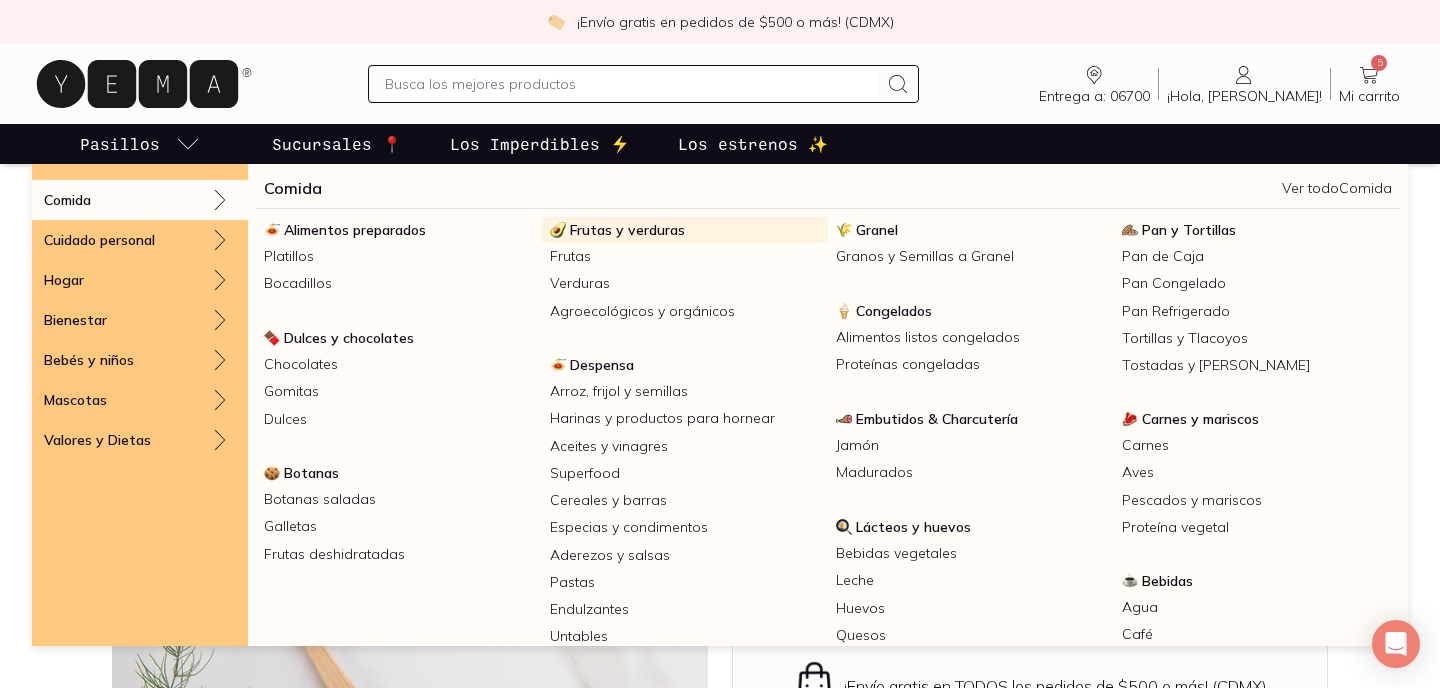 click on "Frutas y verduras" at bounding box center [627, 230] 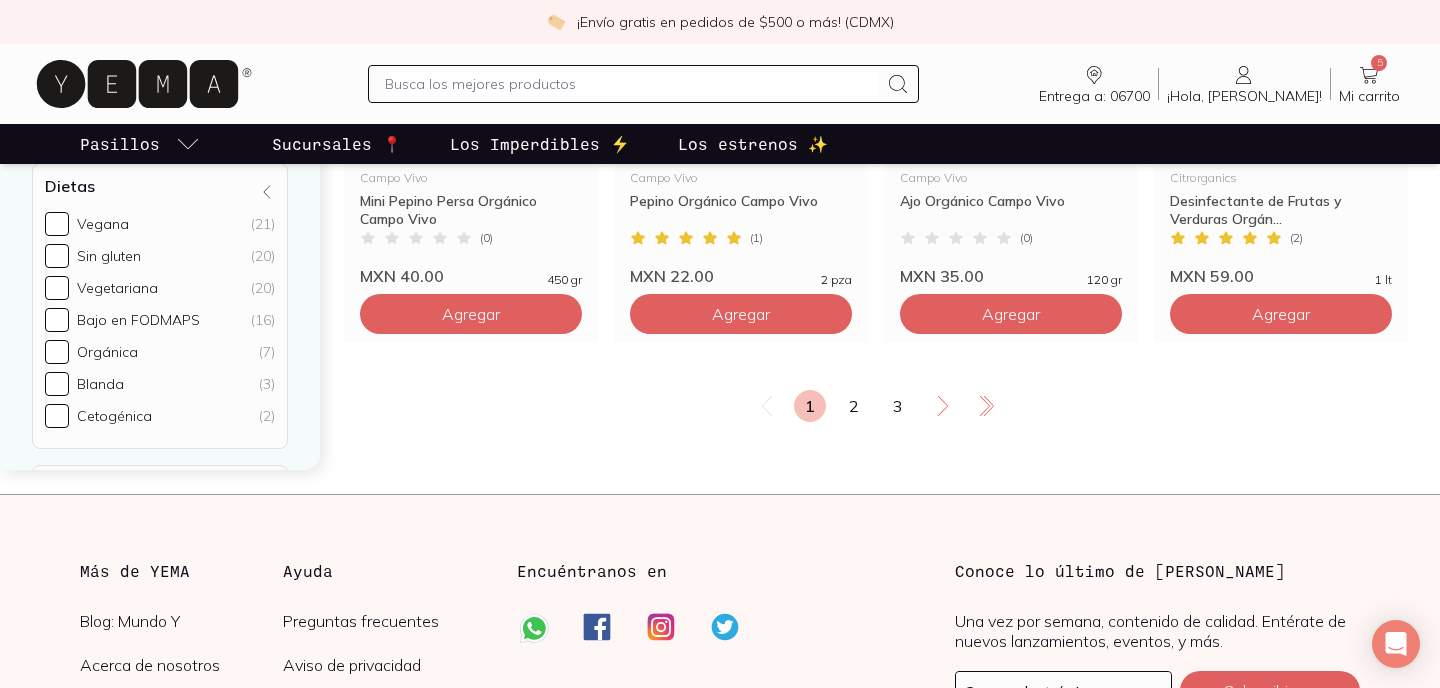 scroll, scrollTop: 3650, scrollLeft: 0, axis: vertical 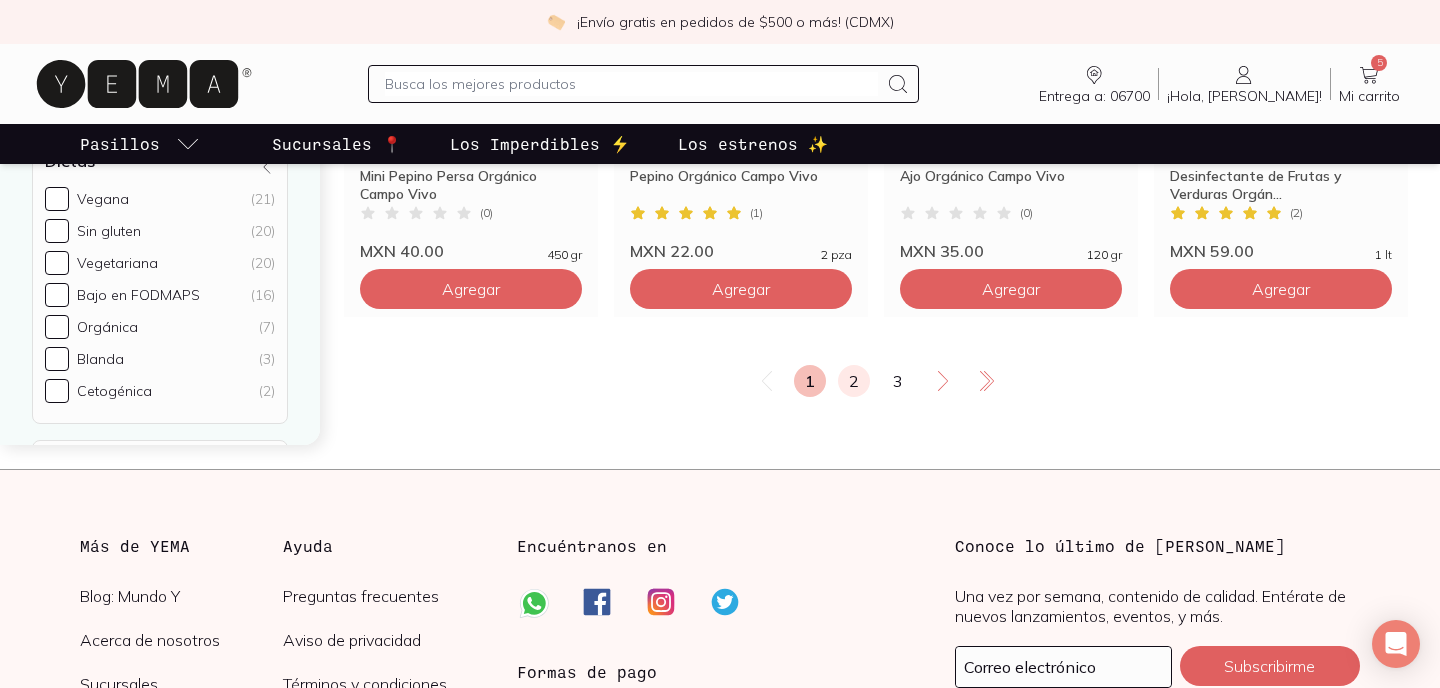 click on "2" at bounding box center (854, 381) 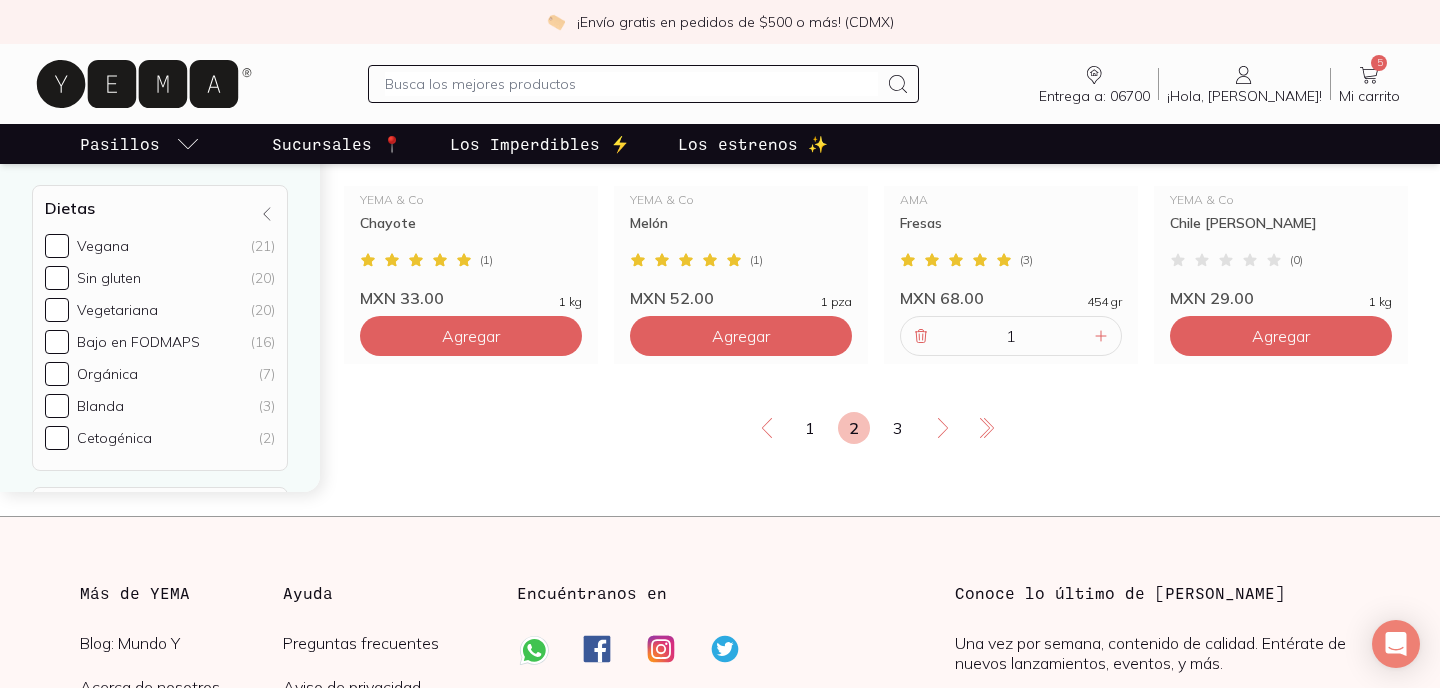 scroll, scrollTop: 3606, scrollLeft: 0, axis: vertical 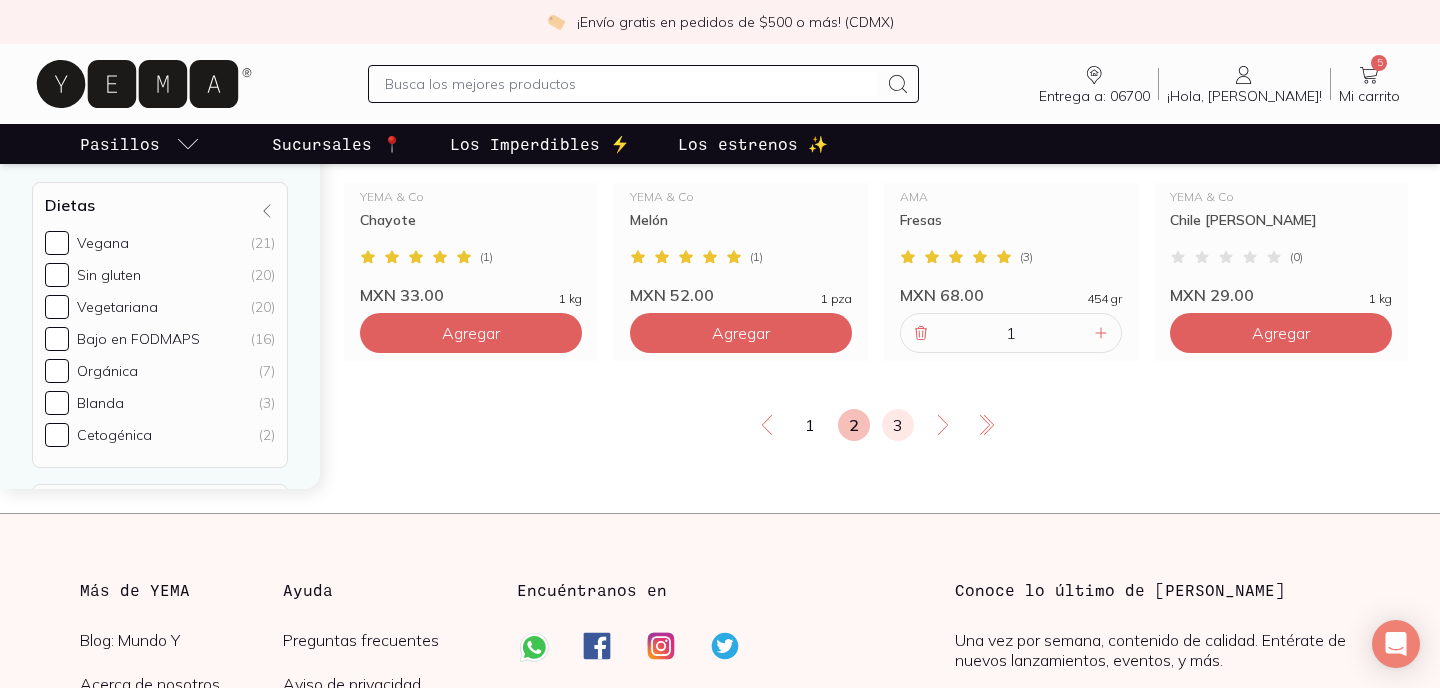 click on "3" at bounding box center (898, 425) 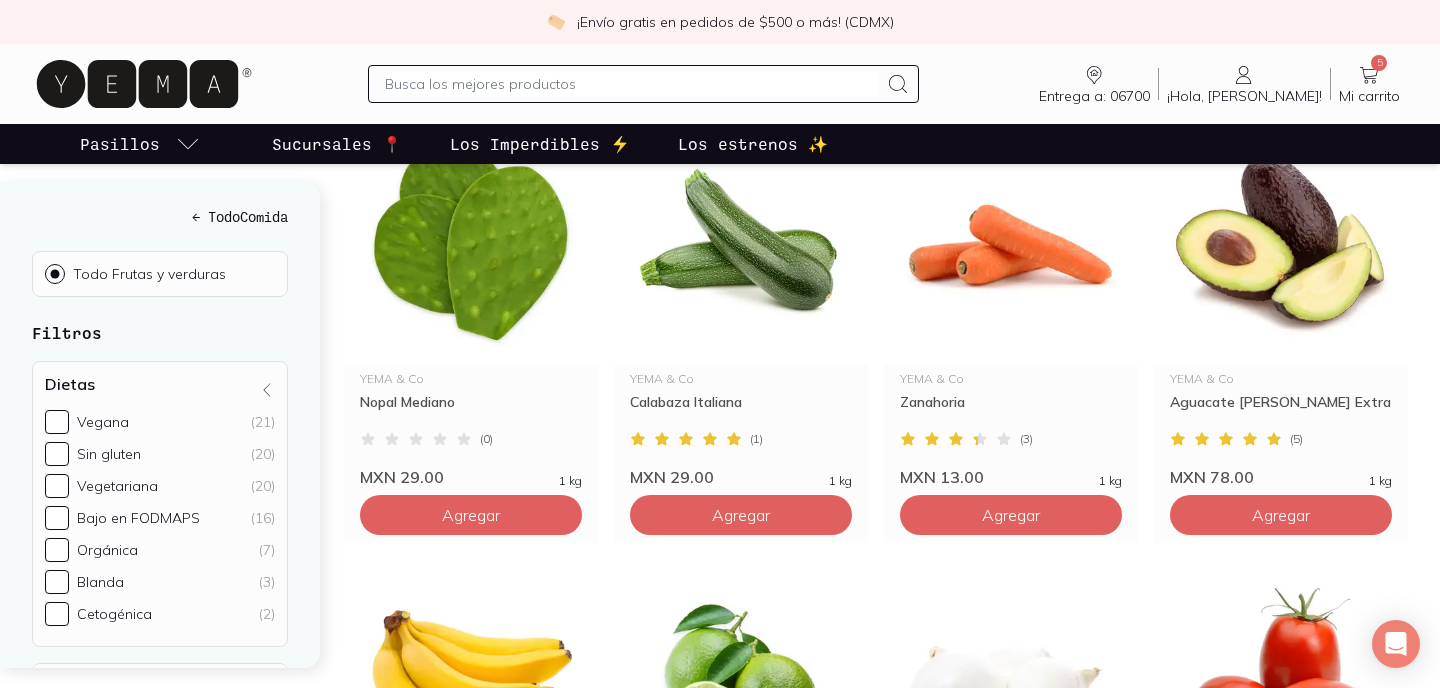 scroll, scrollTop: 345, scrollLeft: 0, axis: vertical 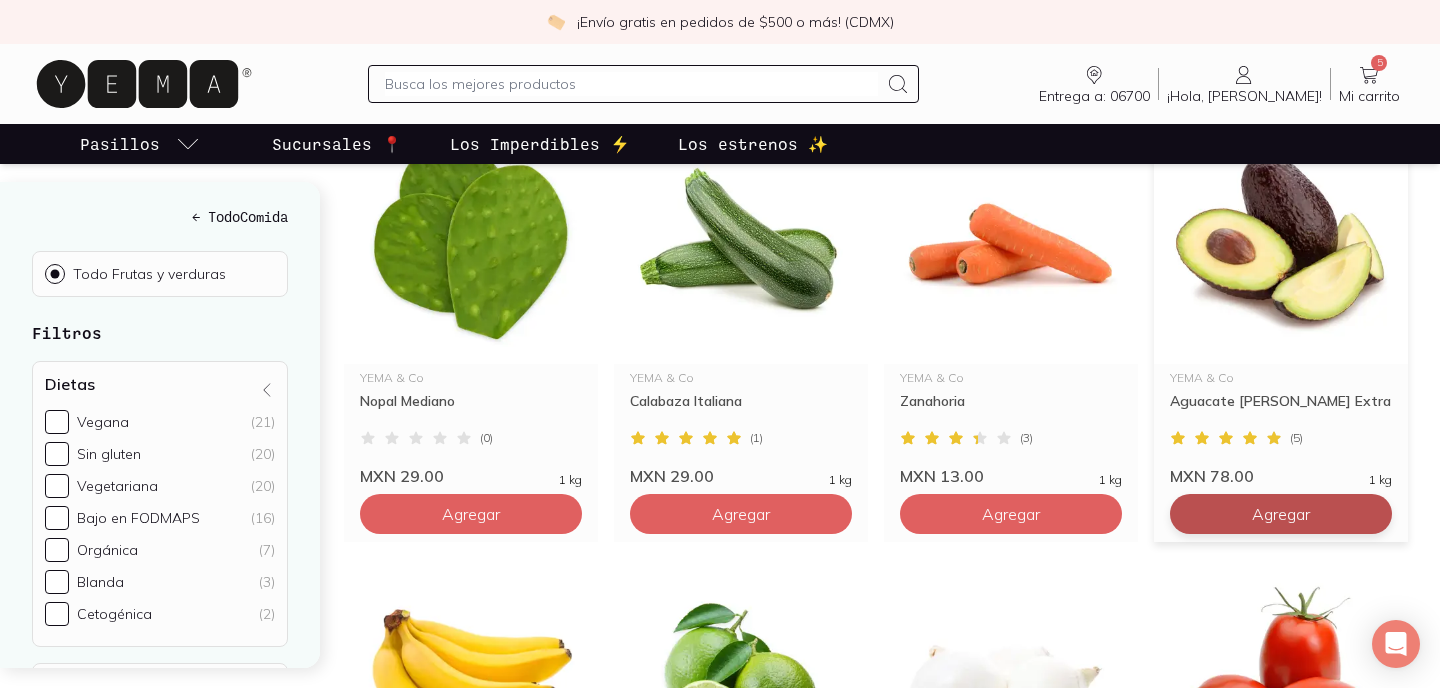 click on "Agregar" at bounding box center [471, 514] 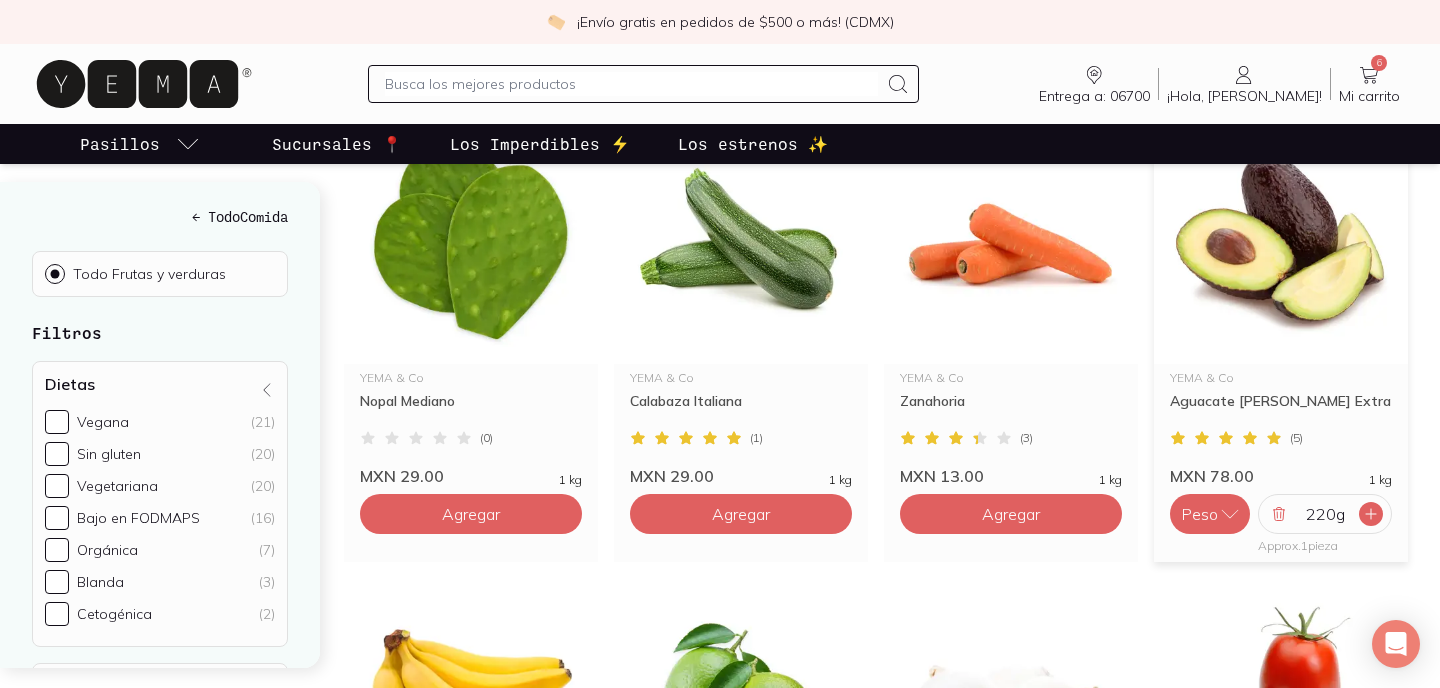 click 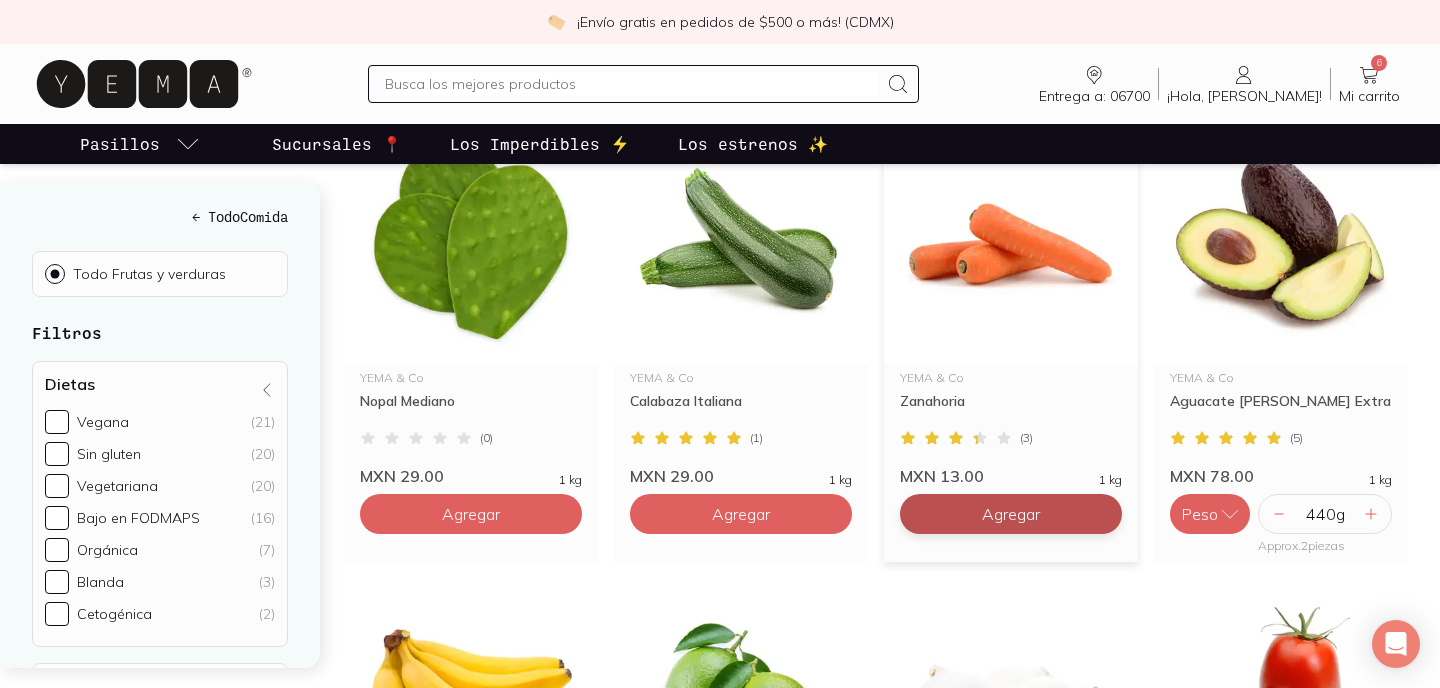 click on "Agregar" at bounding box center [471, 514] 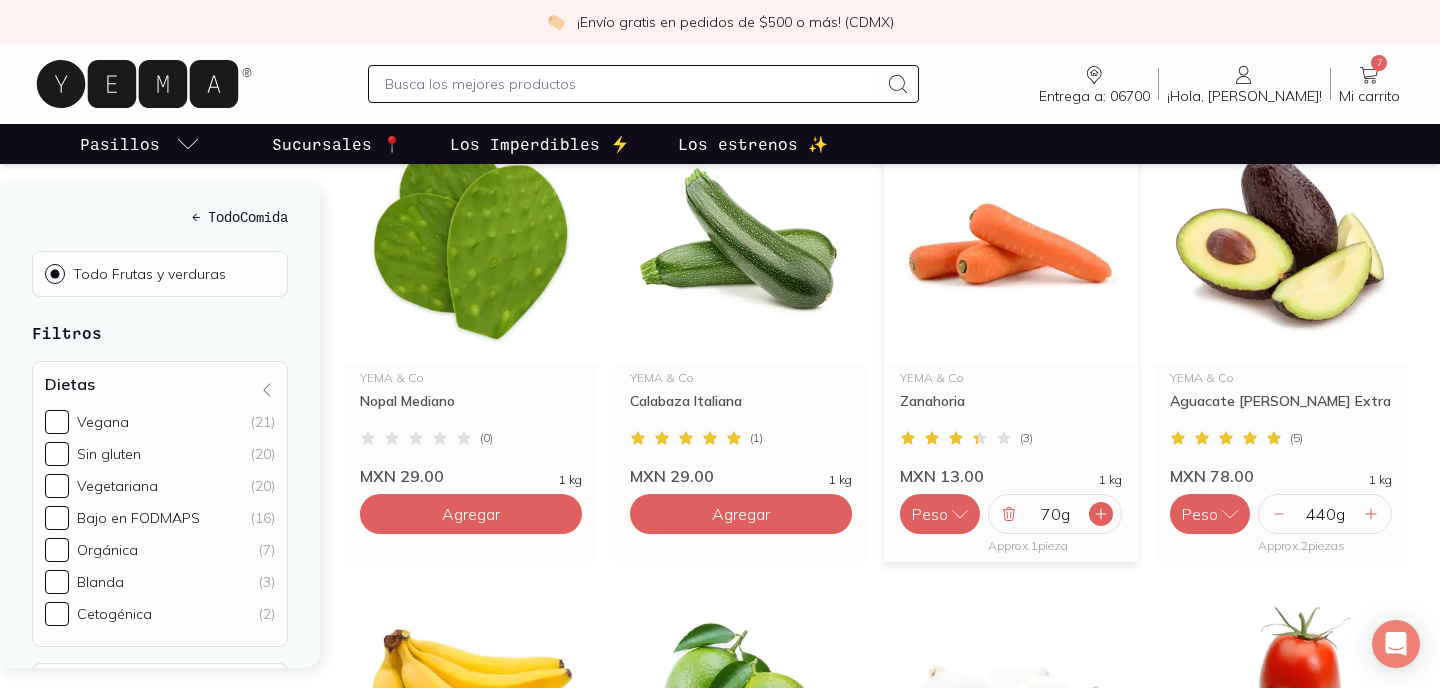 click at bounding box center [1101, 514] 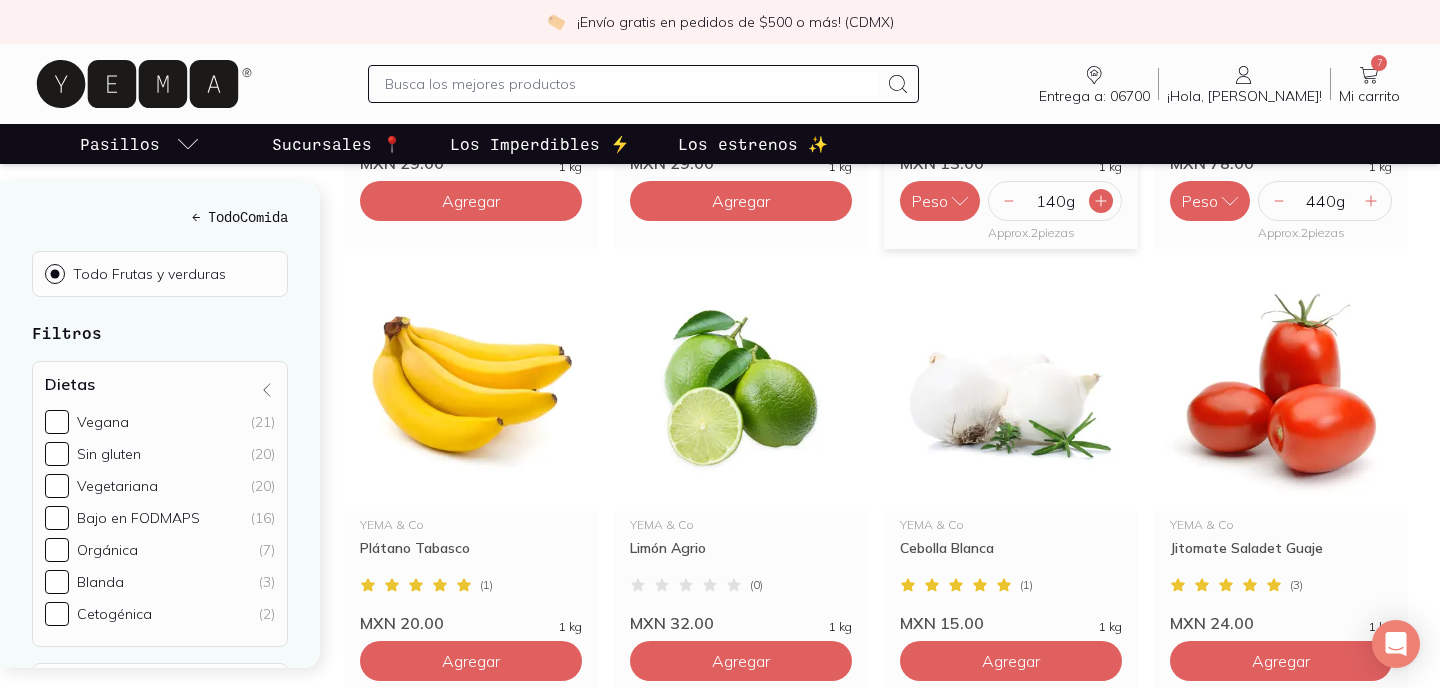 scroll, scrollTop: 659, scrollLeft: 0, axis: vertical 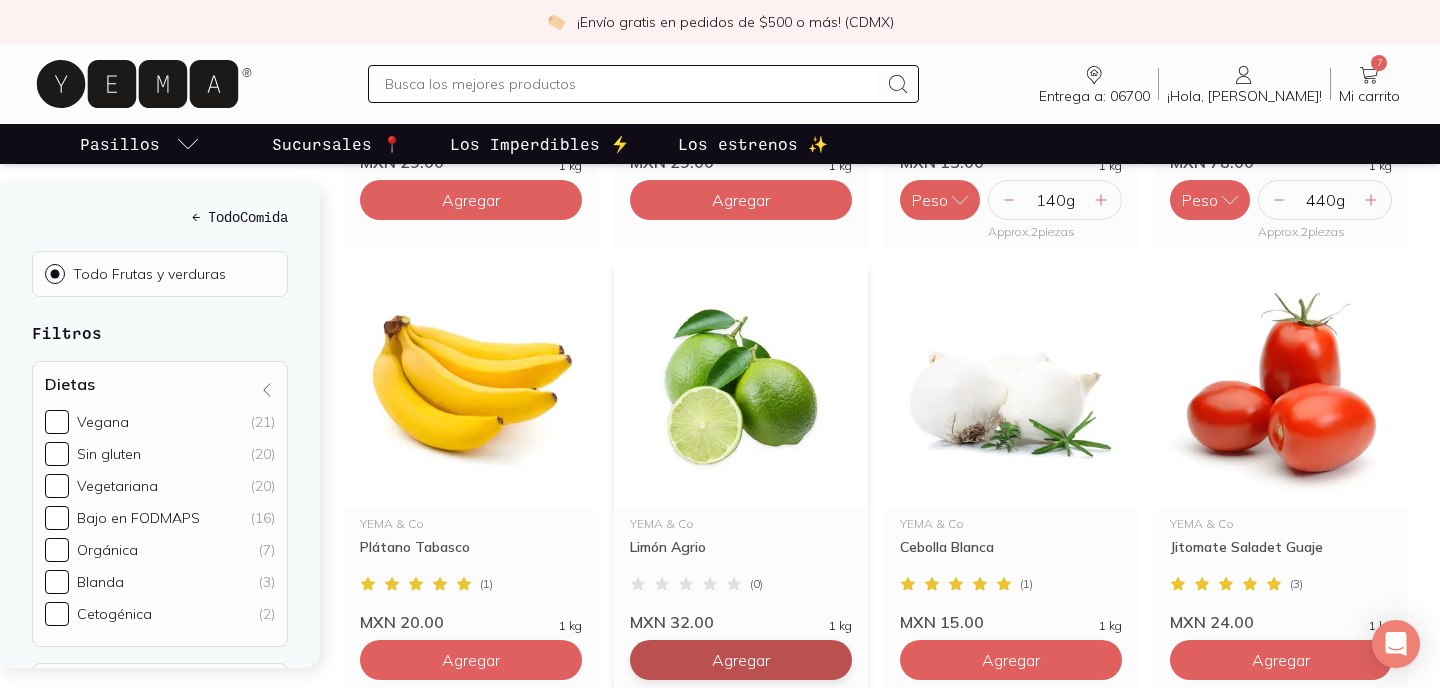 click on "Agregar" at bounding box center [471, 200] 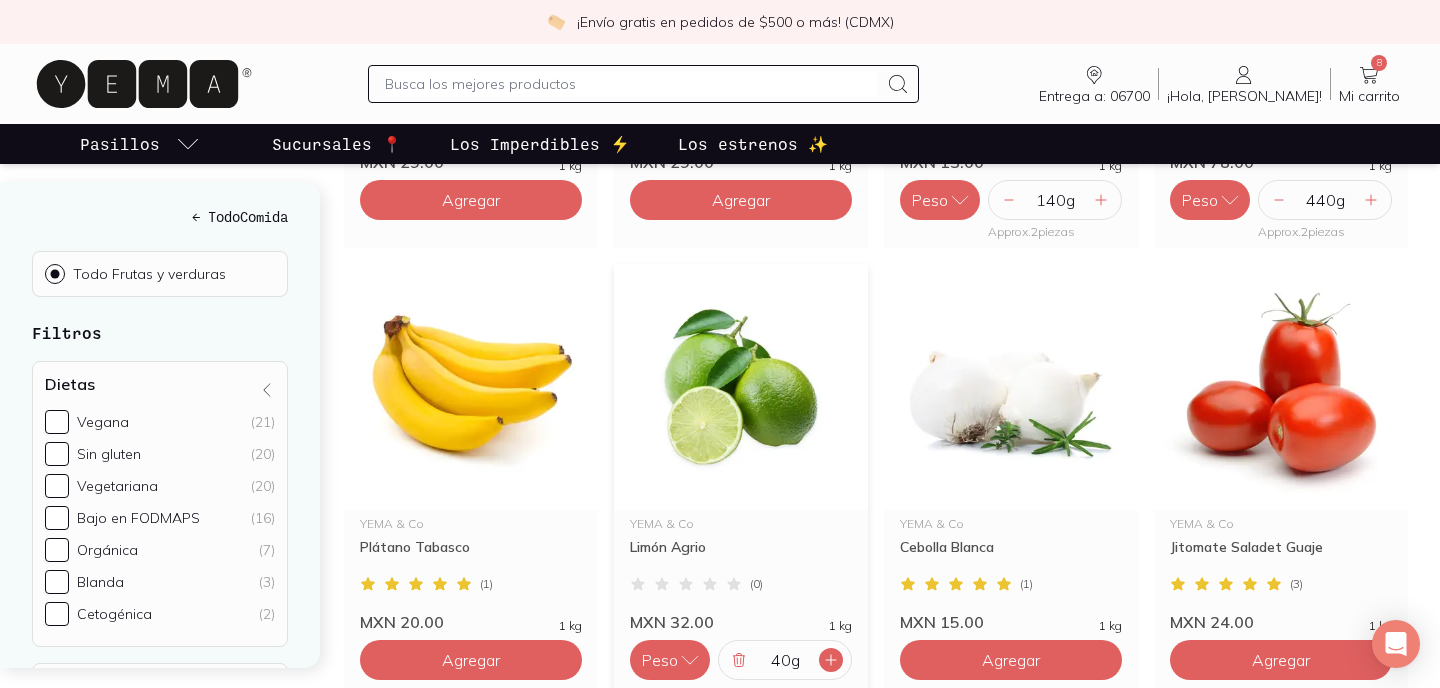 click 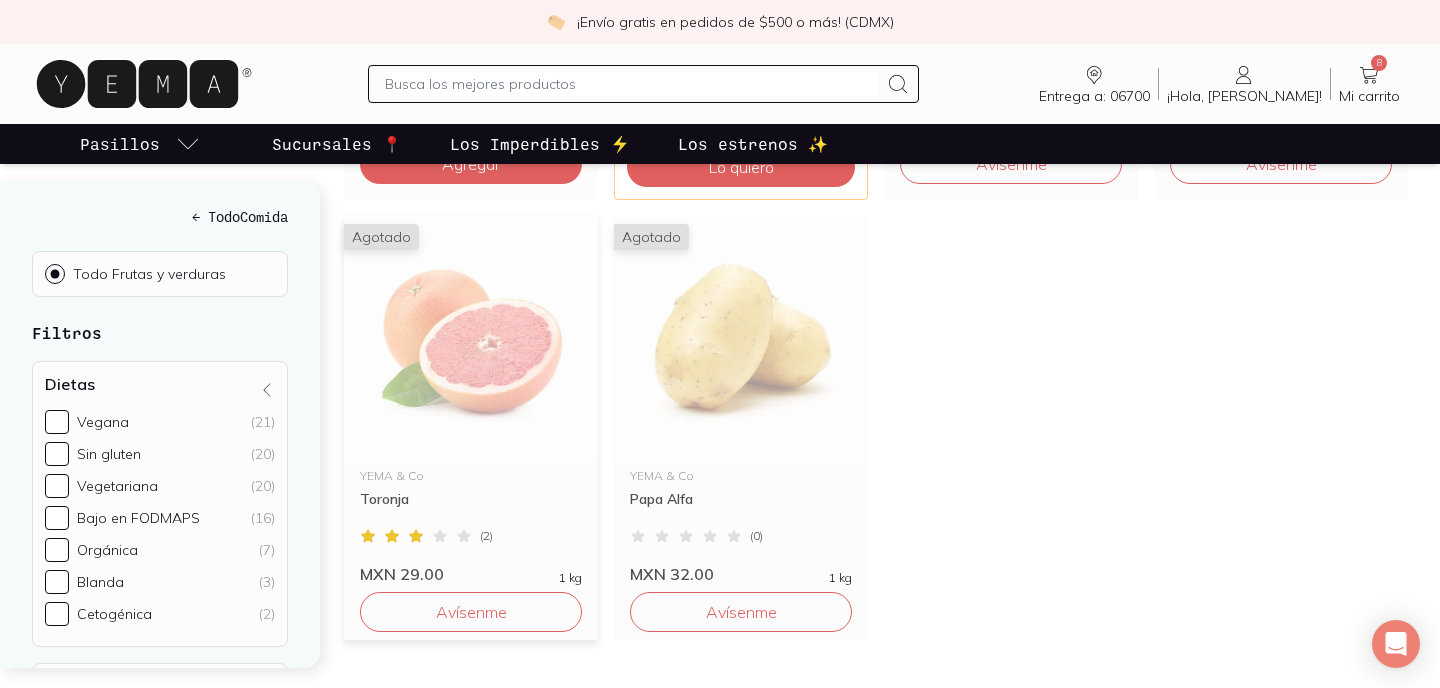 scroll, scrollTop: 2032, scrollLeft: 0, axis: vertical 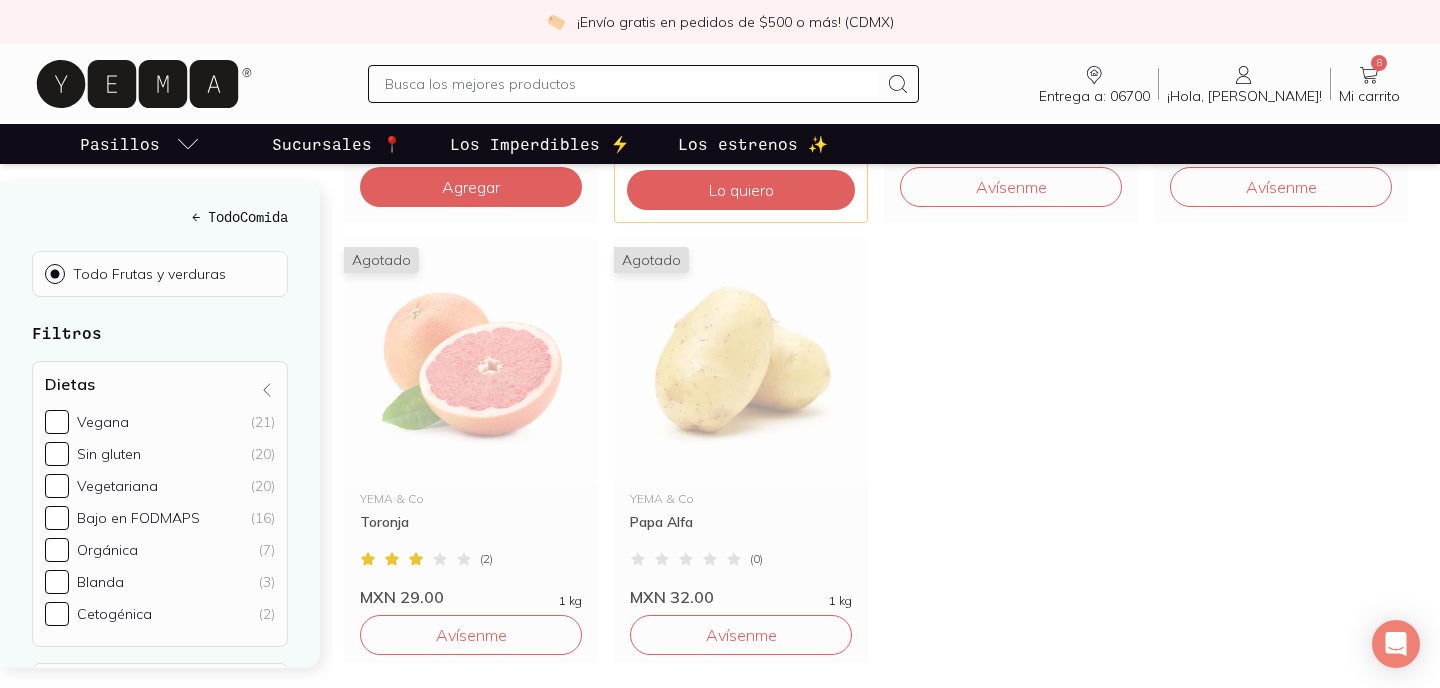 click at bounding box center (631, 84) 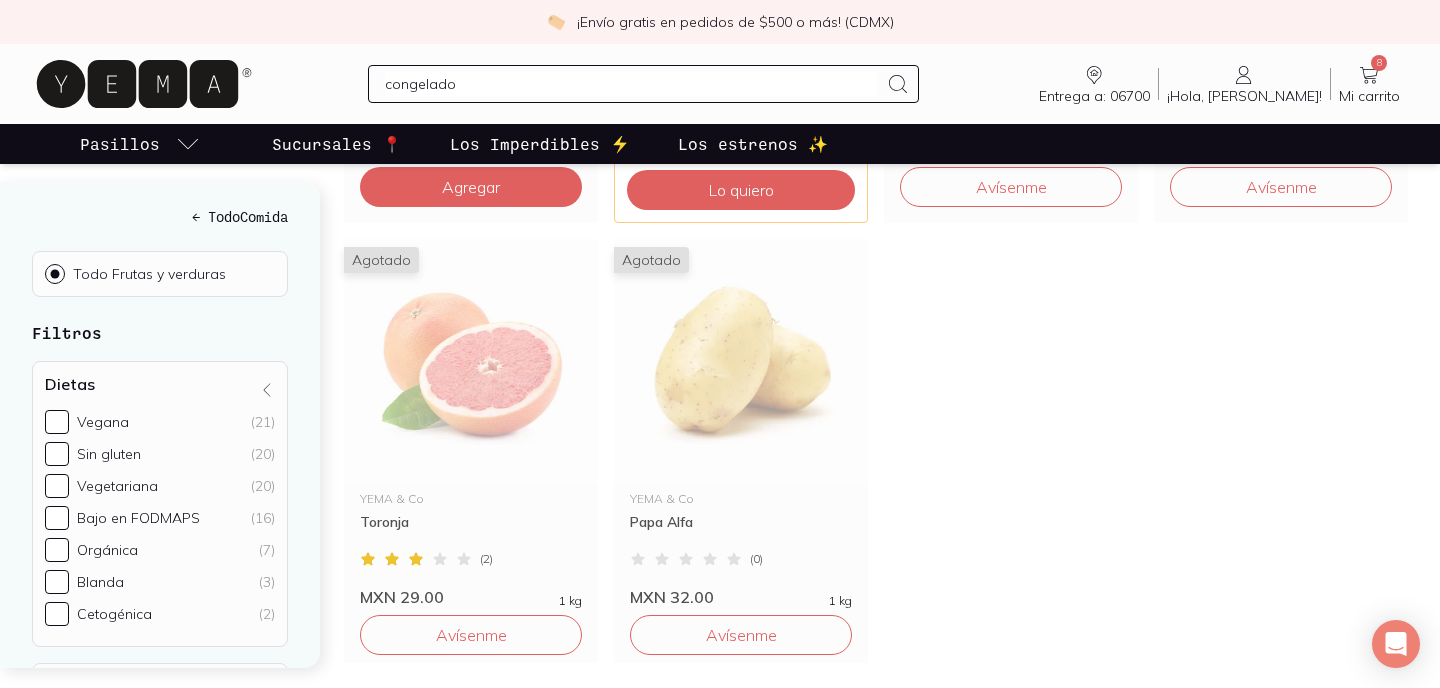 type on "congelados" 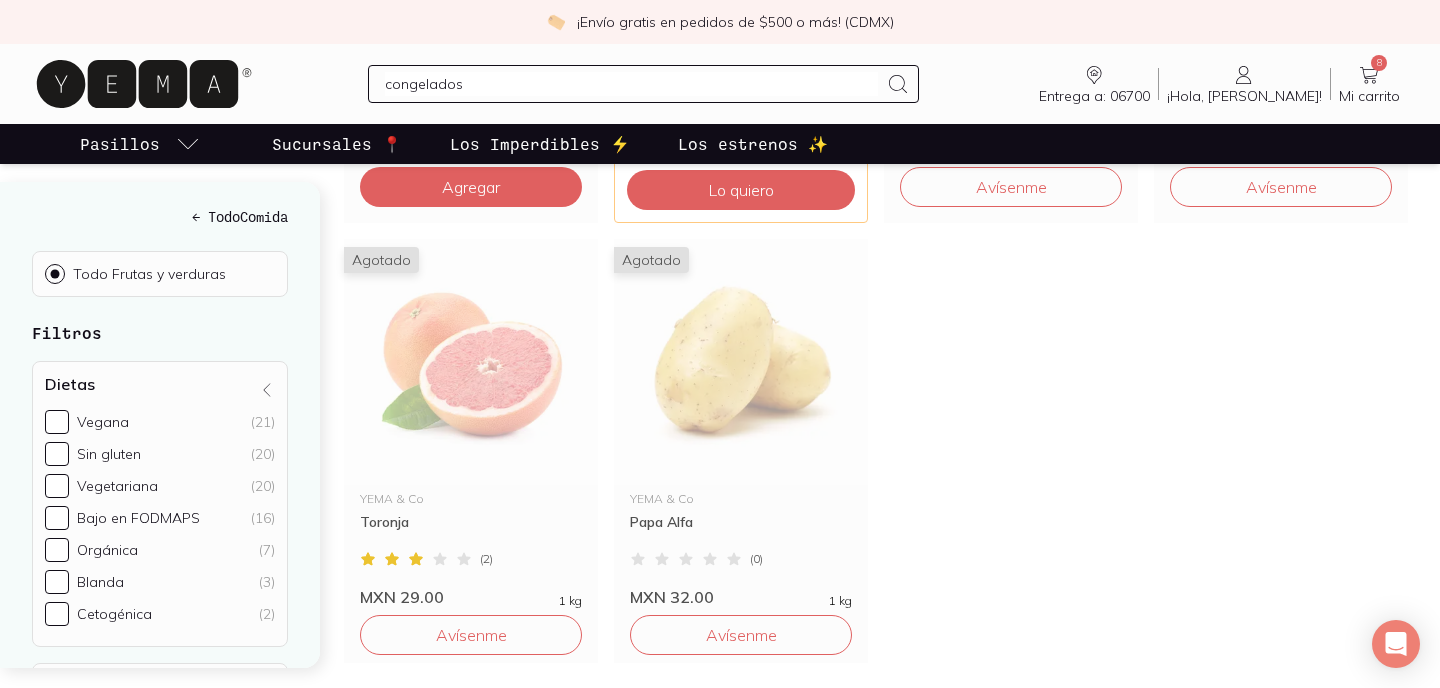 type 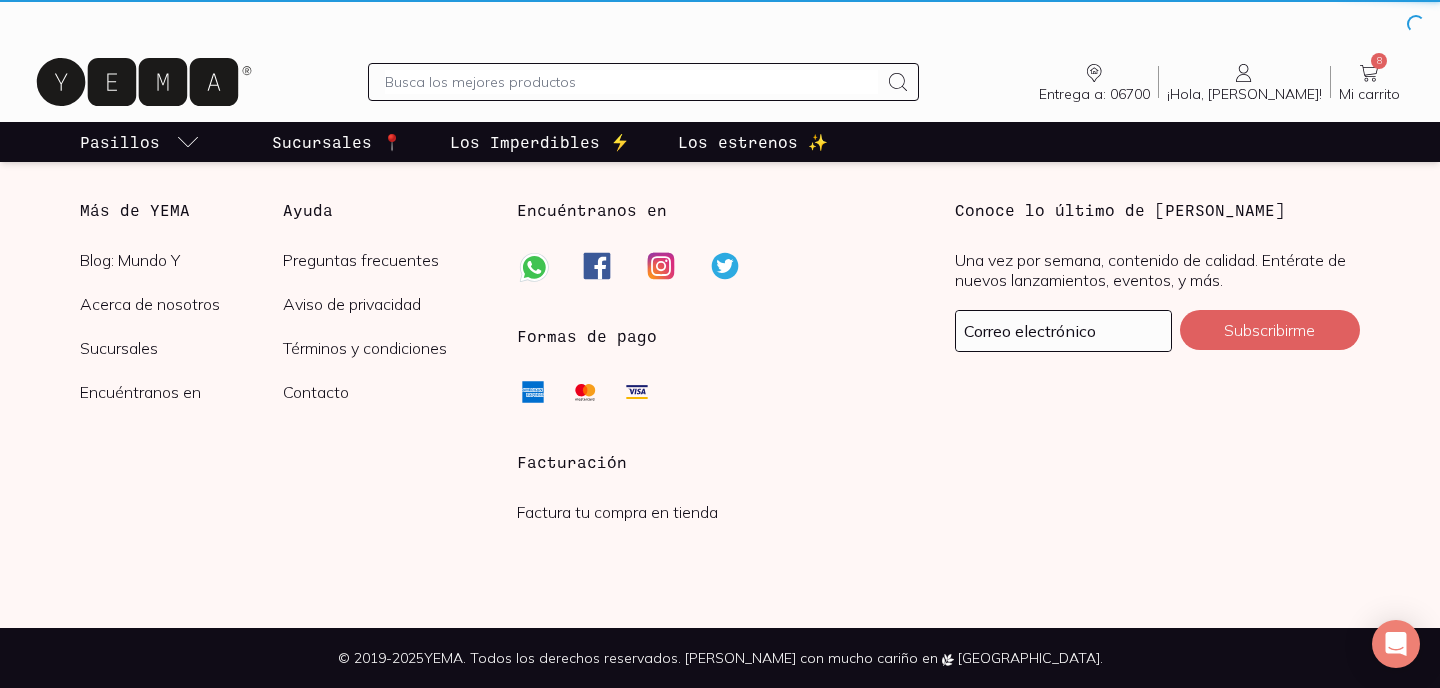 scroll, scrollTop: 0, scrollLeft: 0, axis: both 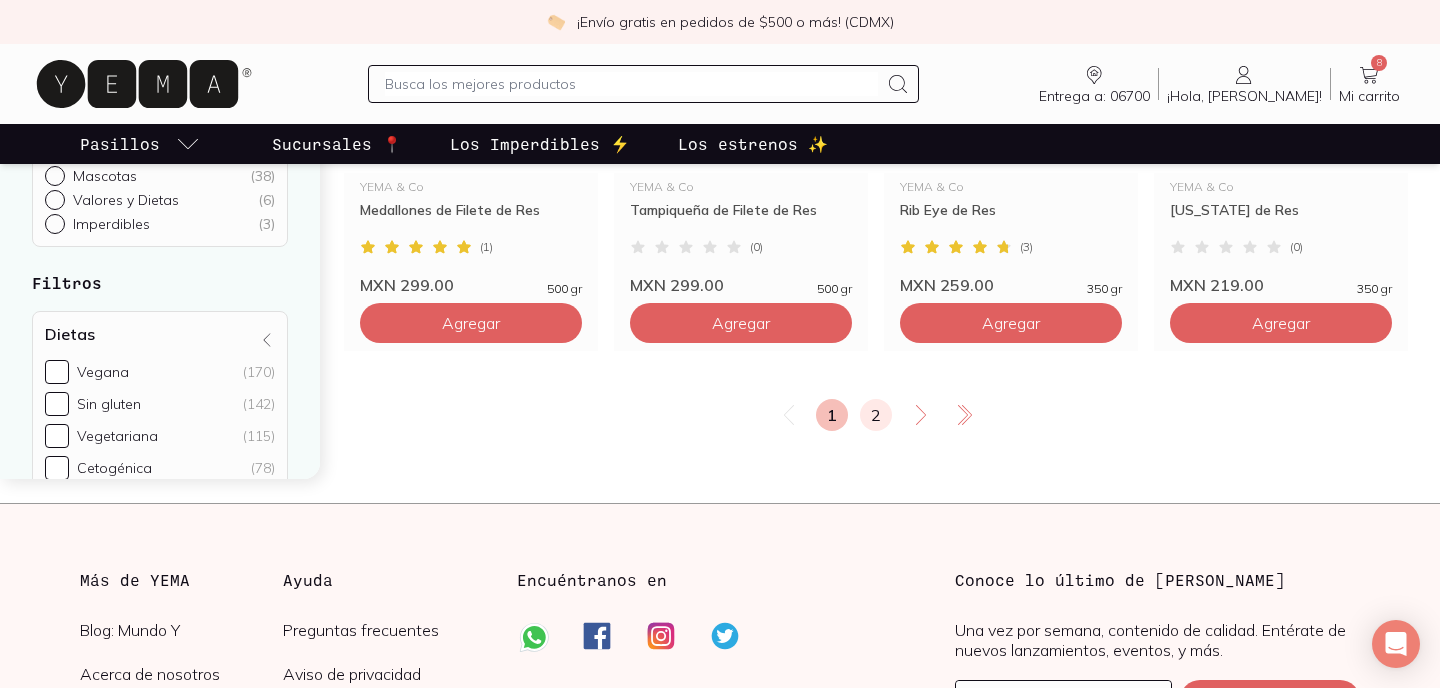 click on "2" at bounding box center [876, 415] 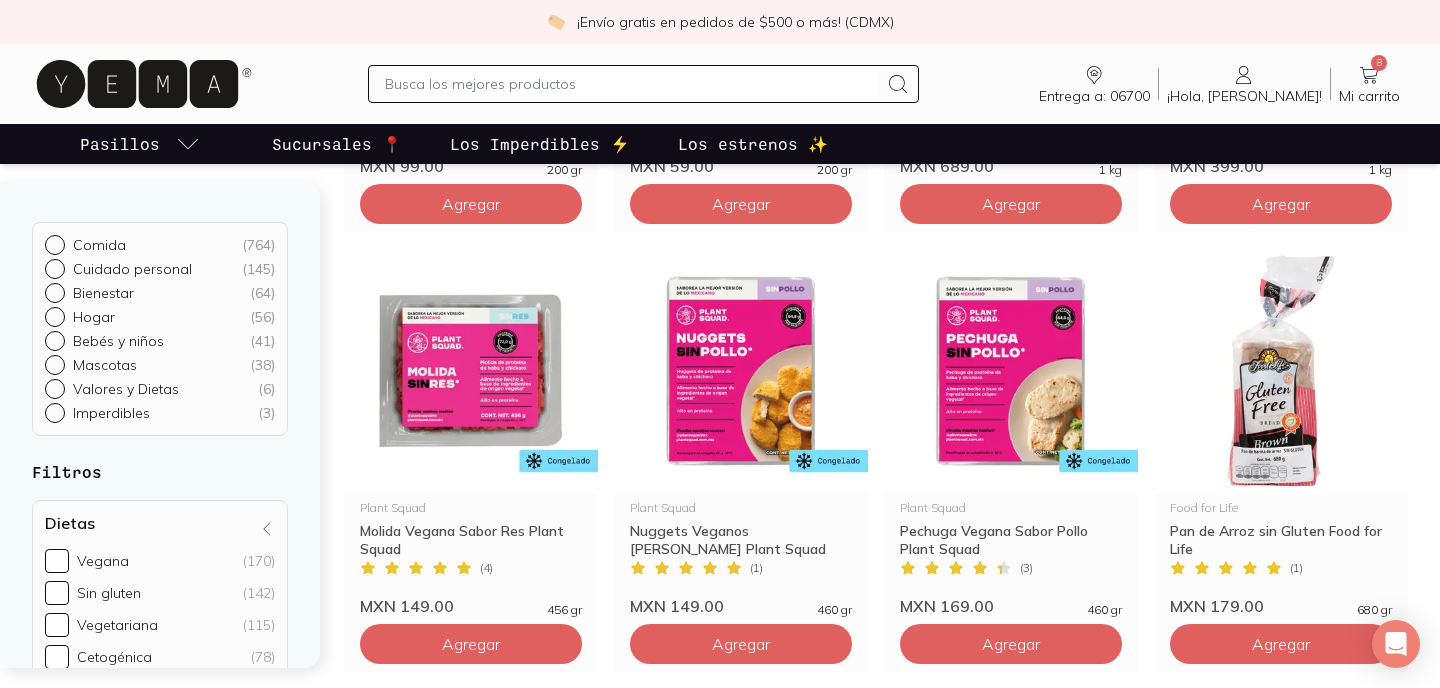 scroll, scrollTop: 24, scrollLeft: 0, axis: vertical 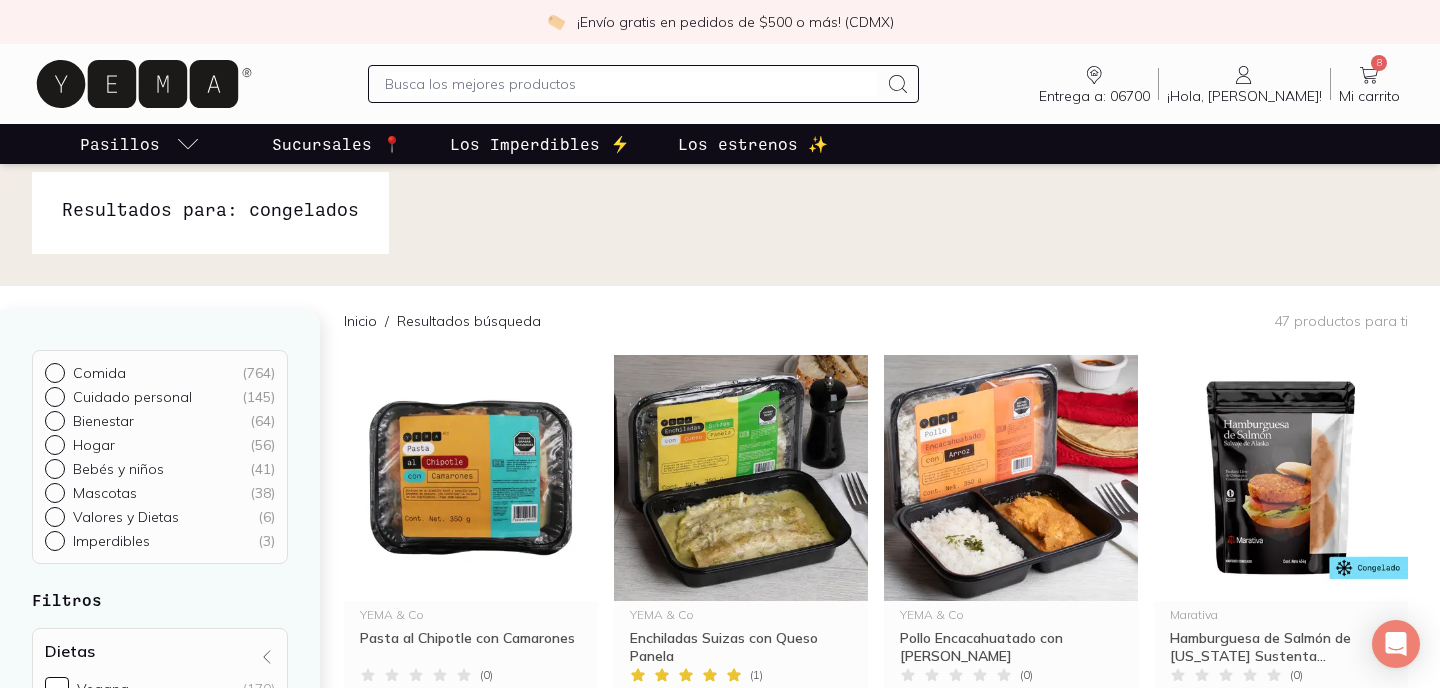 click at bounding box center (631, 84) 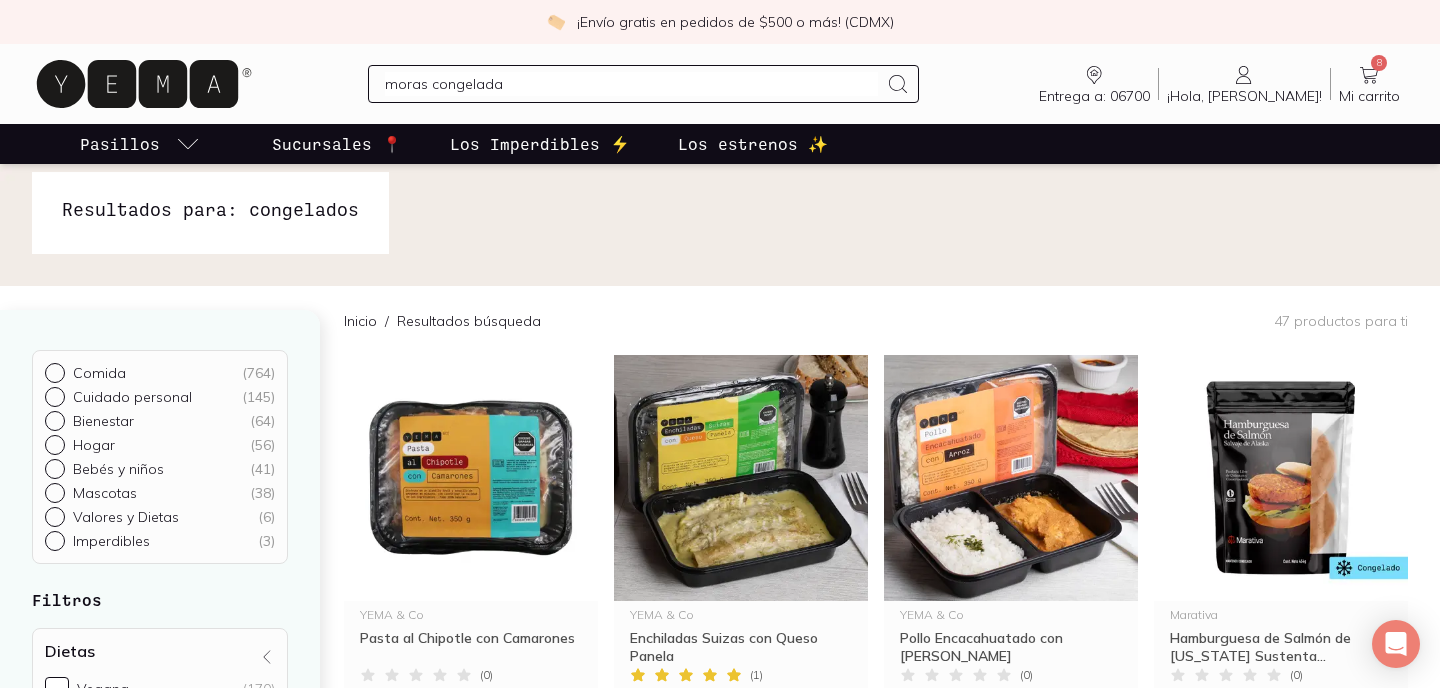 type on "moras congeladas" 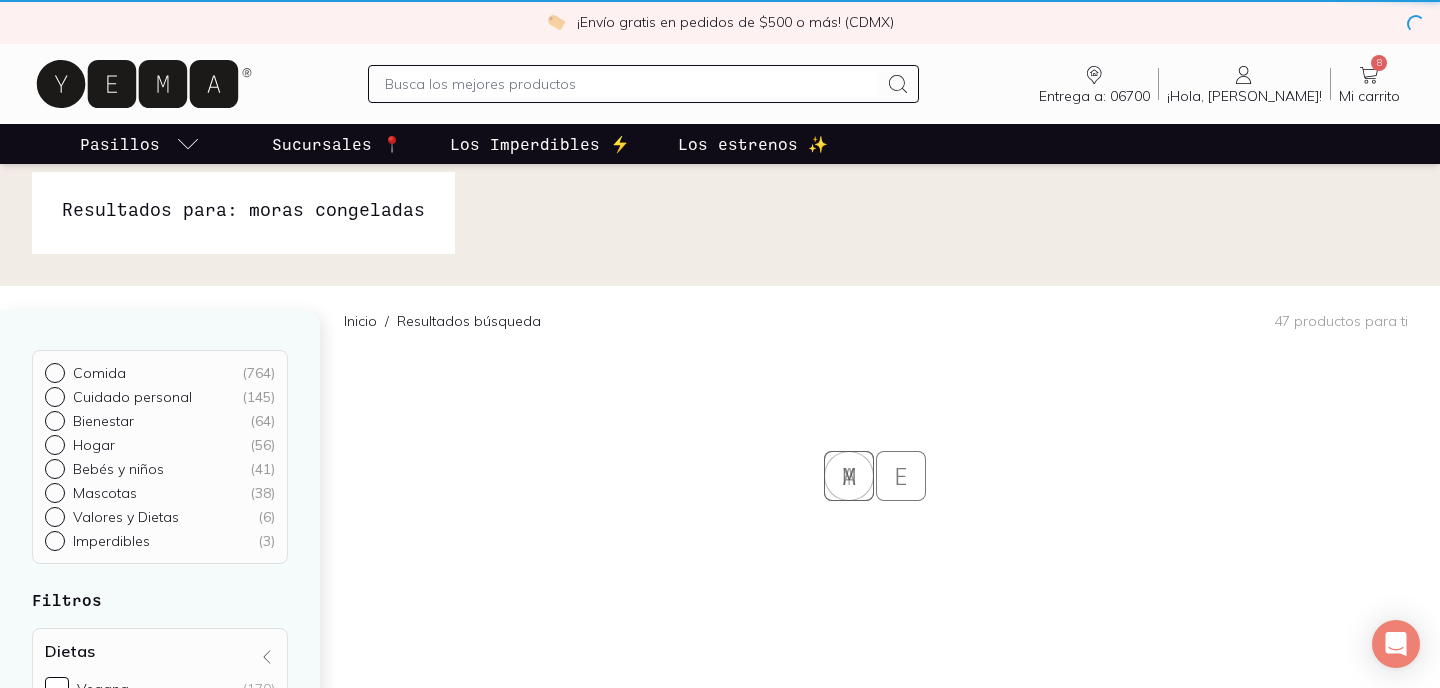 scroll, scrollTop: 0, scrollLeft: 0, axis: both 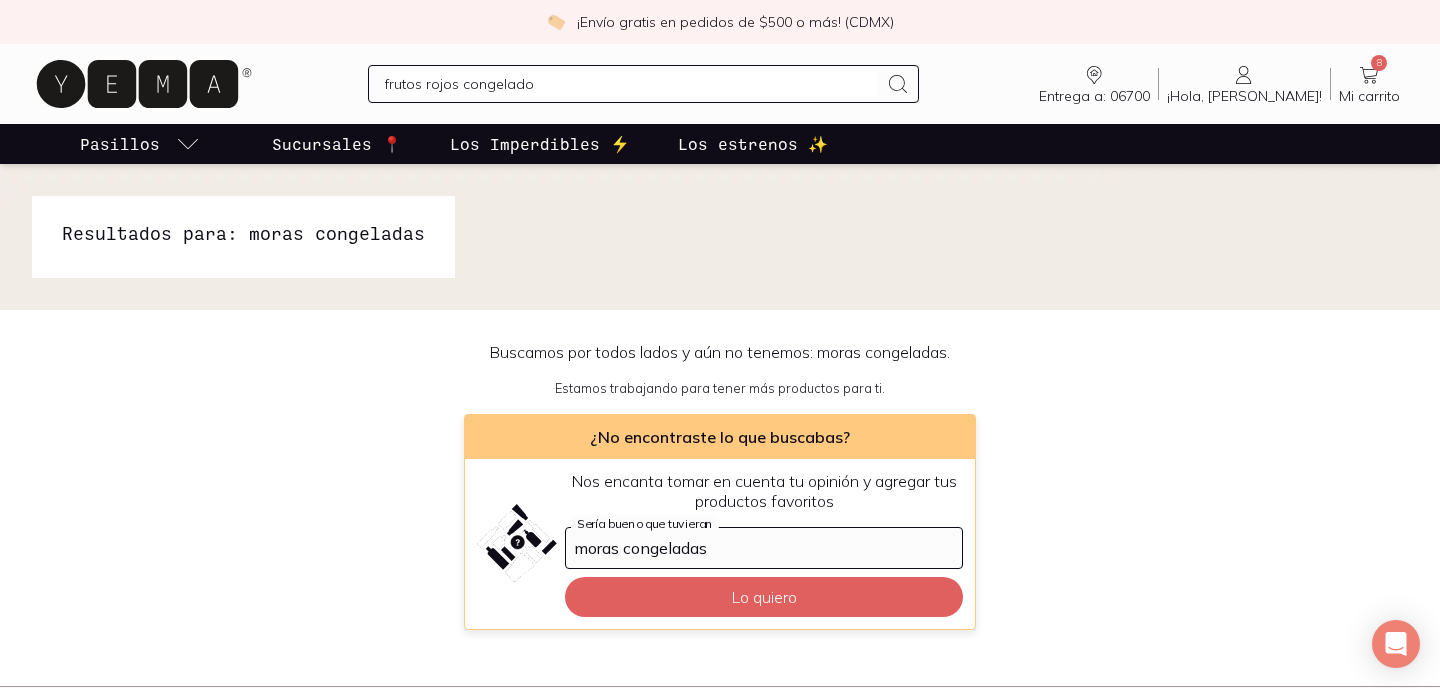 type on "frutos rojos congelados" 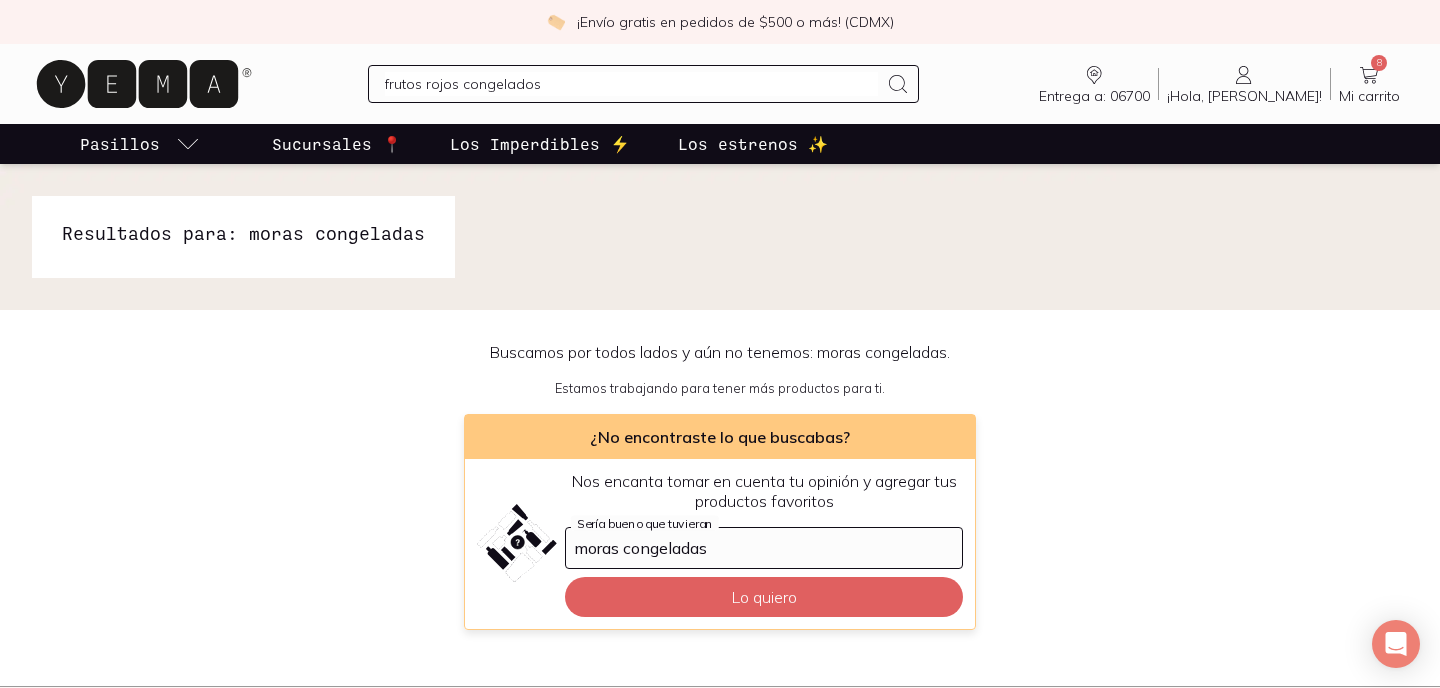 type 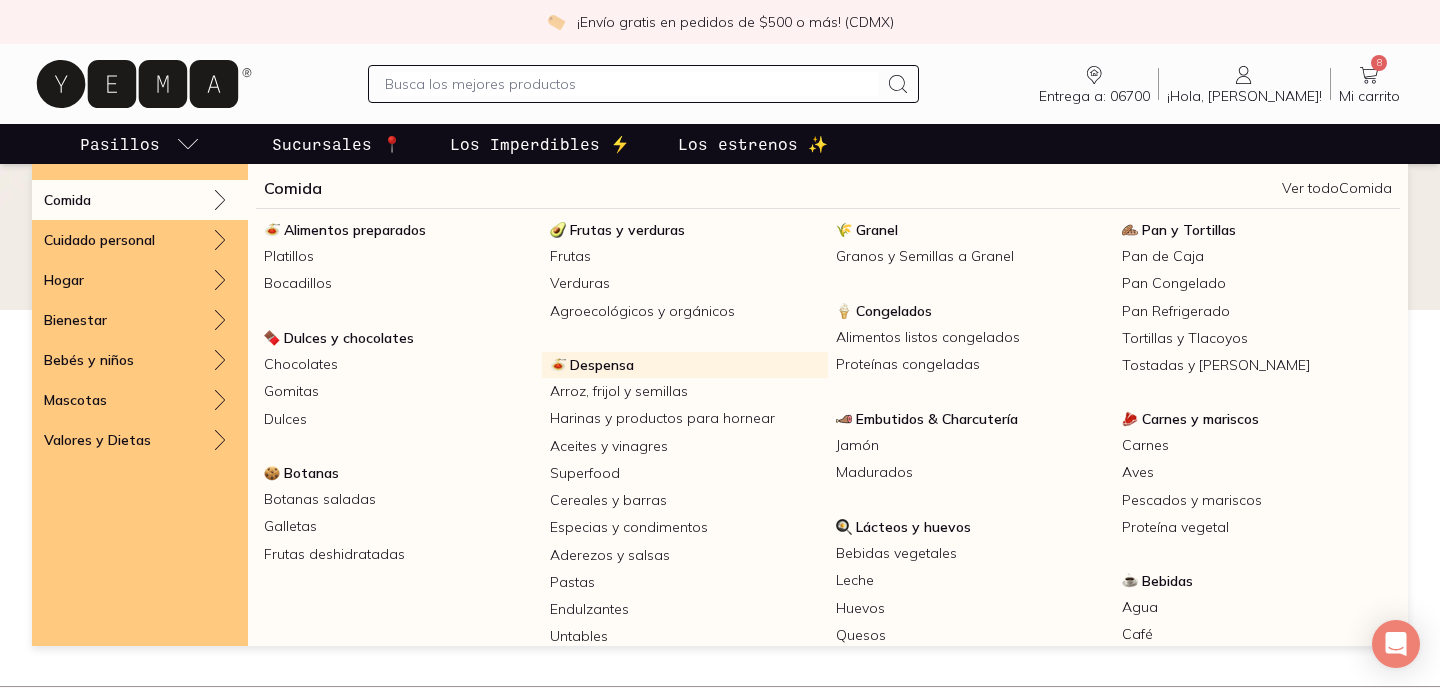 click on "Despensa" at bounding box center [685, 365] 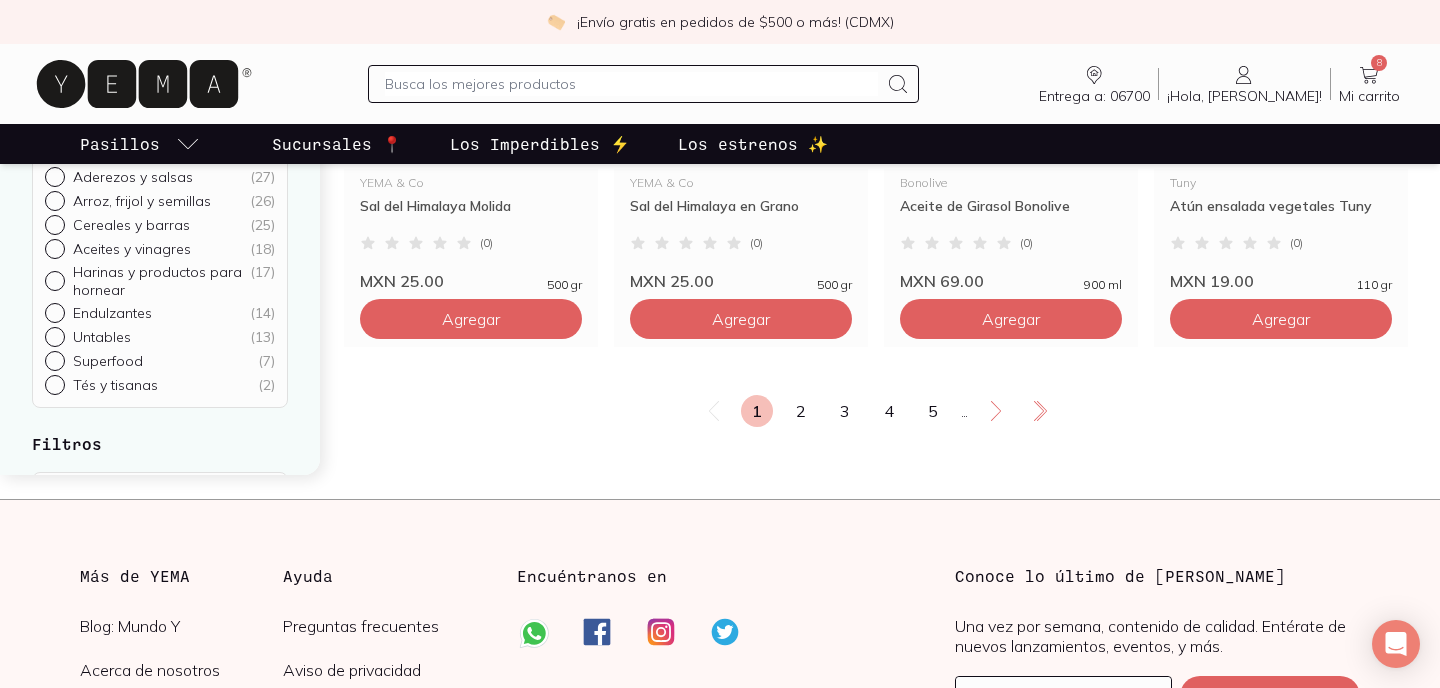 scroll, scrollTop: 3737, scrollLeft: 0, axis: vertical 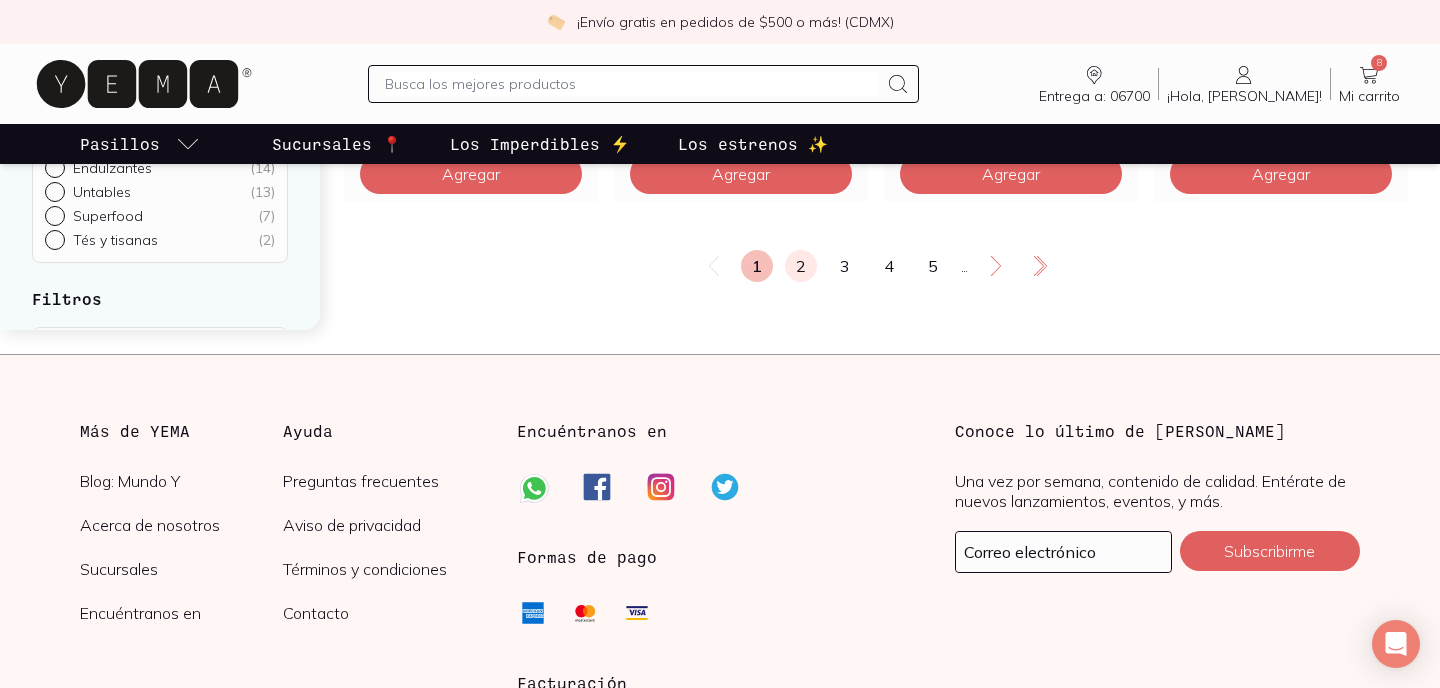 click on "2" at bounding box center [801, 266] 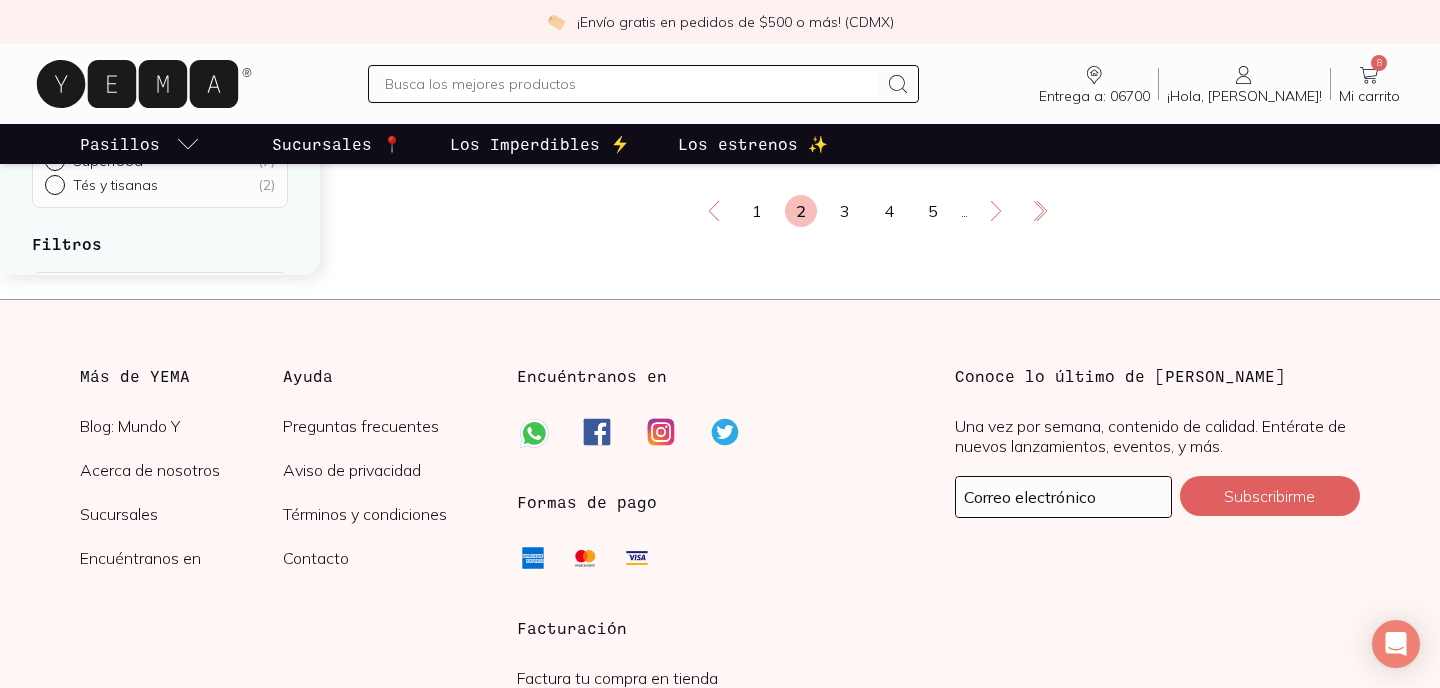 scroll, scrollTop: 3803, scrollLeft: 0, axis: vertical 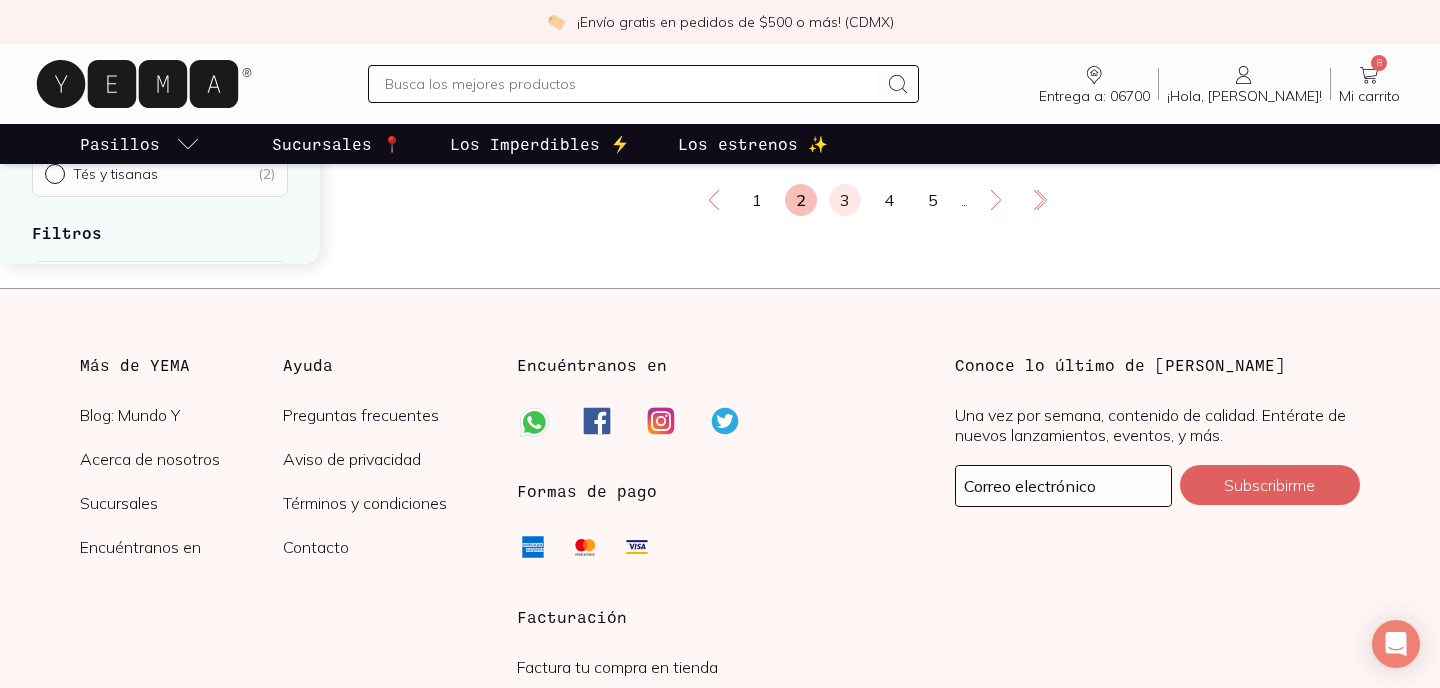 click on "3" at bounding box center [845, 200] 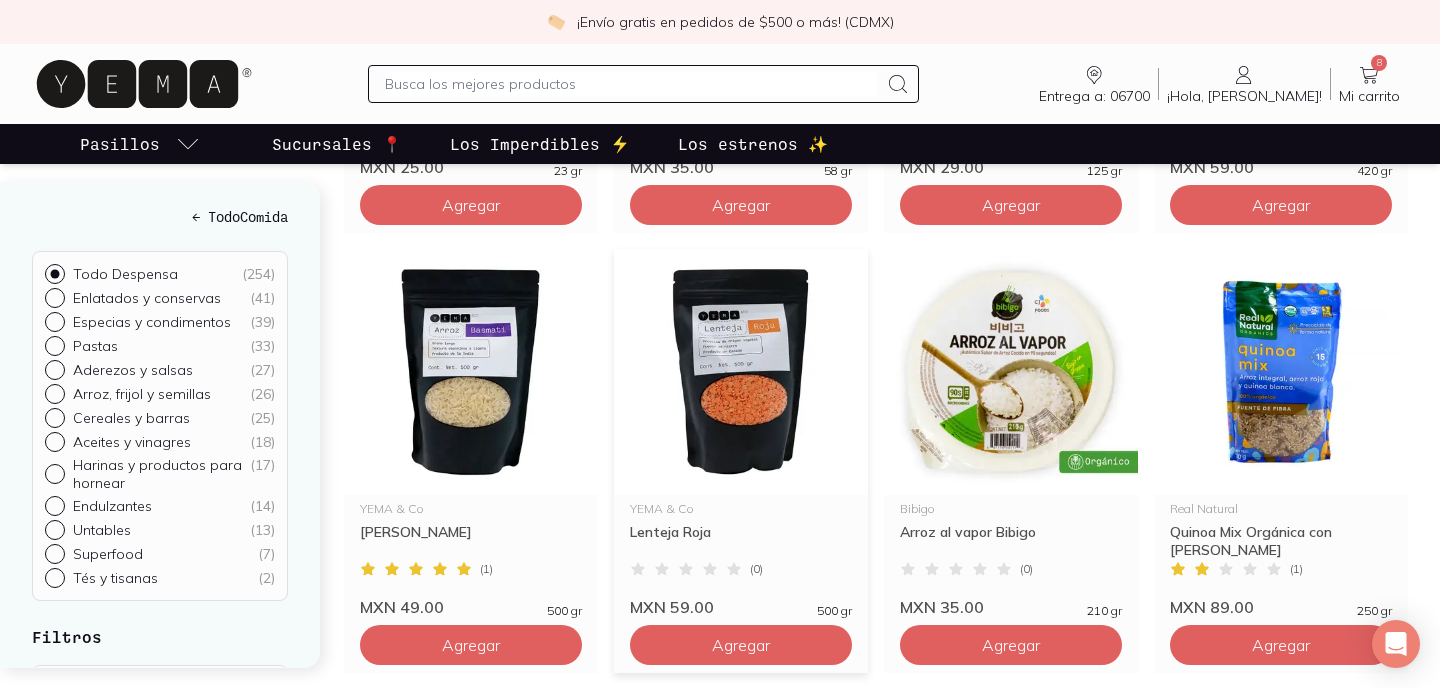 scroll, scrollTop: 1518, scrollLeft: 0, axis: vertical 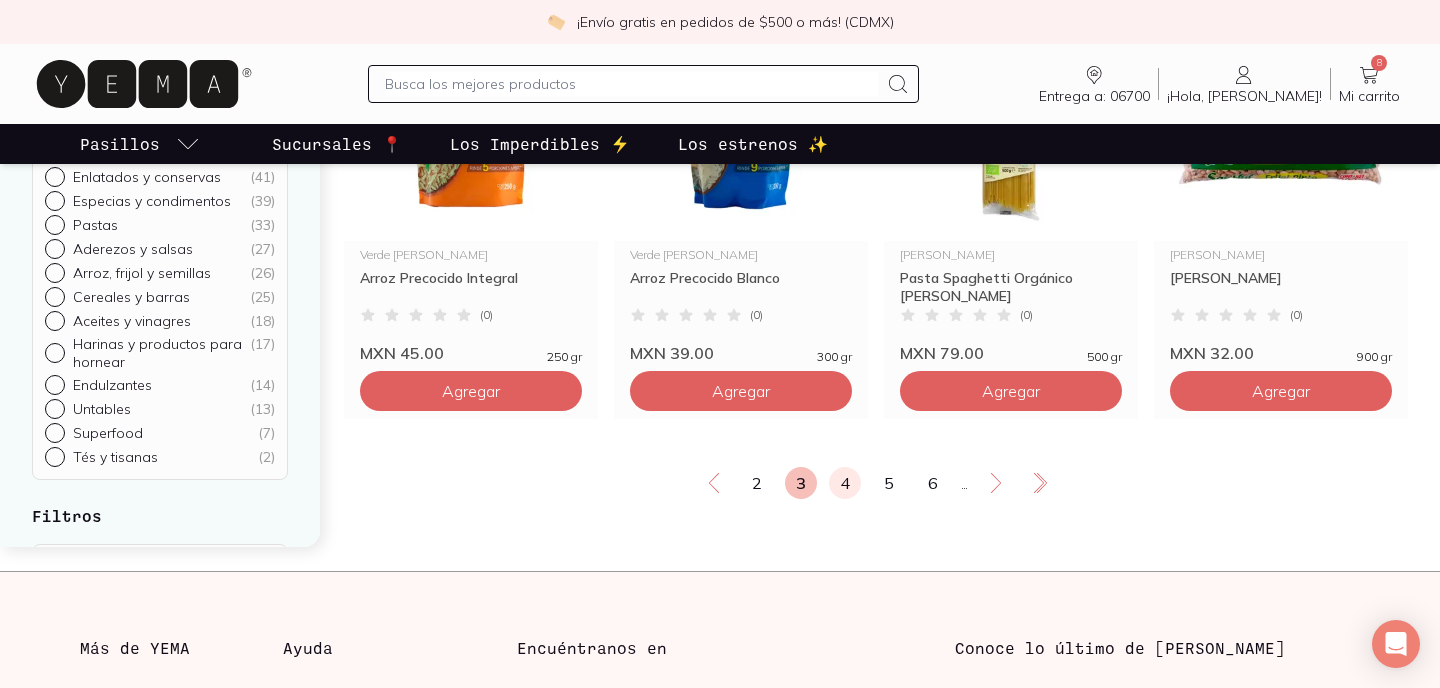 click on "4" at bounding box center (845, 483) 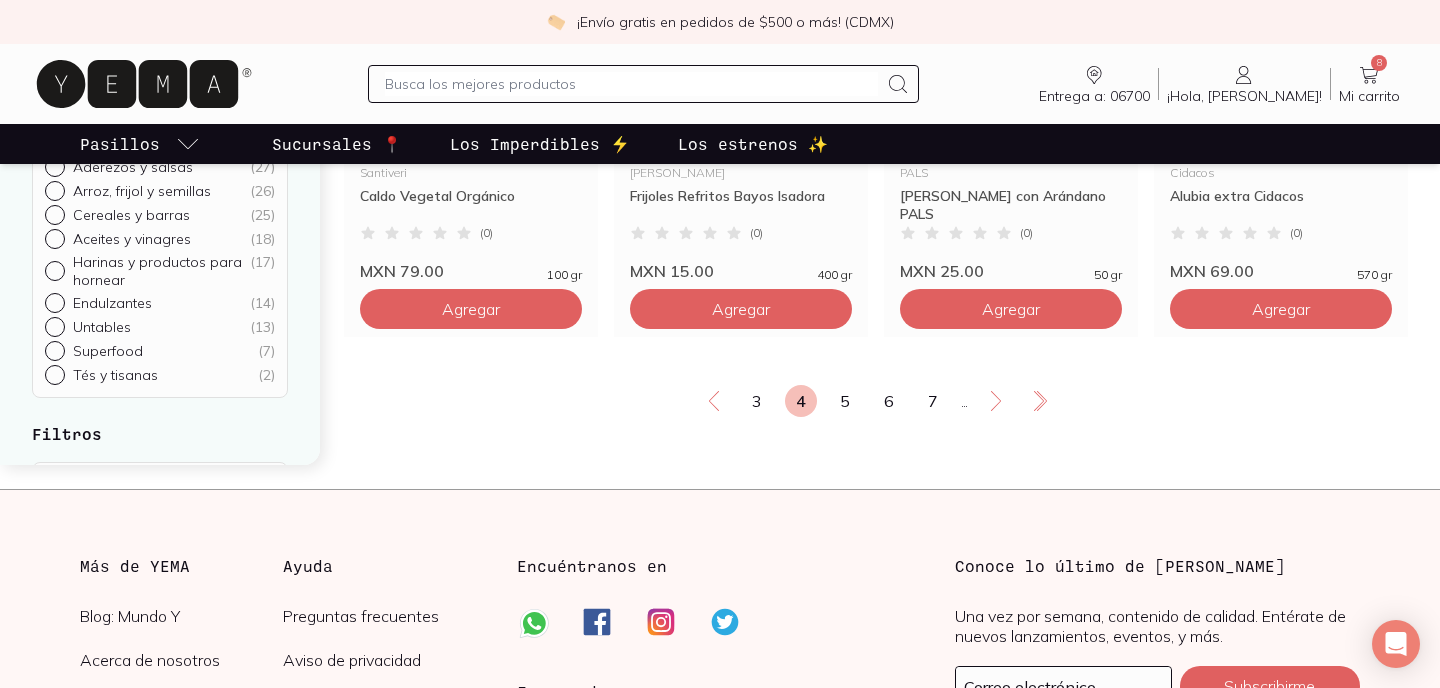 scroll, scrollTop: 3603, scrollLeft: 0, axis: vertical 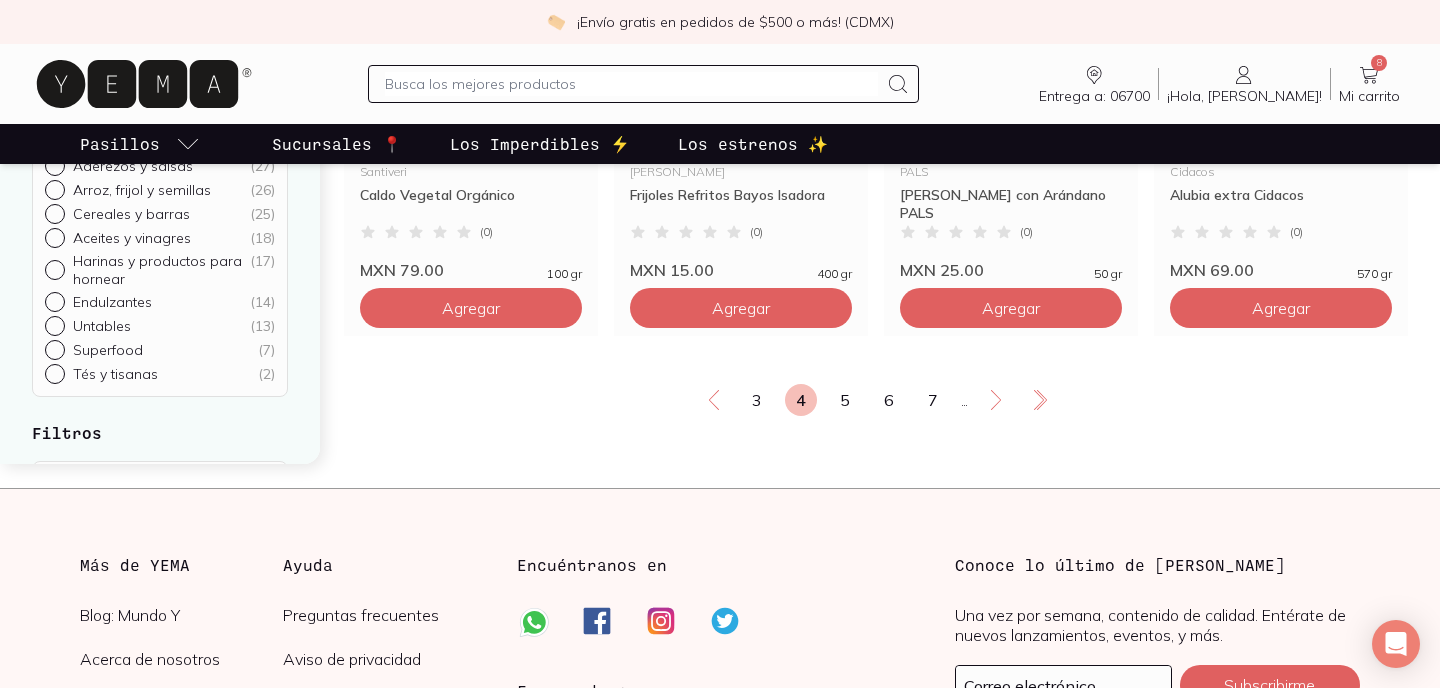 click on "Entrega a: 06700 06700 Buscar Buscar ¡Hola, Mercedes! Mercedes 8 Mi carrito Carrito" at bounding box center (720, 84) 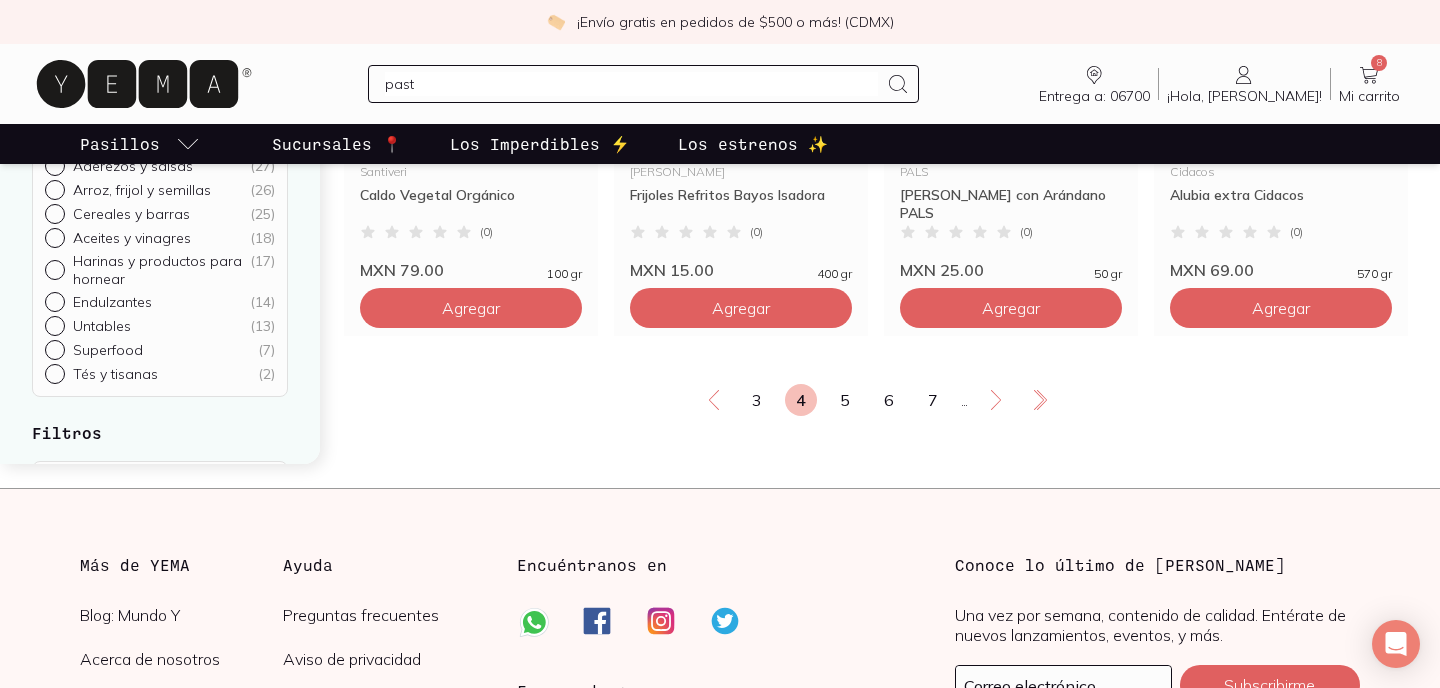 type on "pasta" 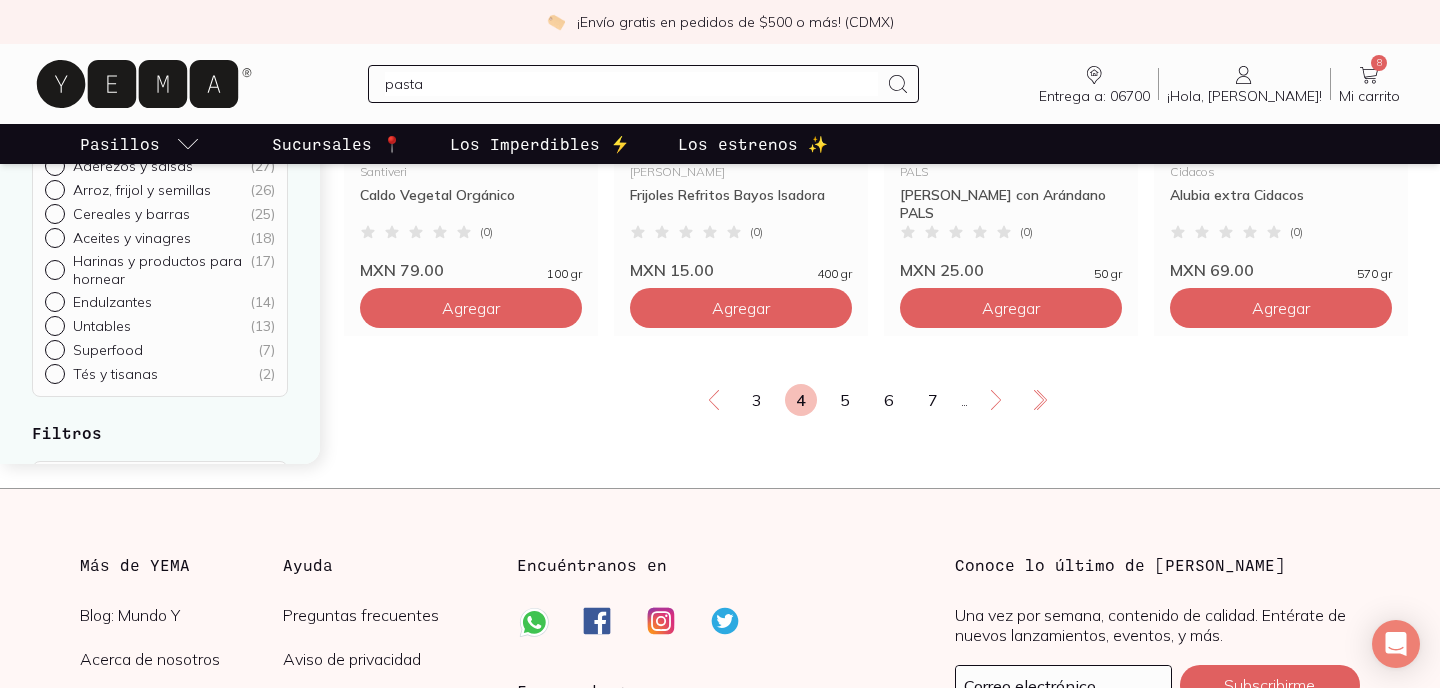 type 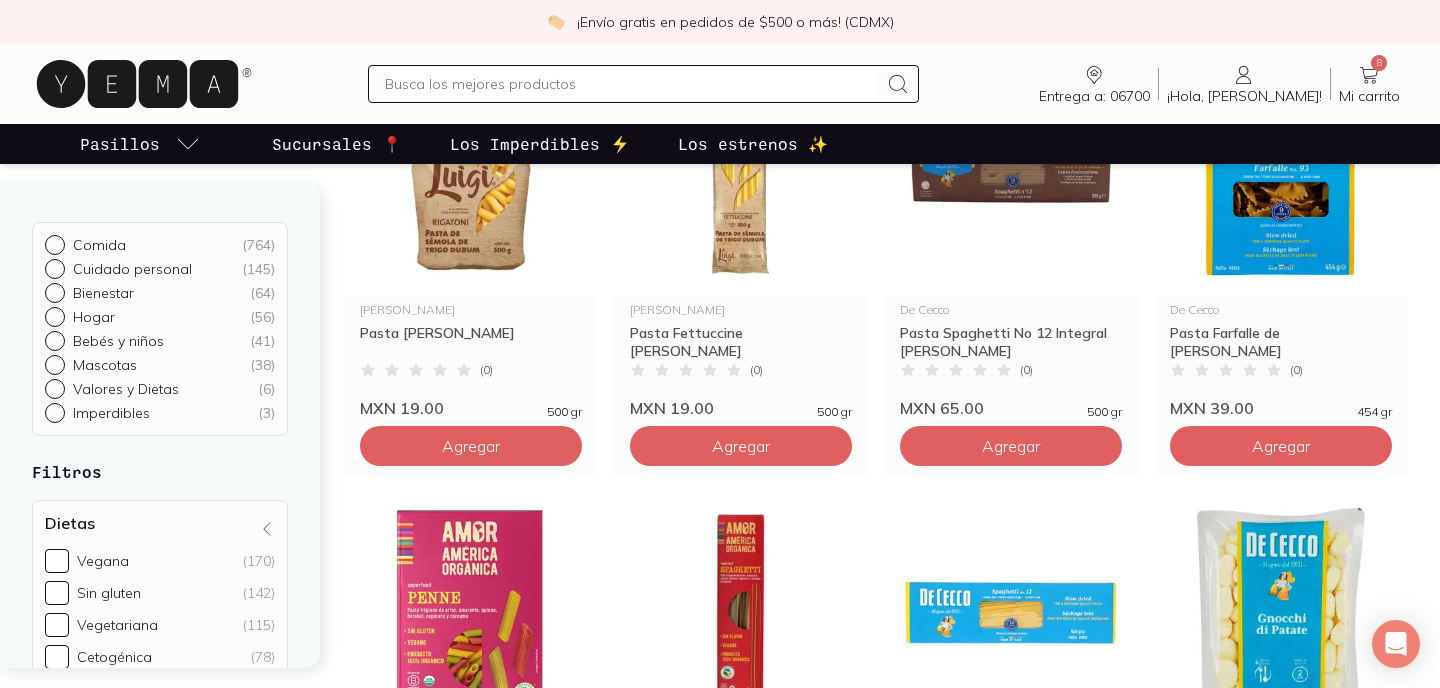 scroll, scrollTop: 2526, scrollLeft: 0, axis: vertical 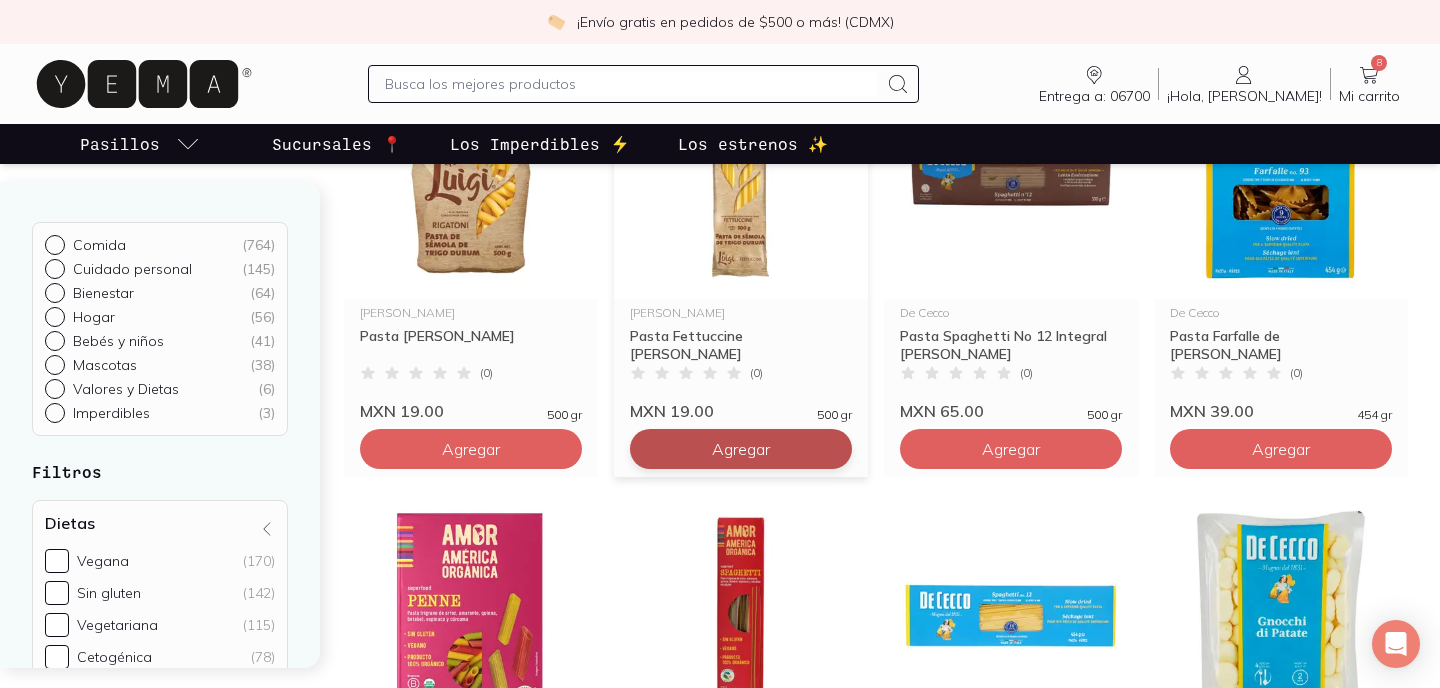 click on "Agregar" at bounding box center [471, -1751] 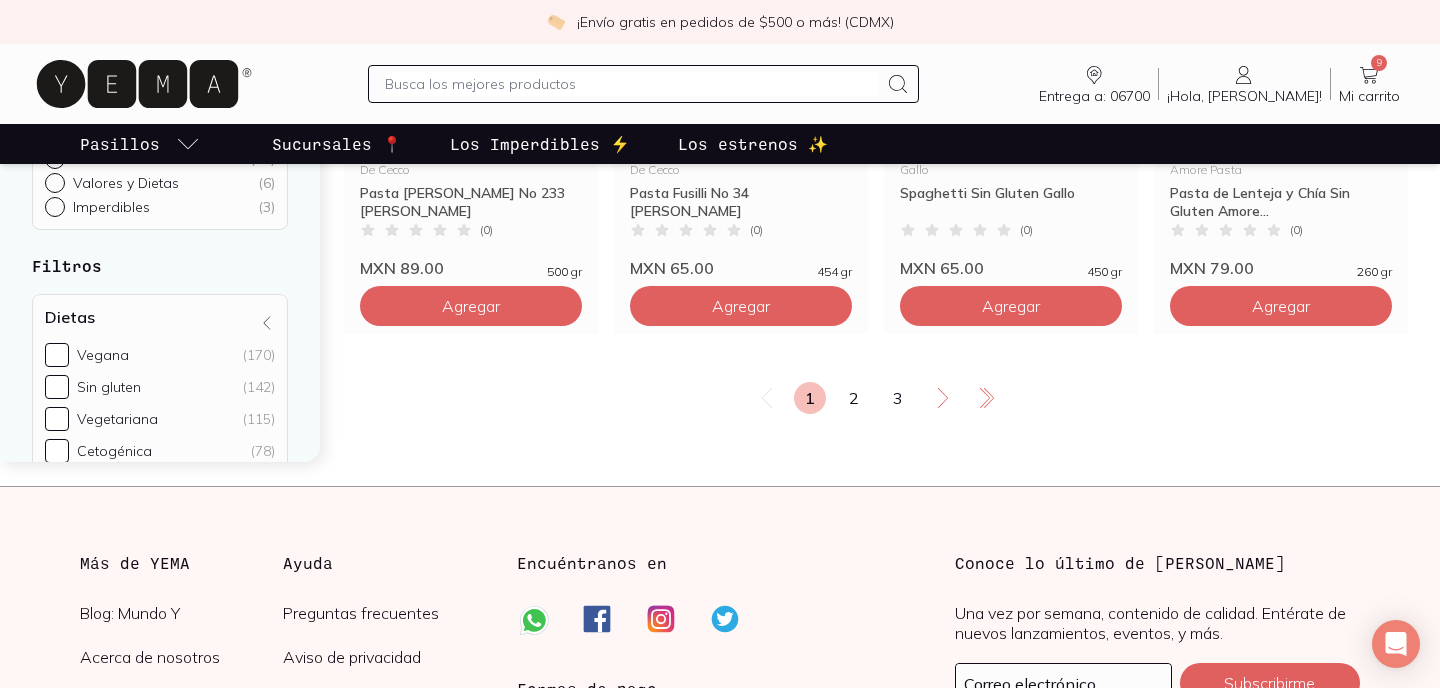 scroll, scrollTop: 3561, scrollLeft: 0, axis: vertical 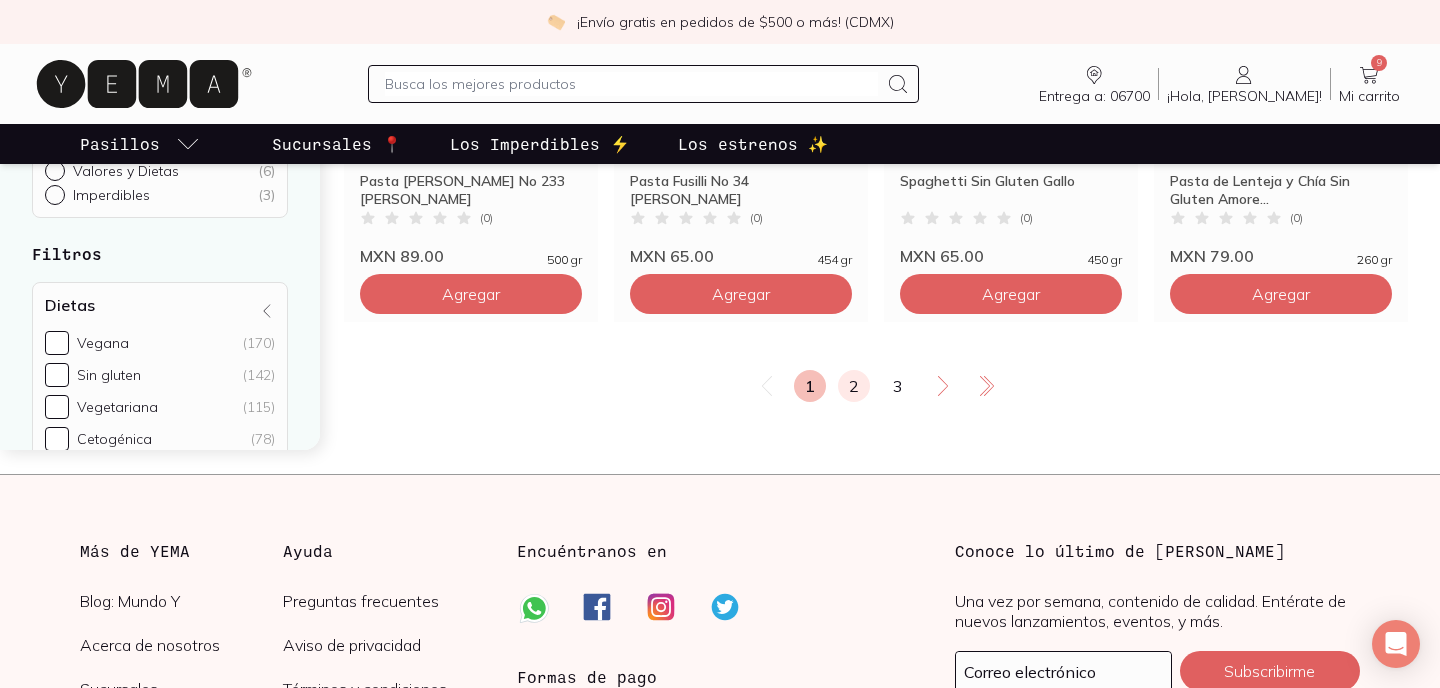 click on "2" at bounding box center (854, 386) 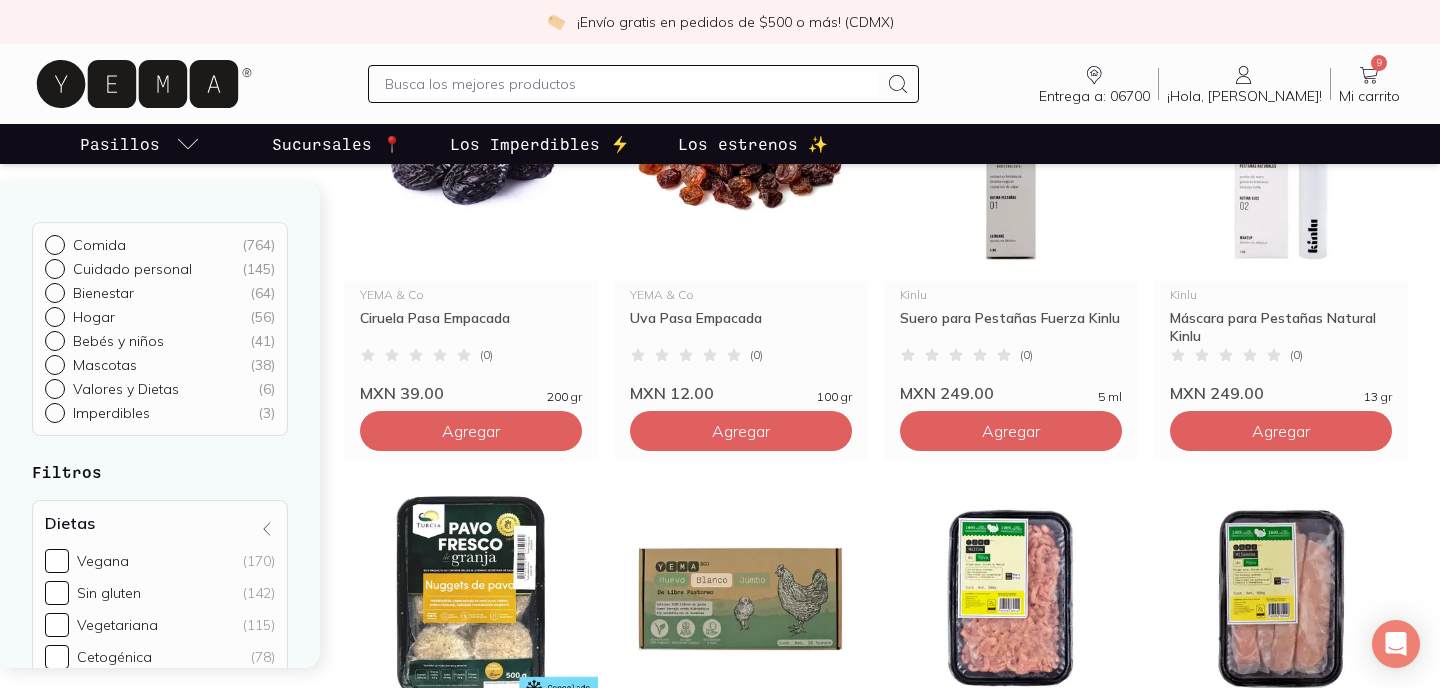 scroll, scrollTop: 3238, scrollLeft: 0, axis: vertical 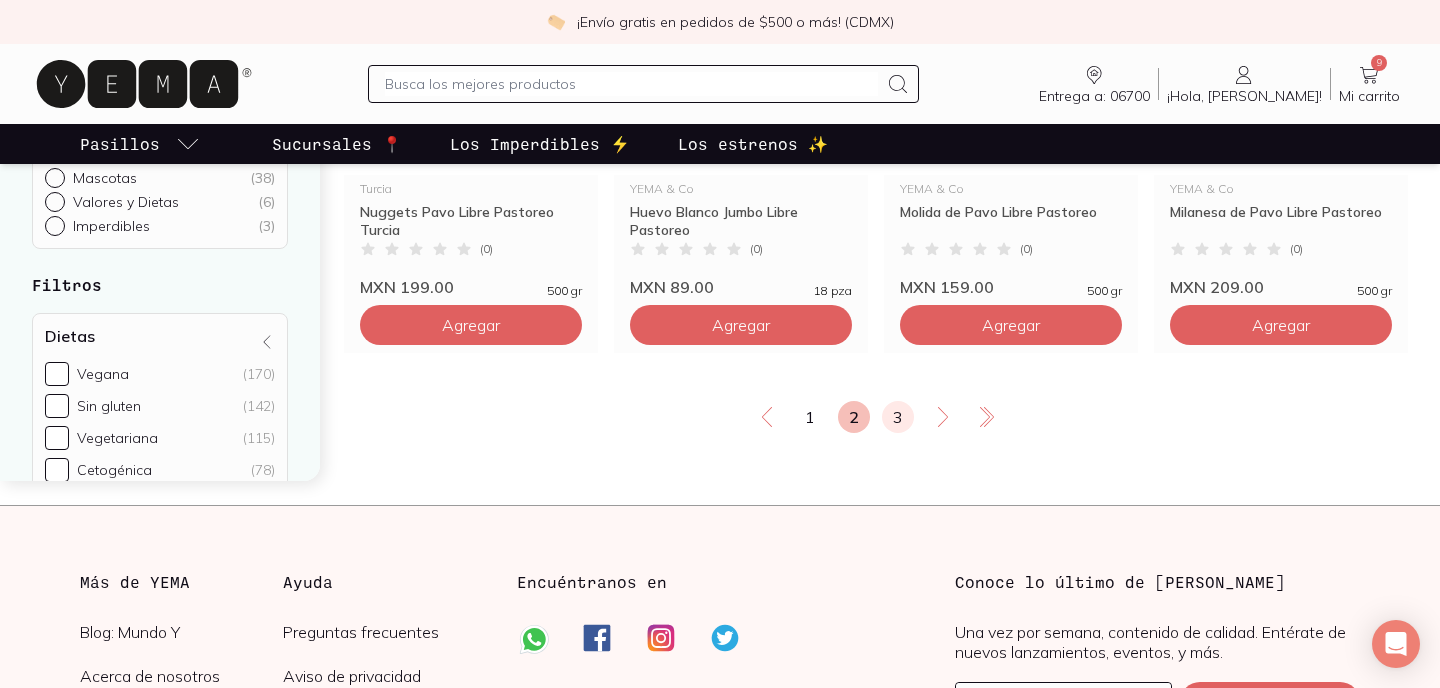 click on "3" at bounding box center (898, 417) 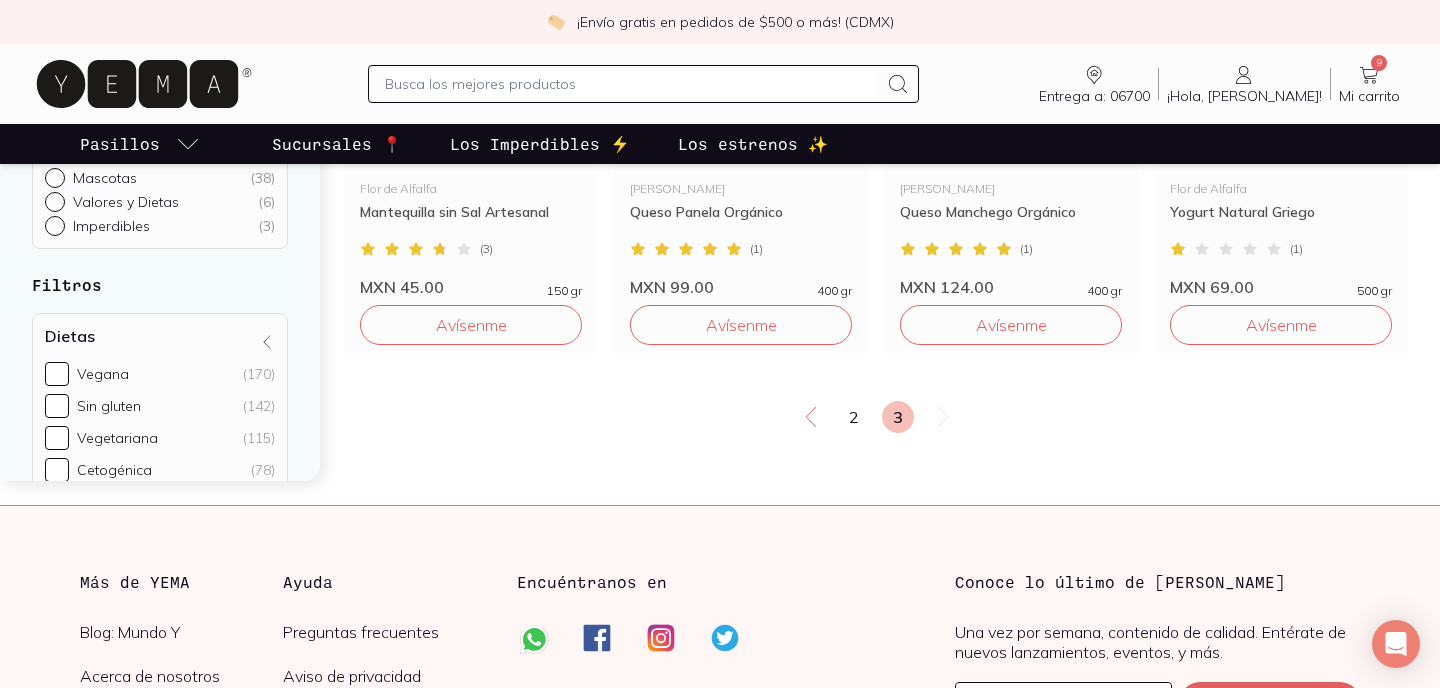 scroll, scrollTop: 3113, scrollLeft: 0, axis: vertical 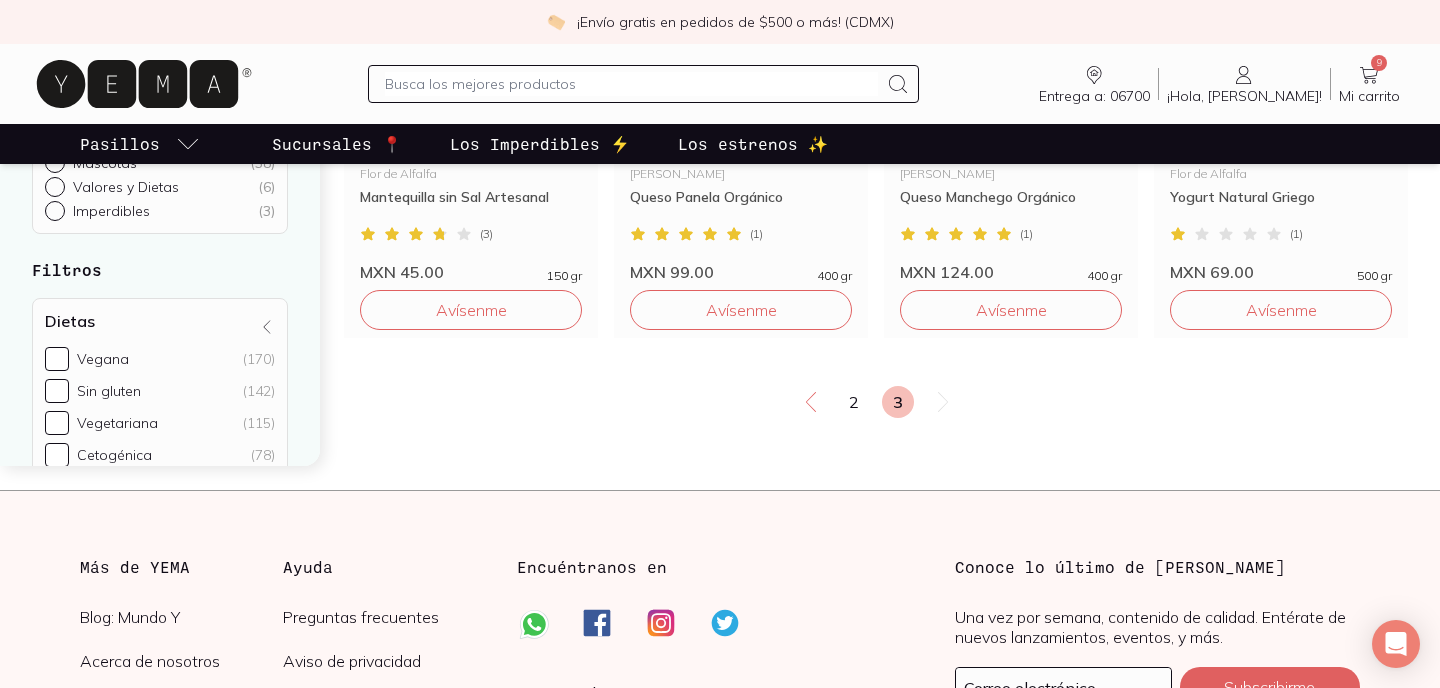 click 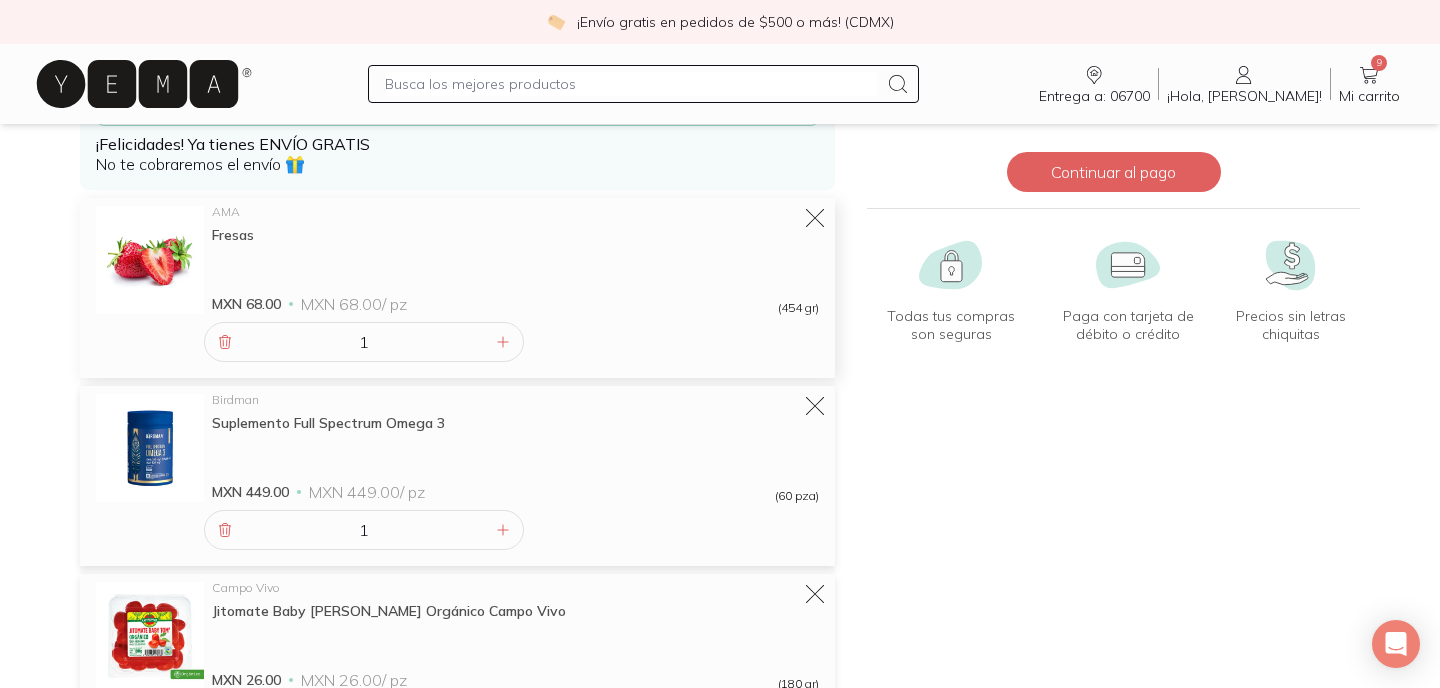 scroll, scrollTop: 0, scrollLeft: 0, axis: both 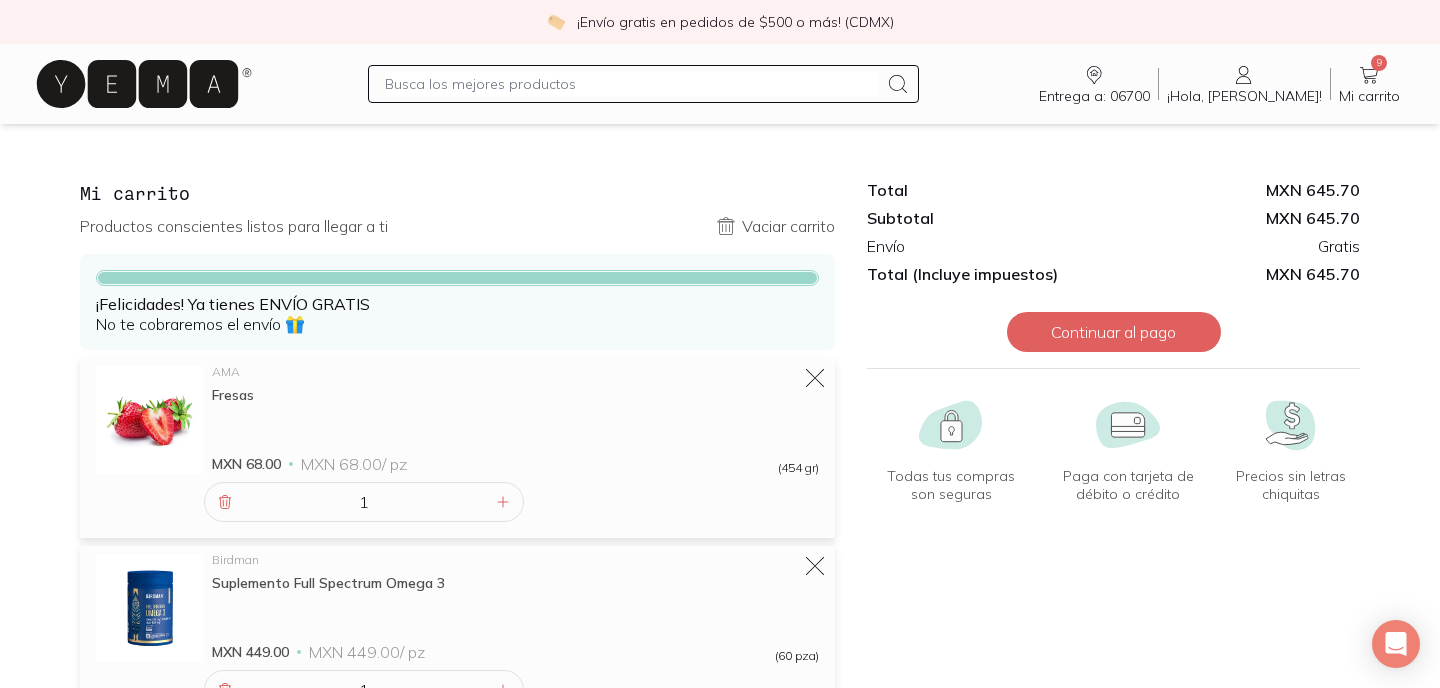 click at bounding box center (643, 84) 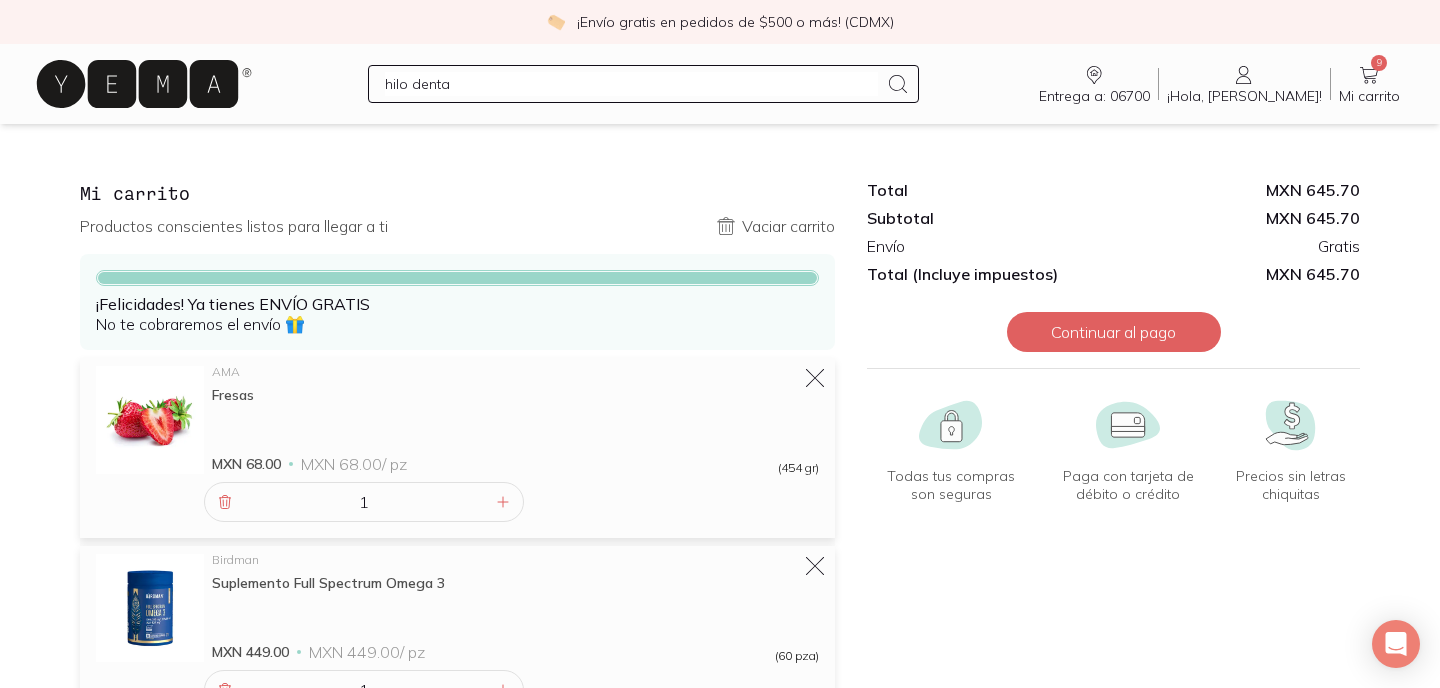 type on "[MEDICAL_DATA]" 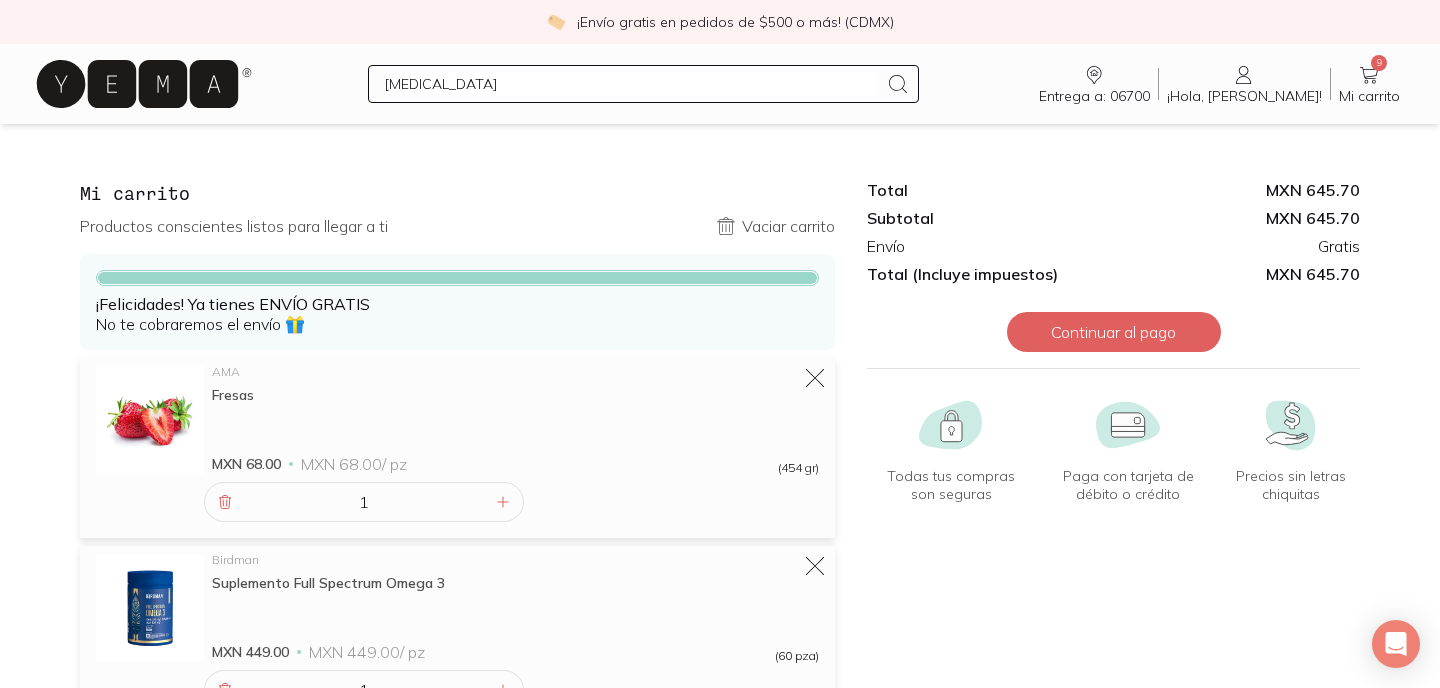 type 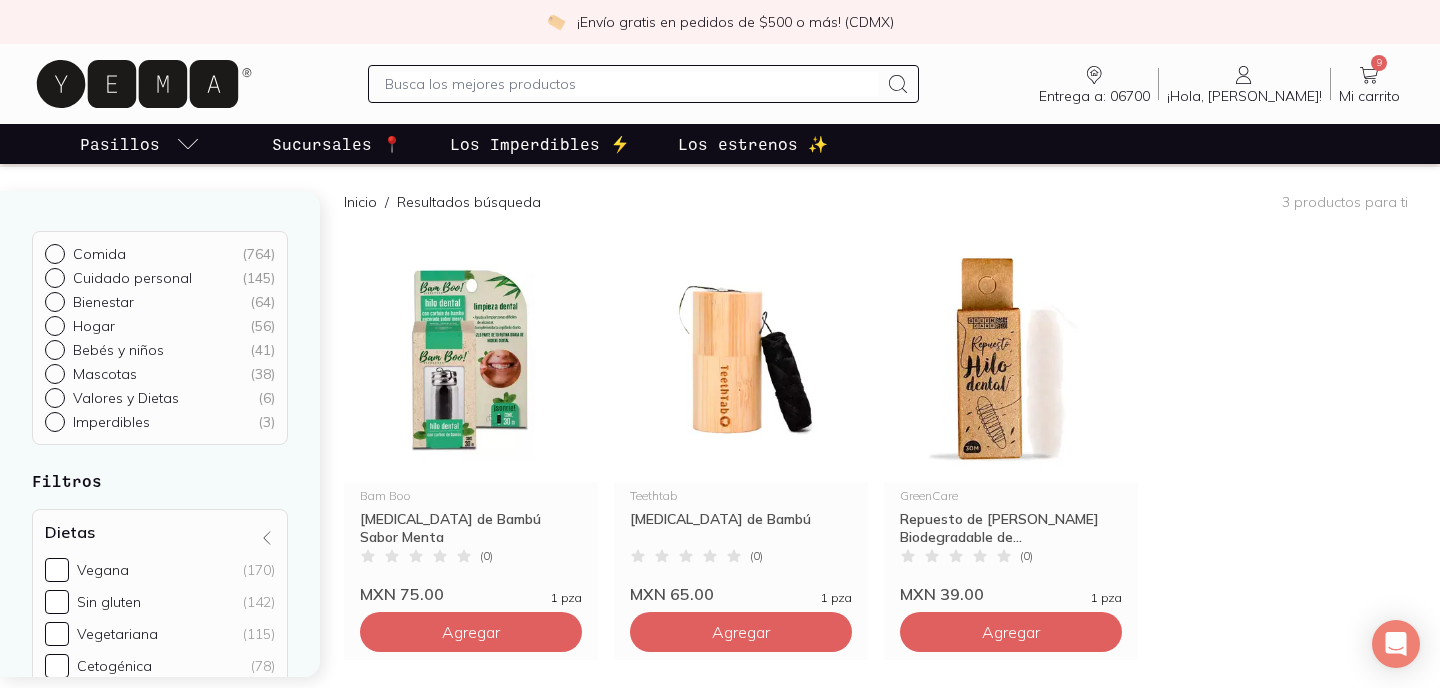 scroll, scrollTop: 150, scrollLeft: 0, axis: vertical 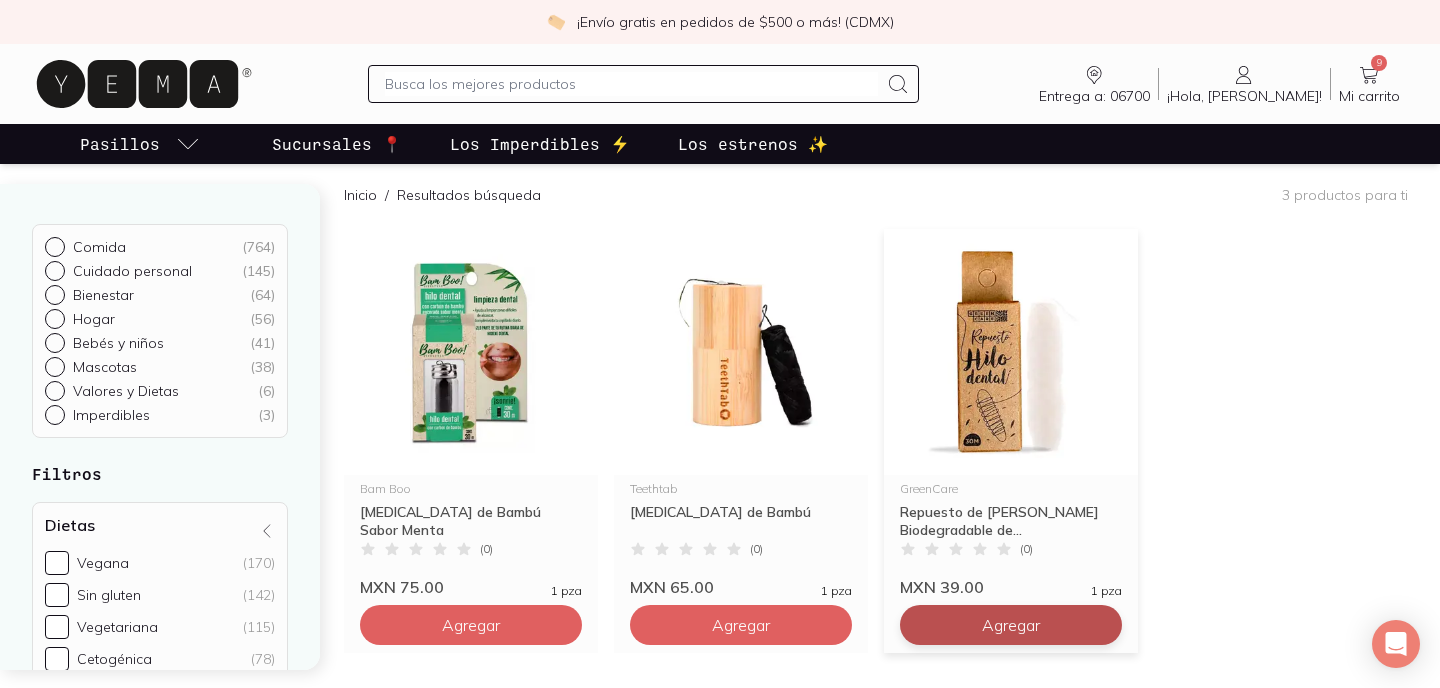 click on "Agregar" at bounding box center (471, 625) 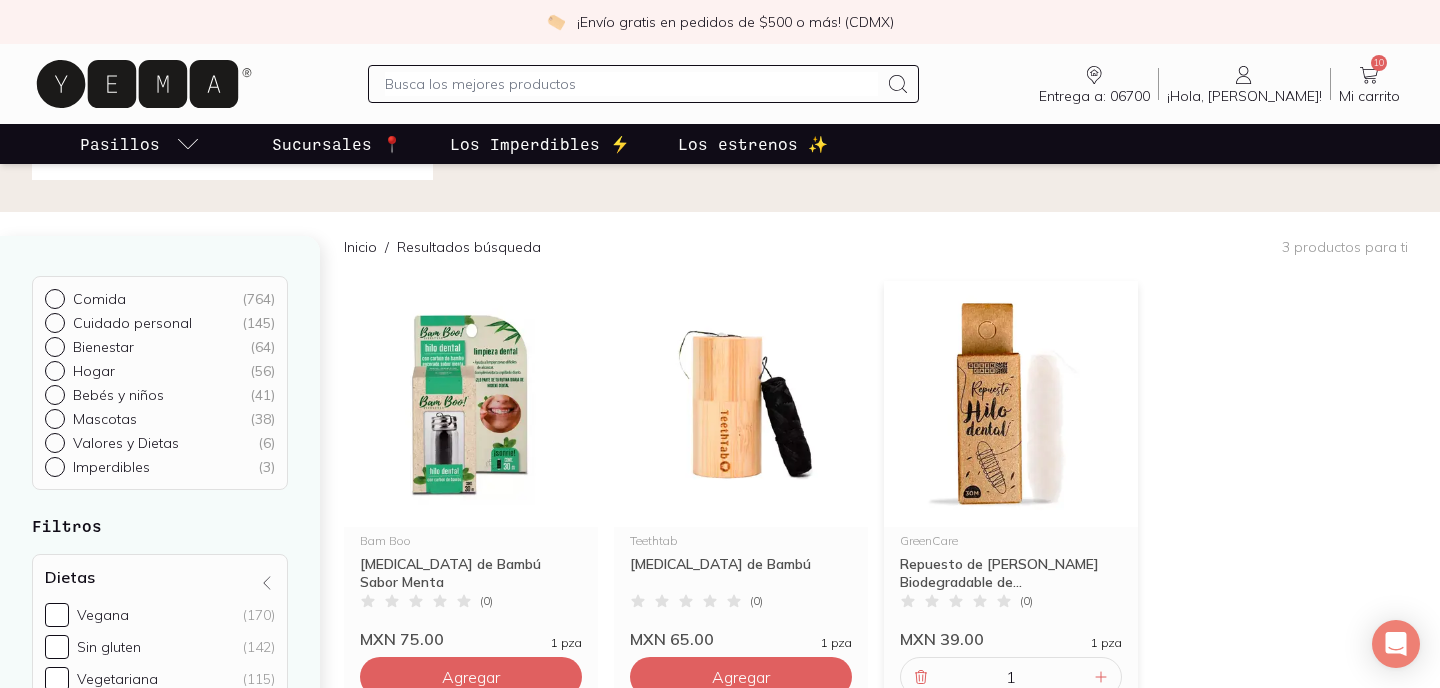 scroll, scrollTop: 0, scrollLeft: 0, axis: both 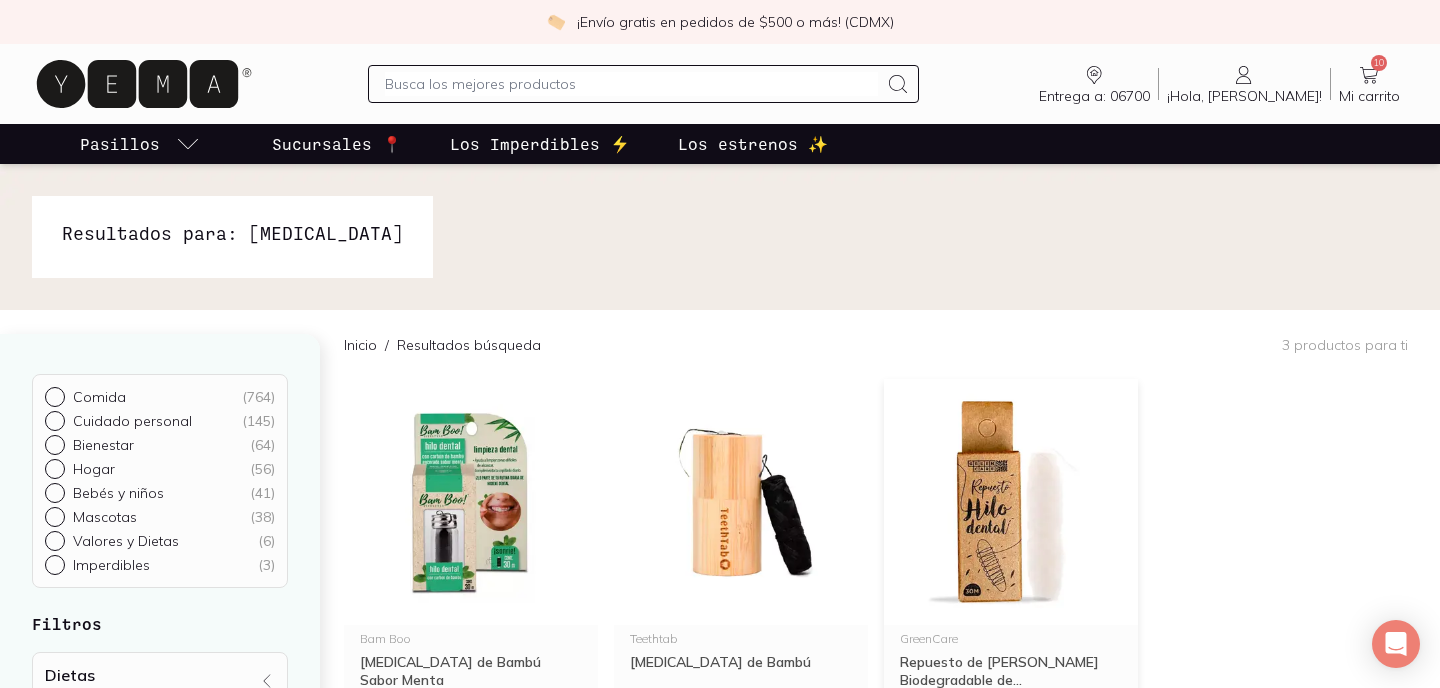 click at bounding box center [643, 84] 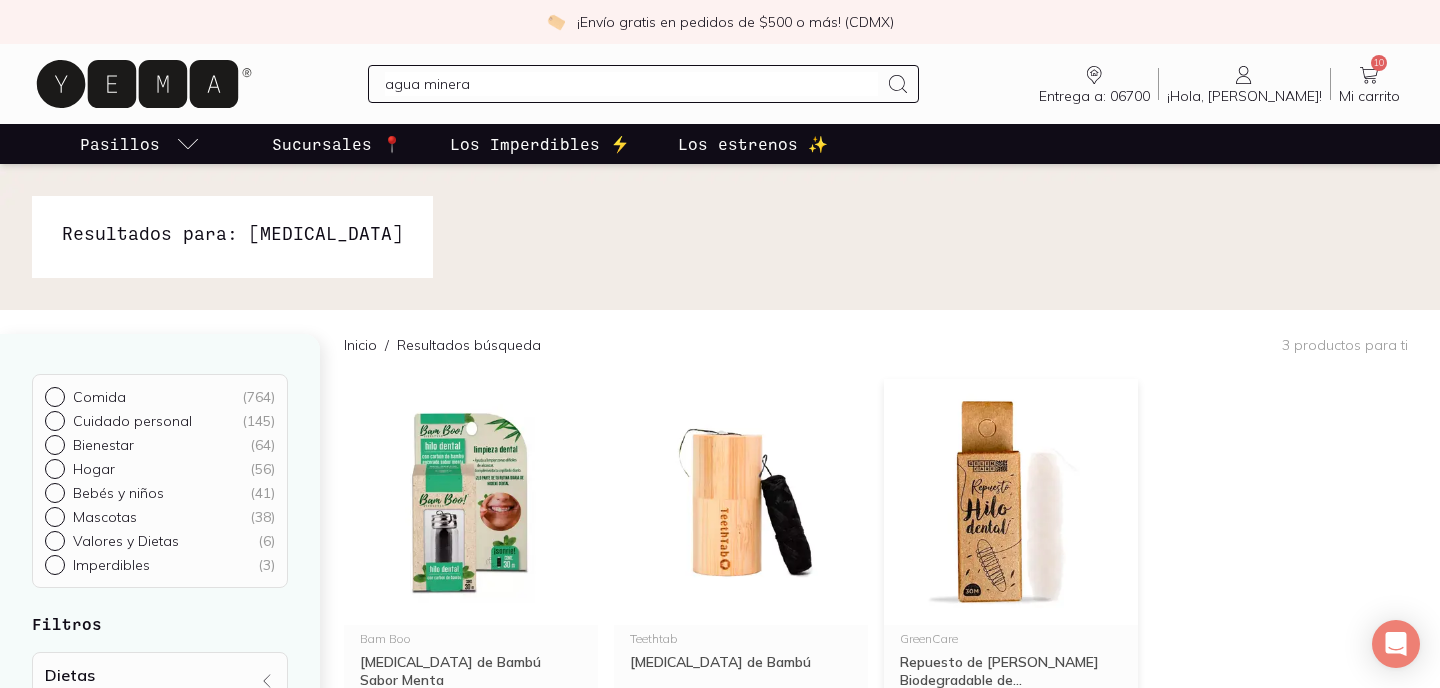 type on "agua mineral" 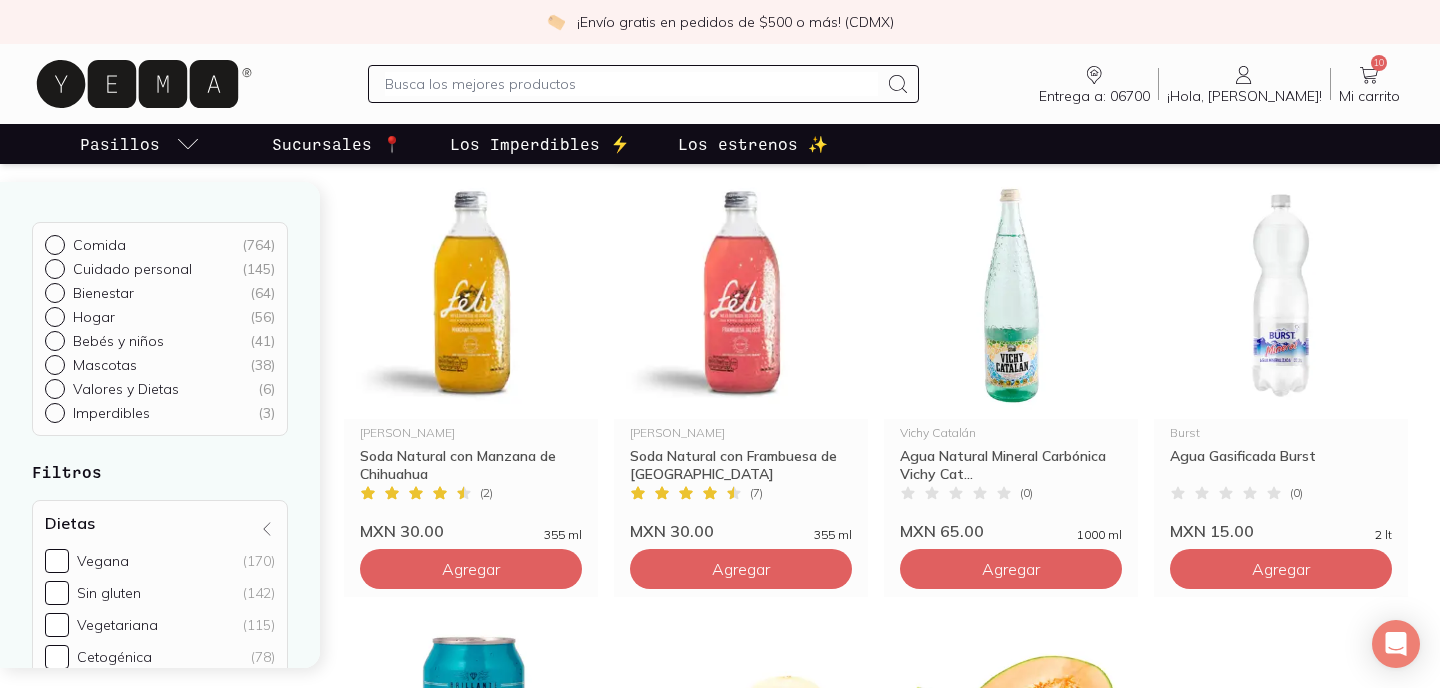 scroll, scrollTop: 625, scrollLeft: 0, axis: vertical 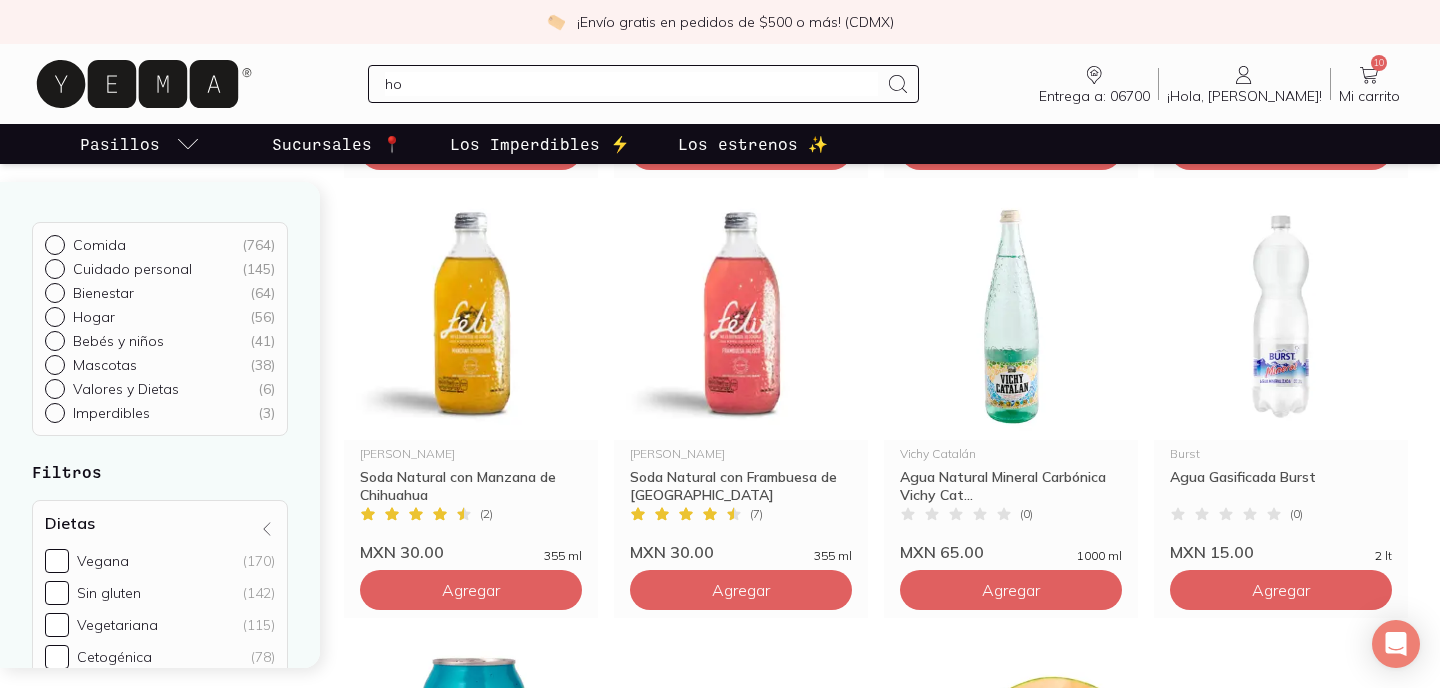 type on "h" 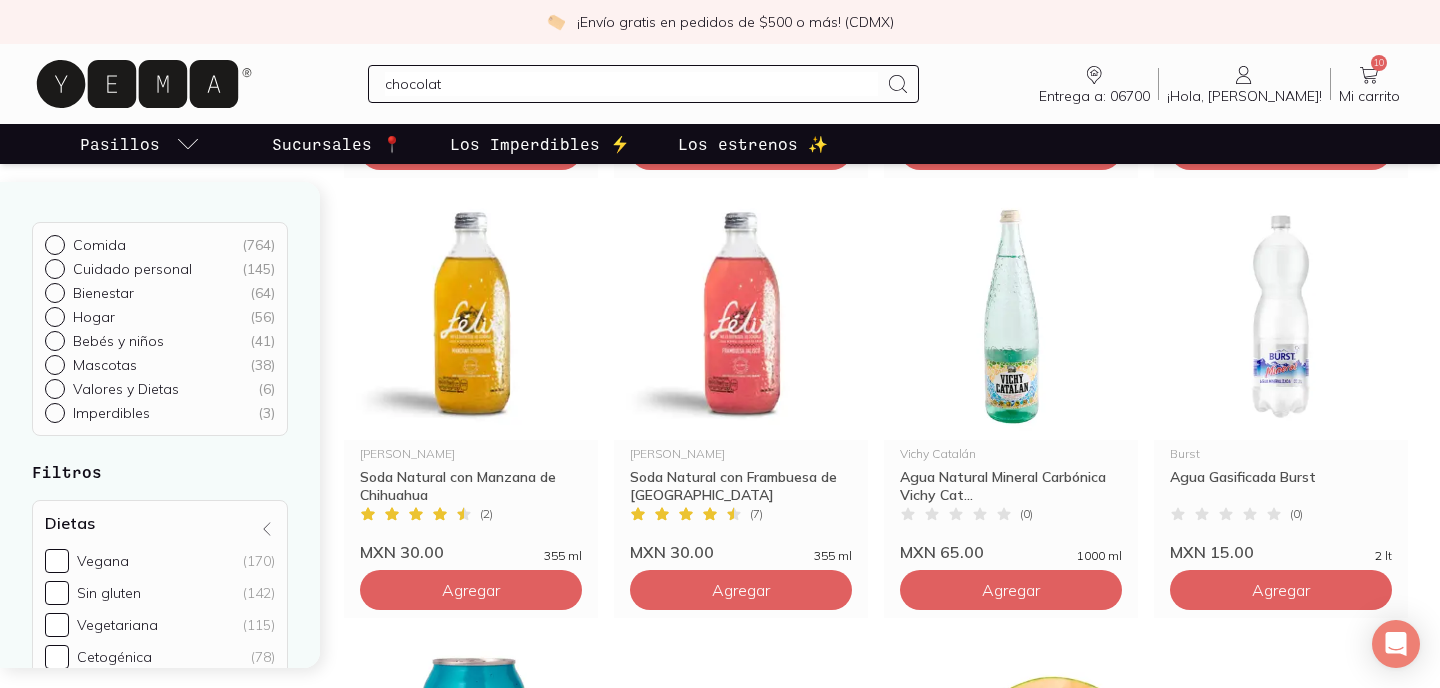 type on "chocolate" 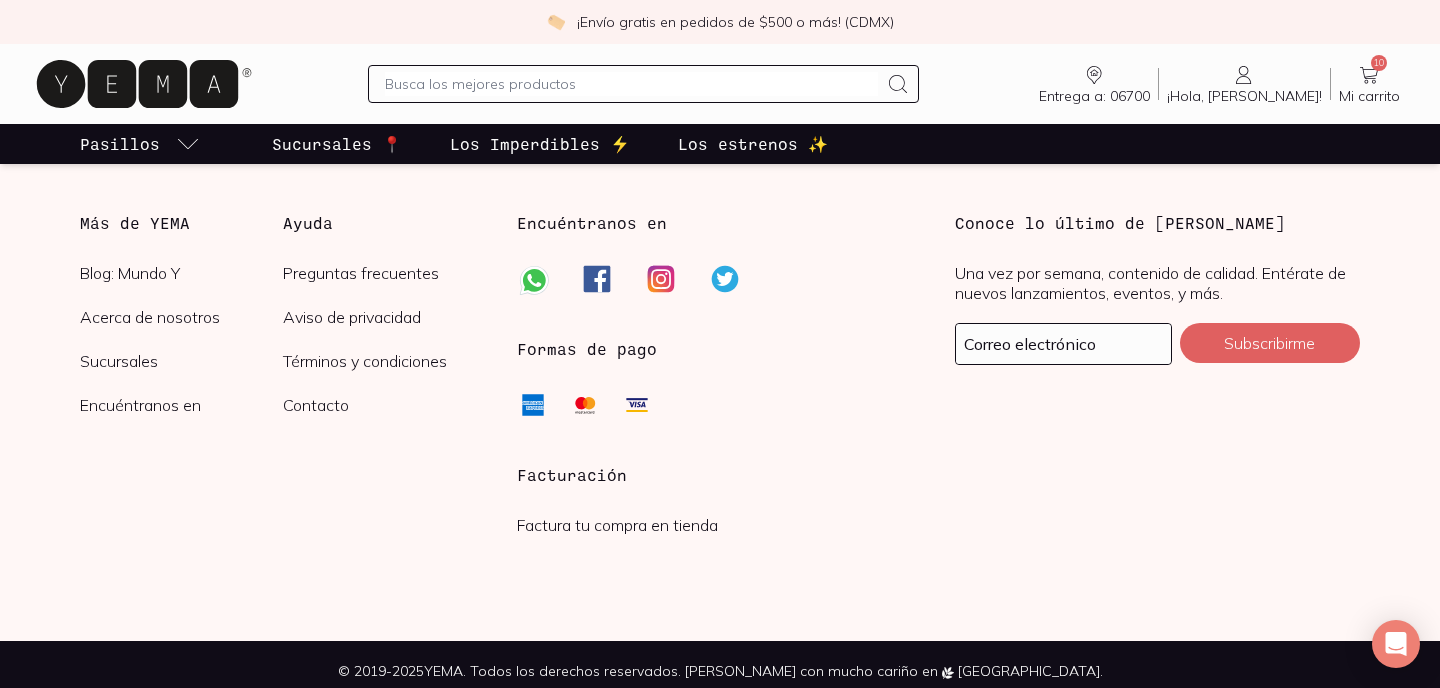 scroll, scrollTop: 3894, scrollLeft: 0, axis: vertical 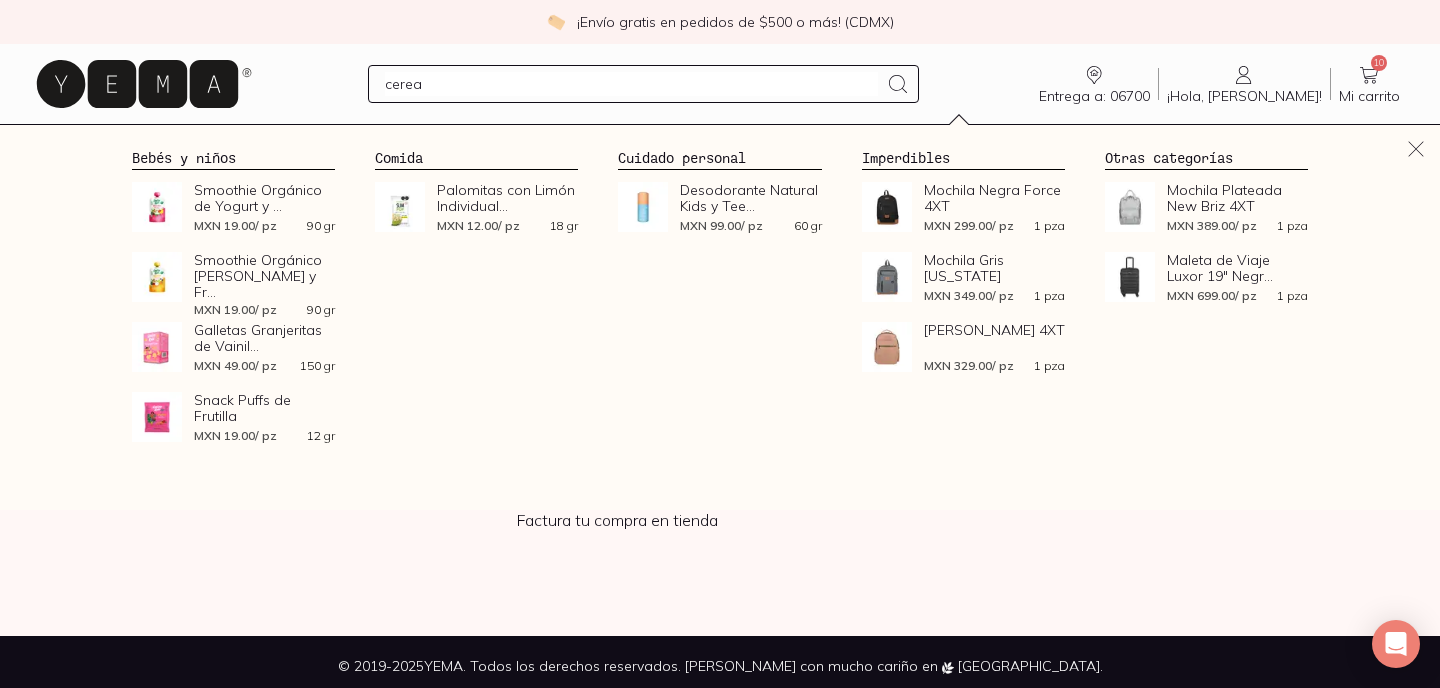 type on "cereal" 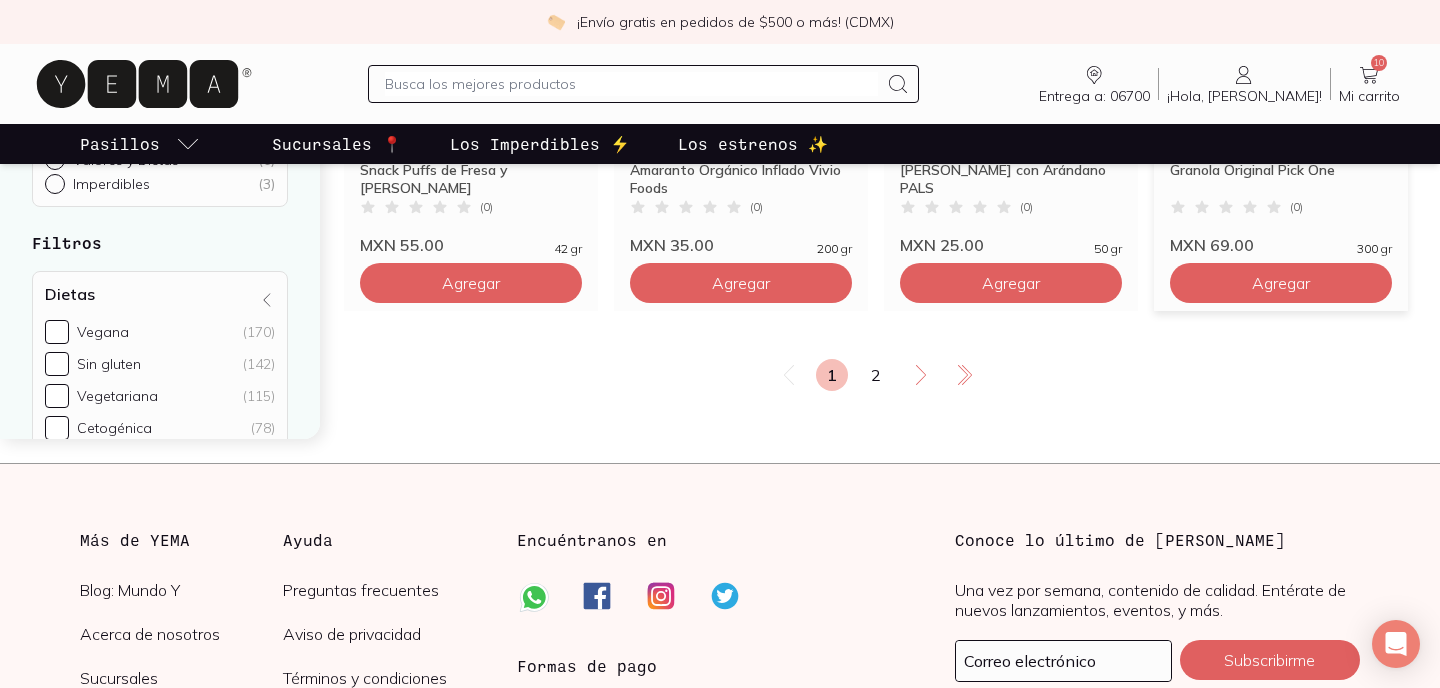 scroll, scrollTop: 3583, scrollLeft: 0, axis: vertical 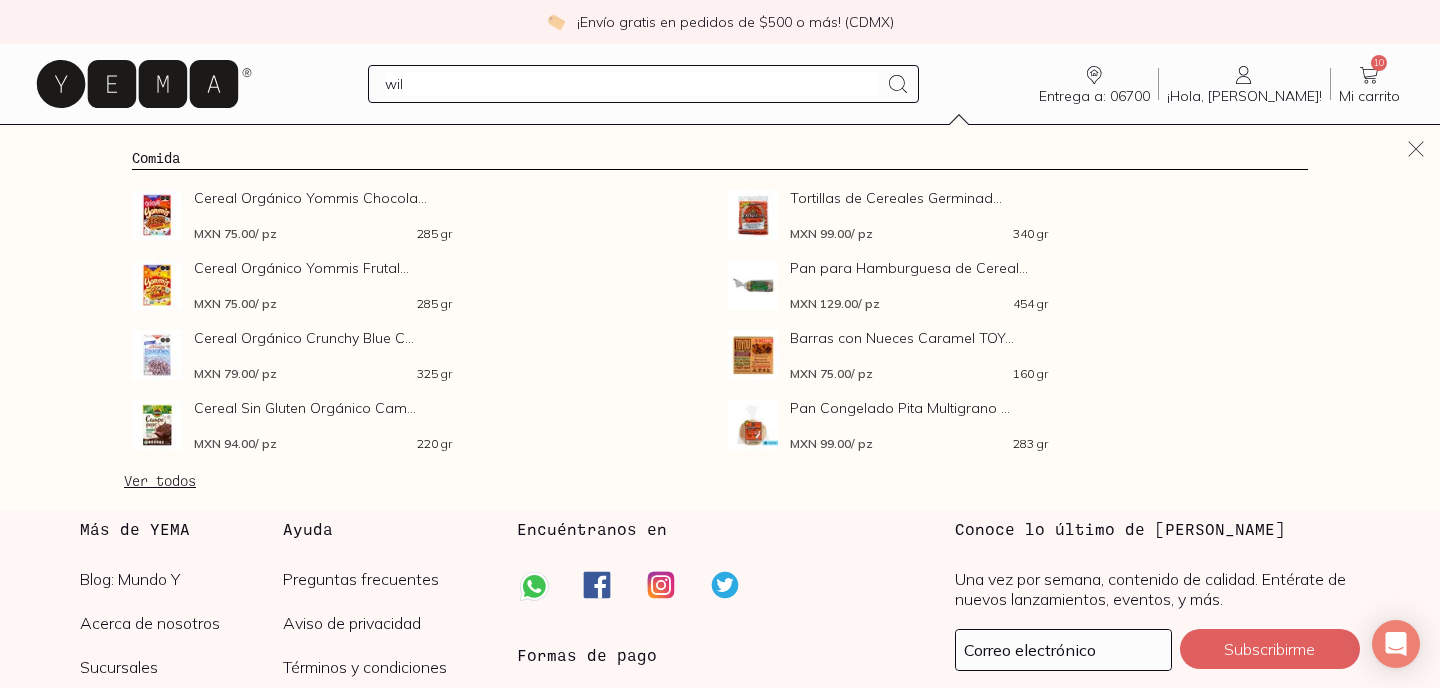 type on "wild" 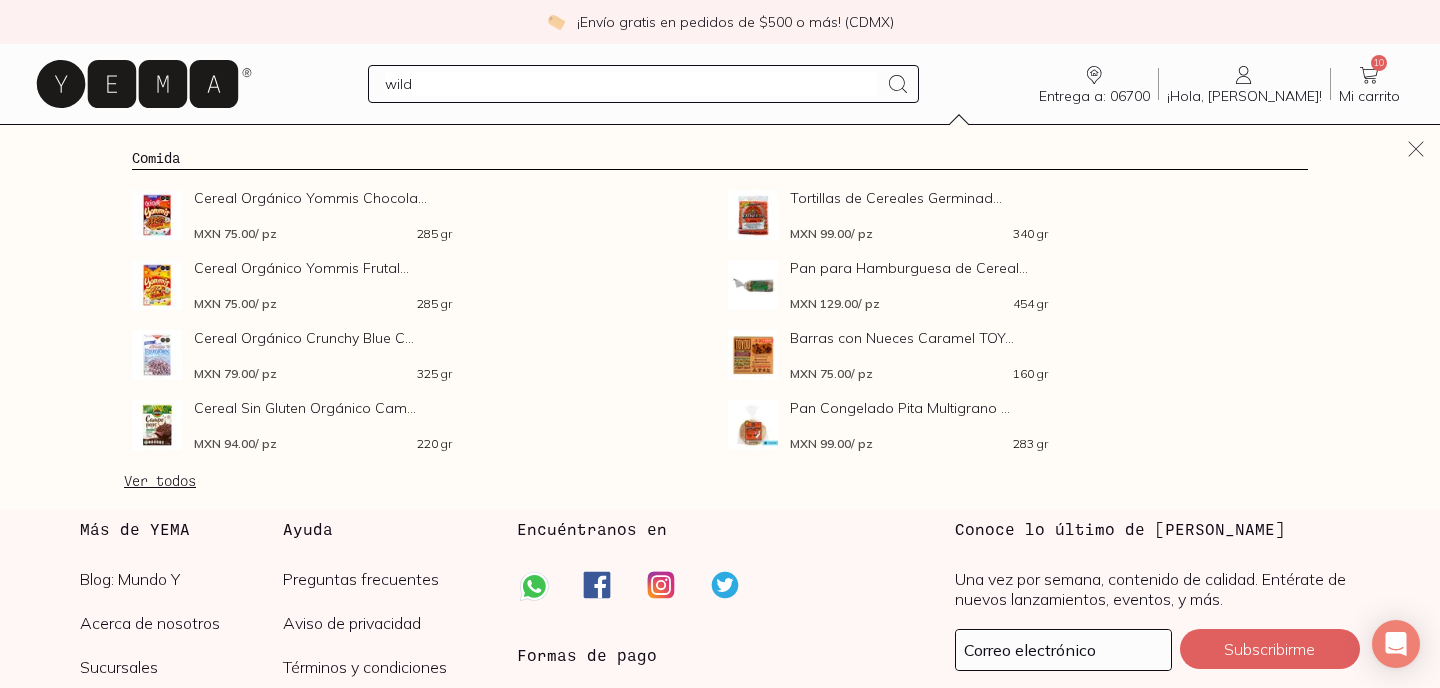 type 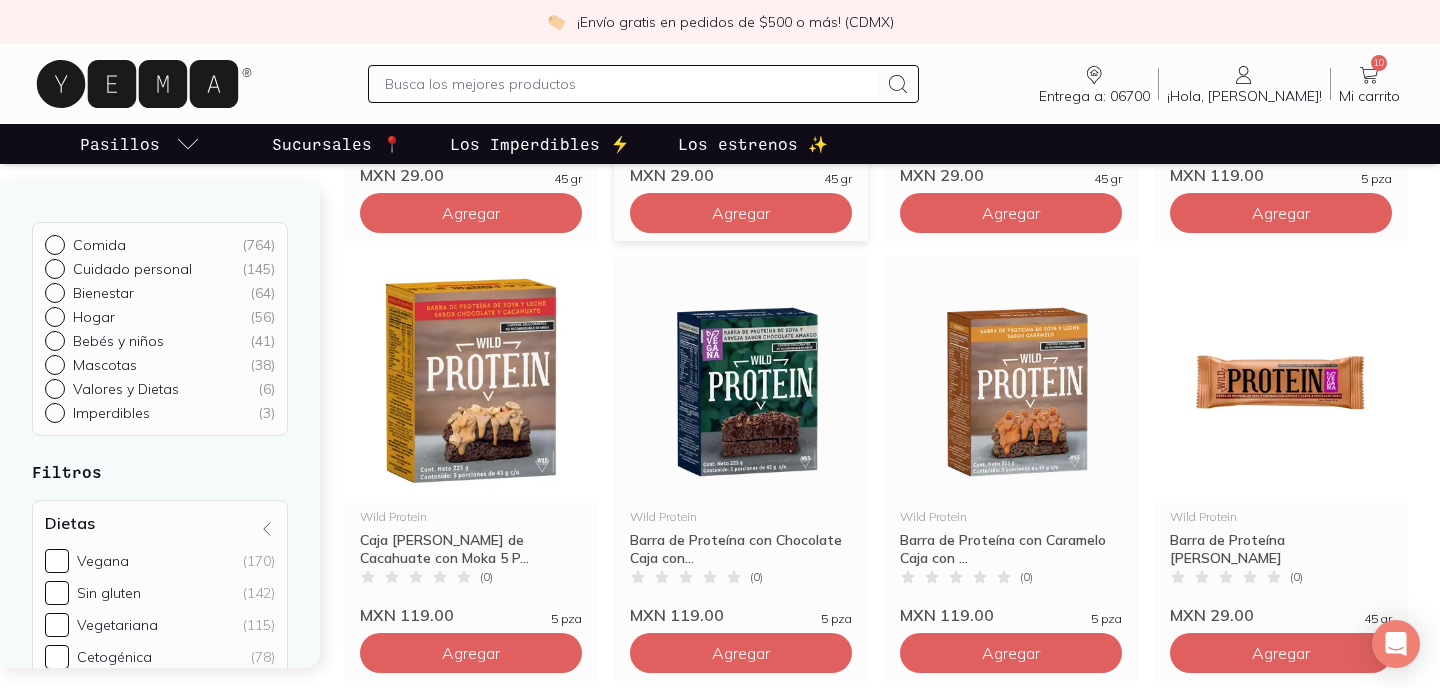 scroll, scrollTop: 565, scrollLeft: 0, axis: vertical 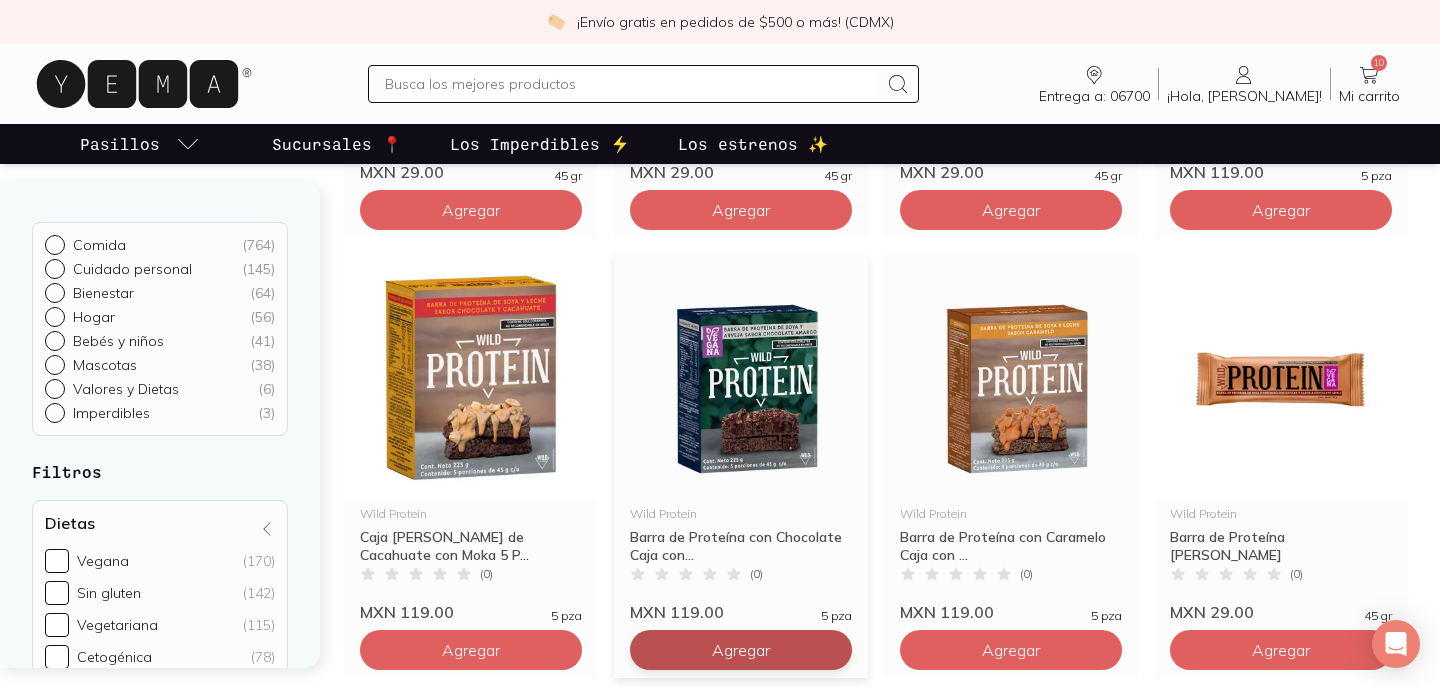 click on "Agregar" at bounding box center [471, 210] 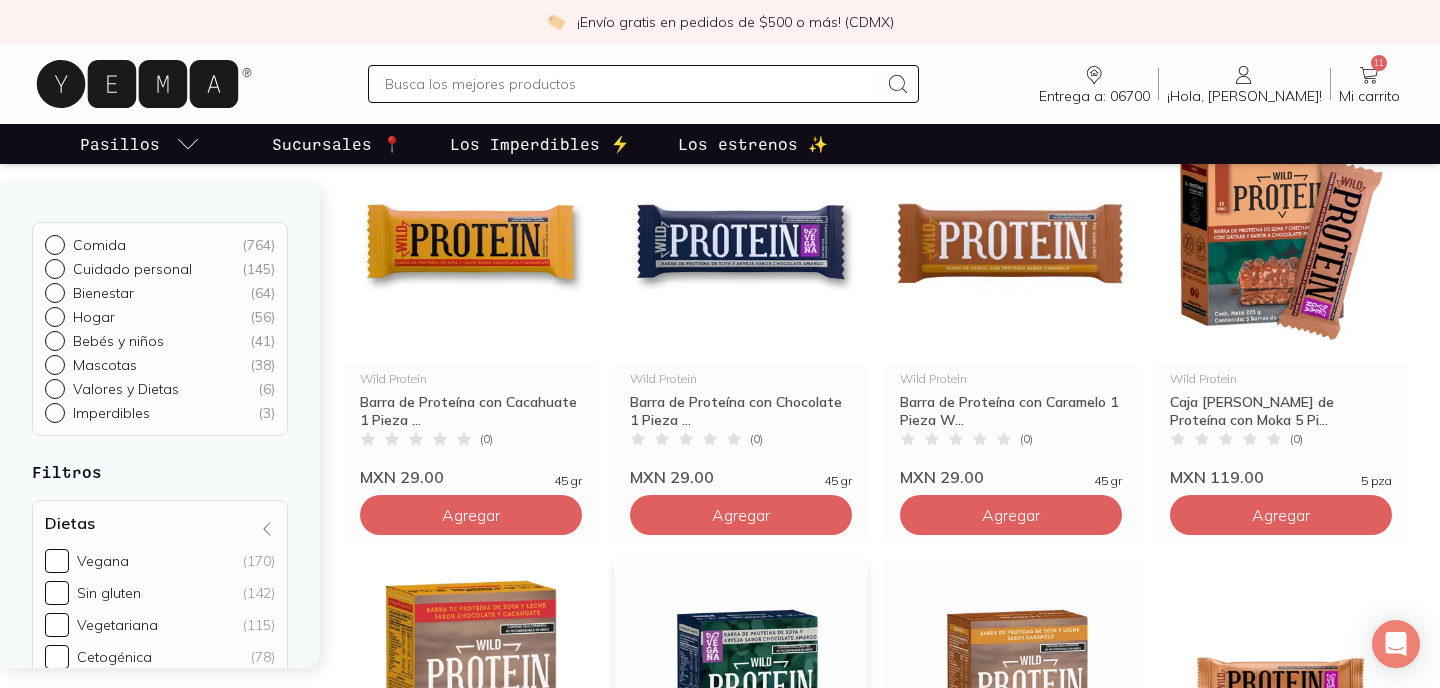 scroll, scrollTop: 0, scrollLeft: 0, axis: both 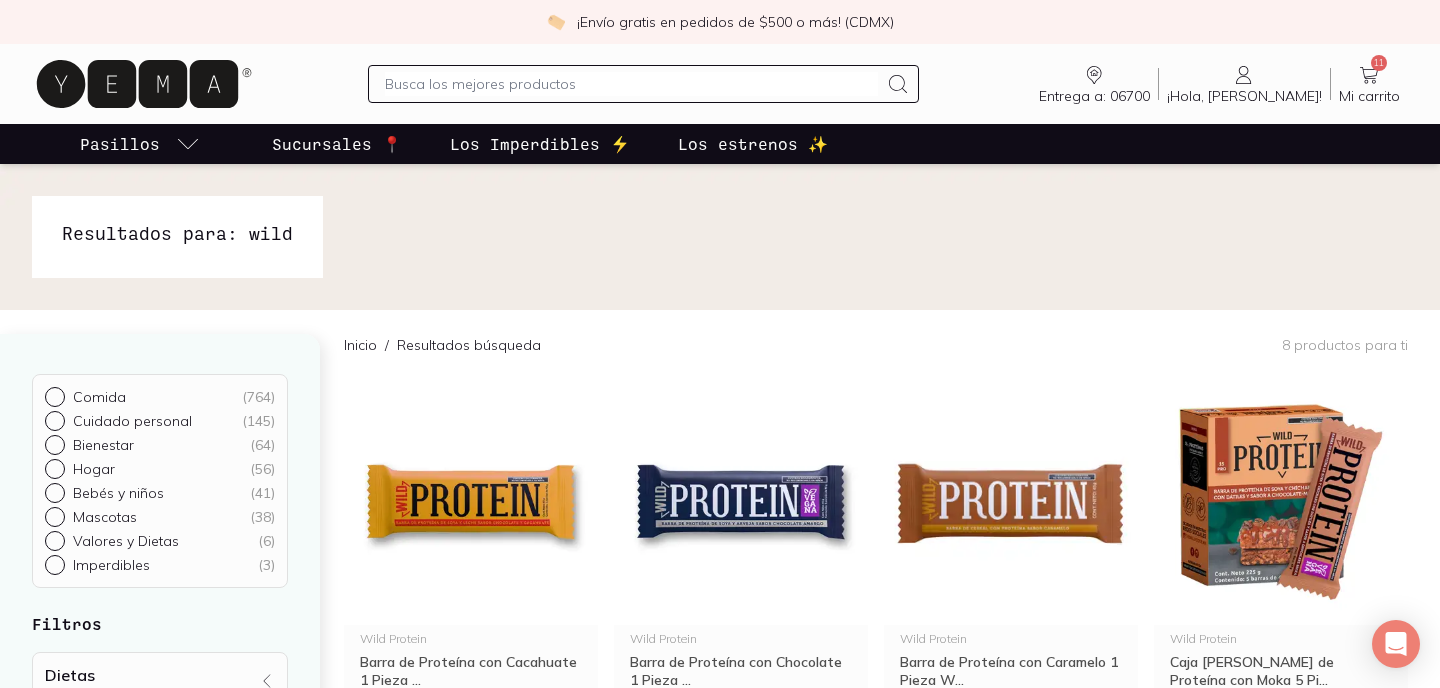 click at bounding box center [631, 84] 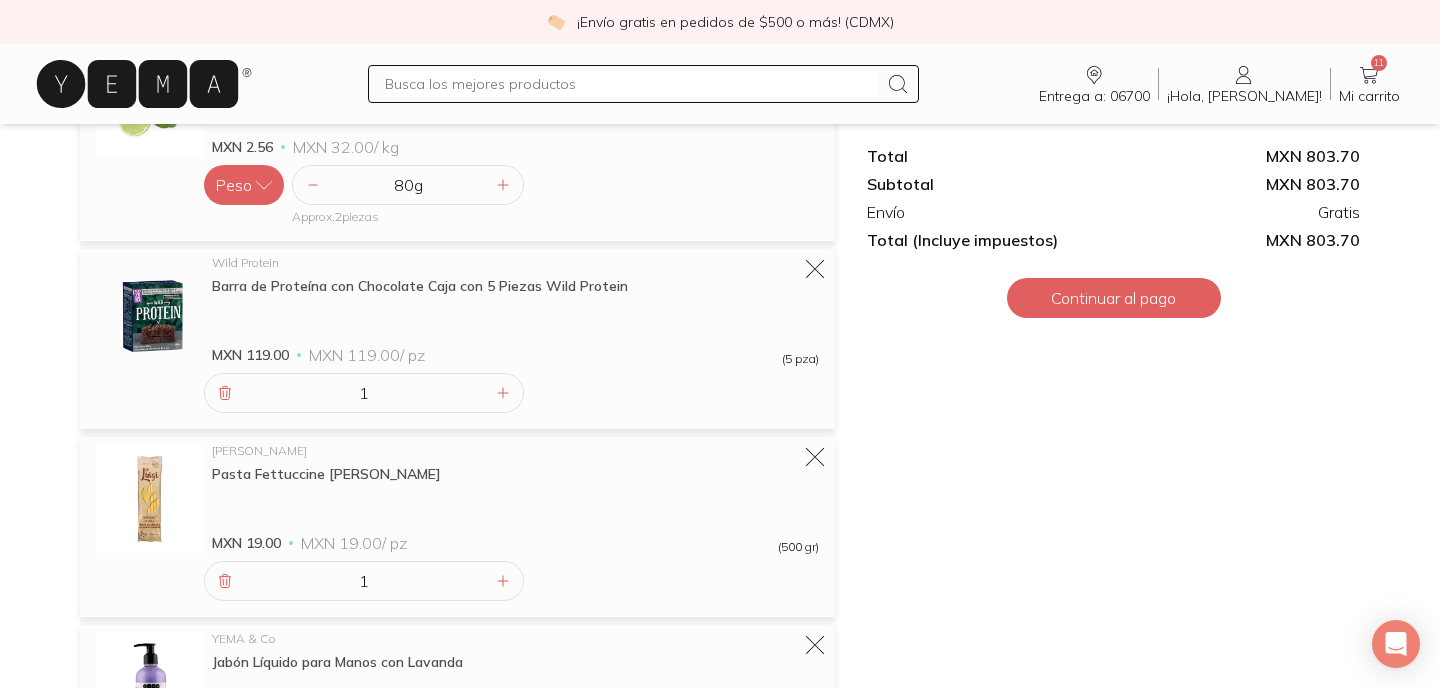 scroll, scrollTop: 1468, scrollLeft: 0, axis: vertical 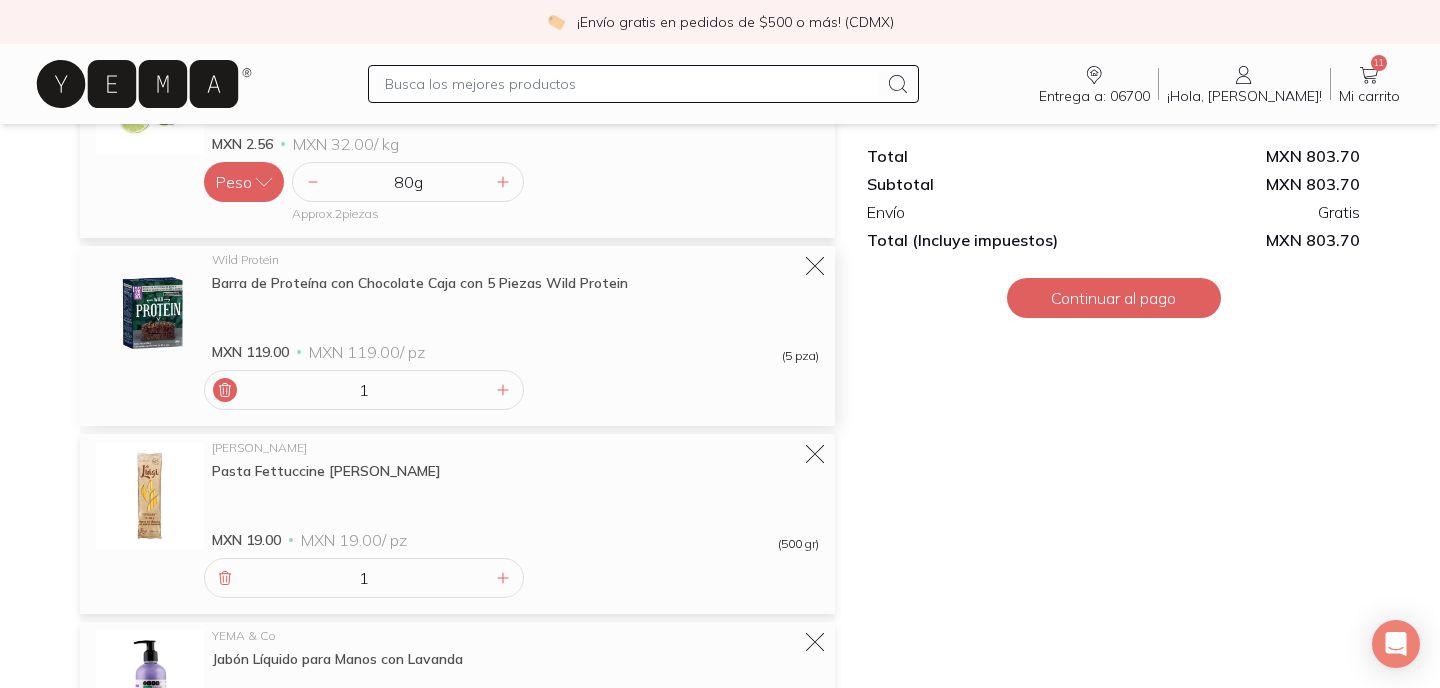 click 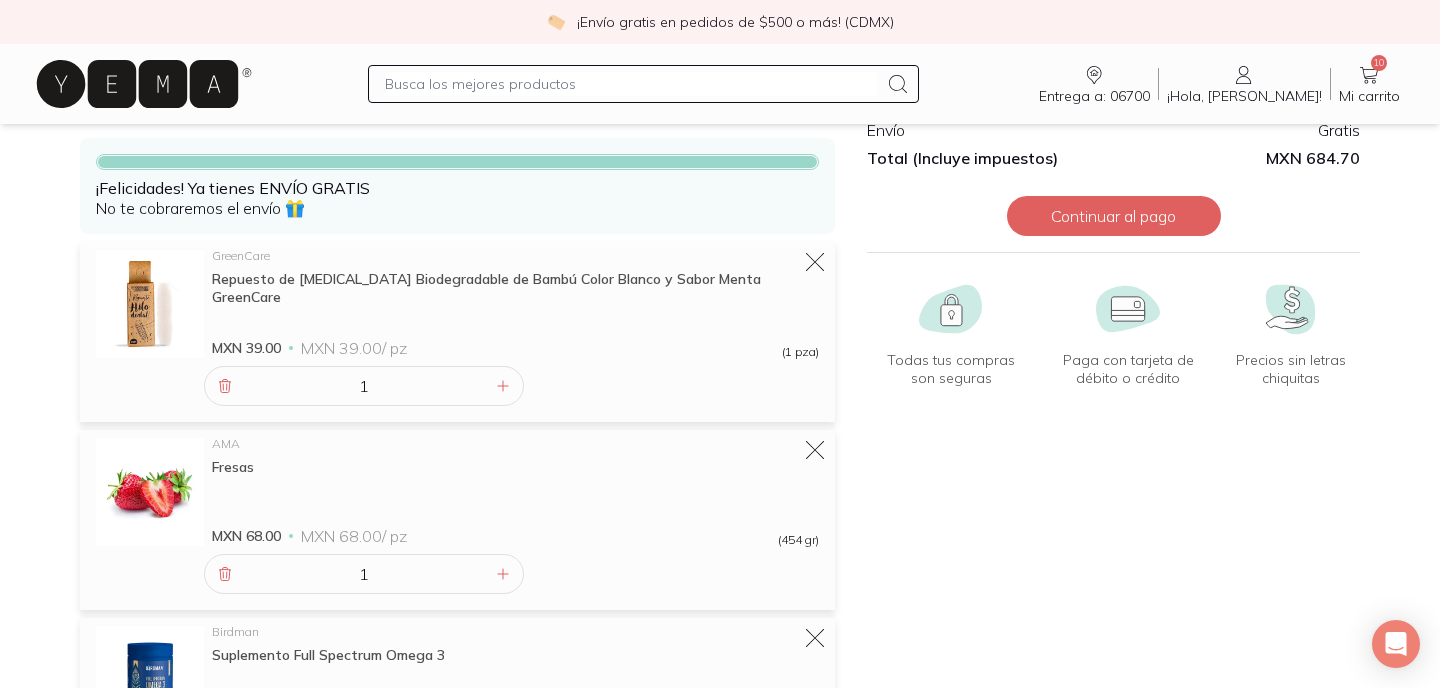scroll, scrollTop: 0, scrollLeft: 0, axis: both 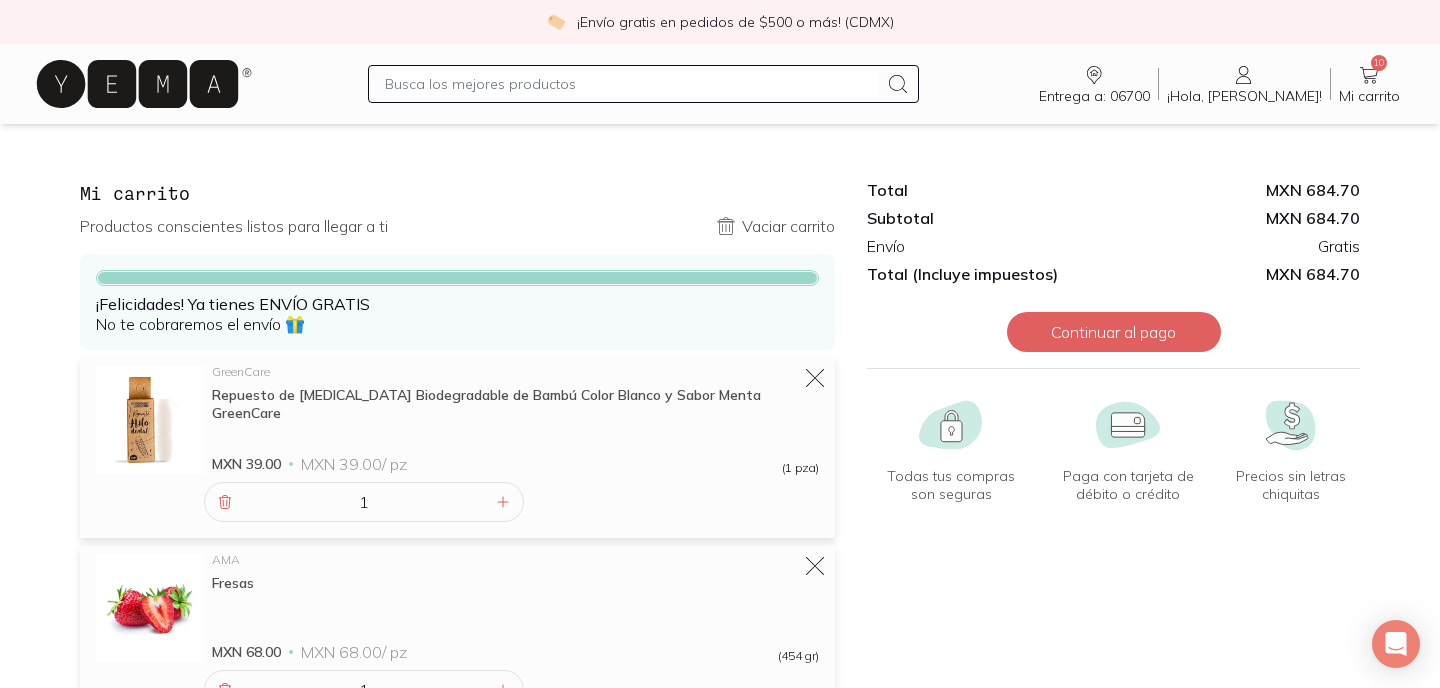 click at bounding box center (631, 84) 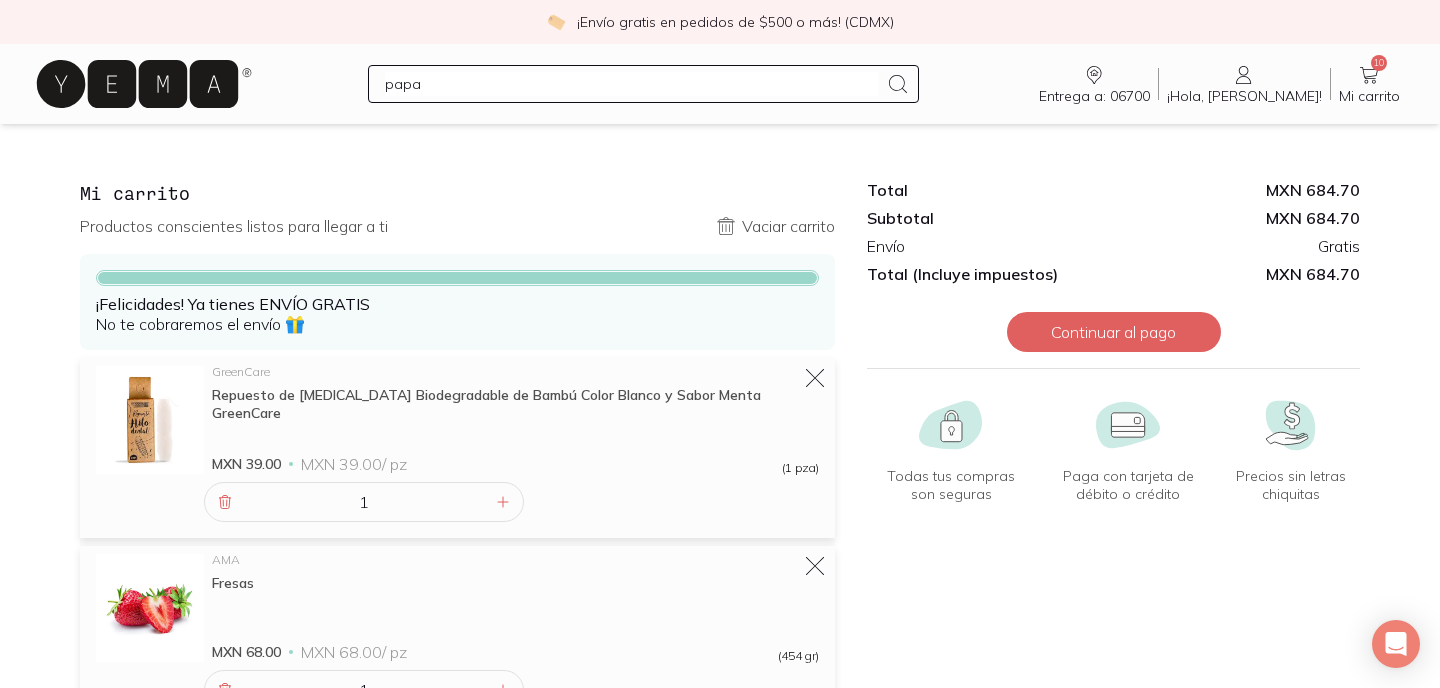 type on "papas" 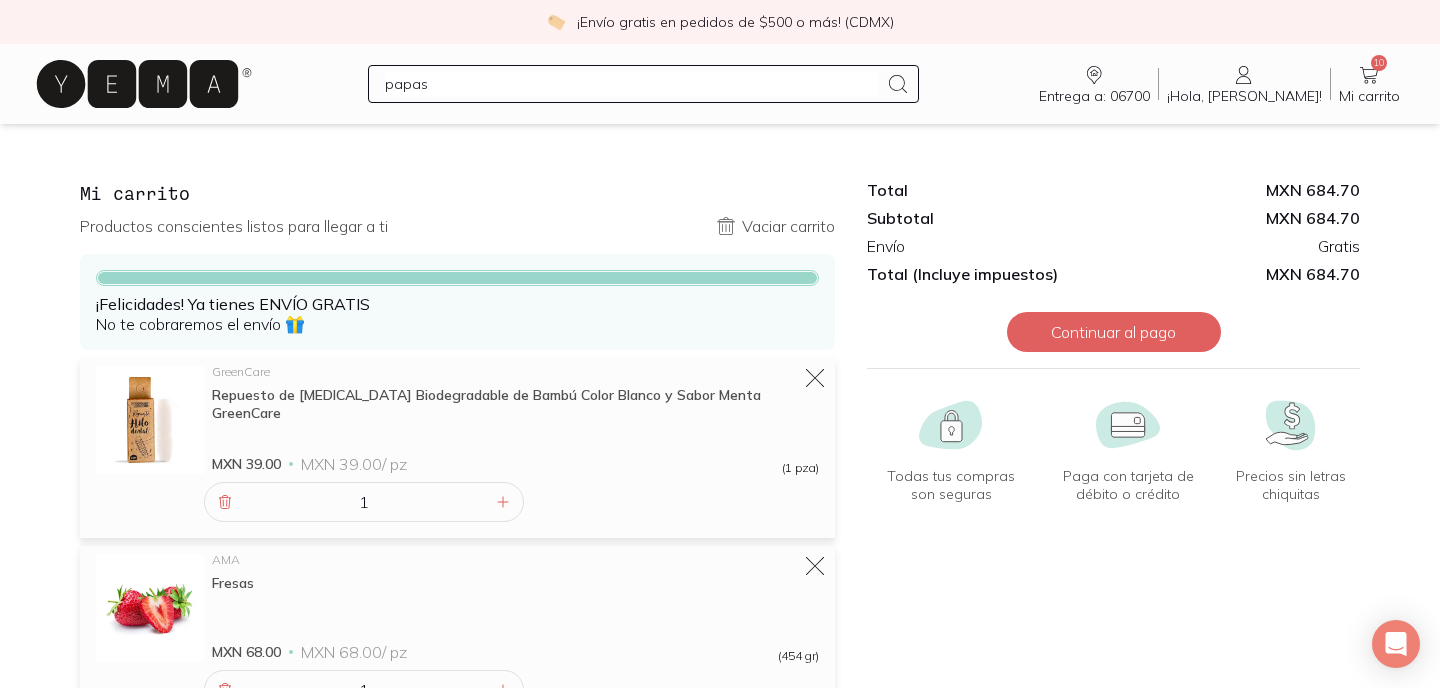 type 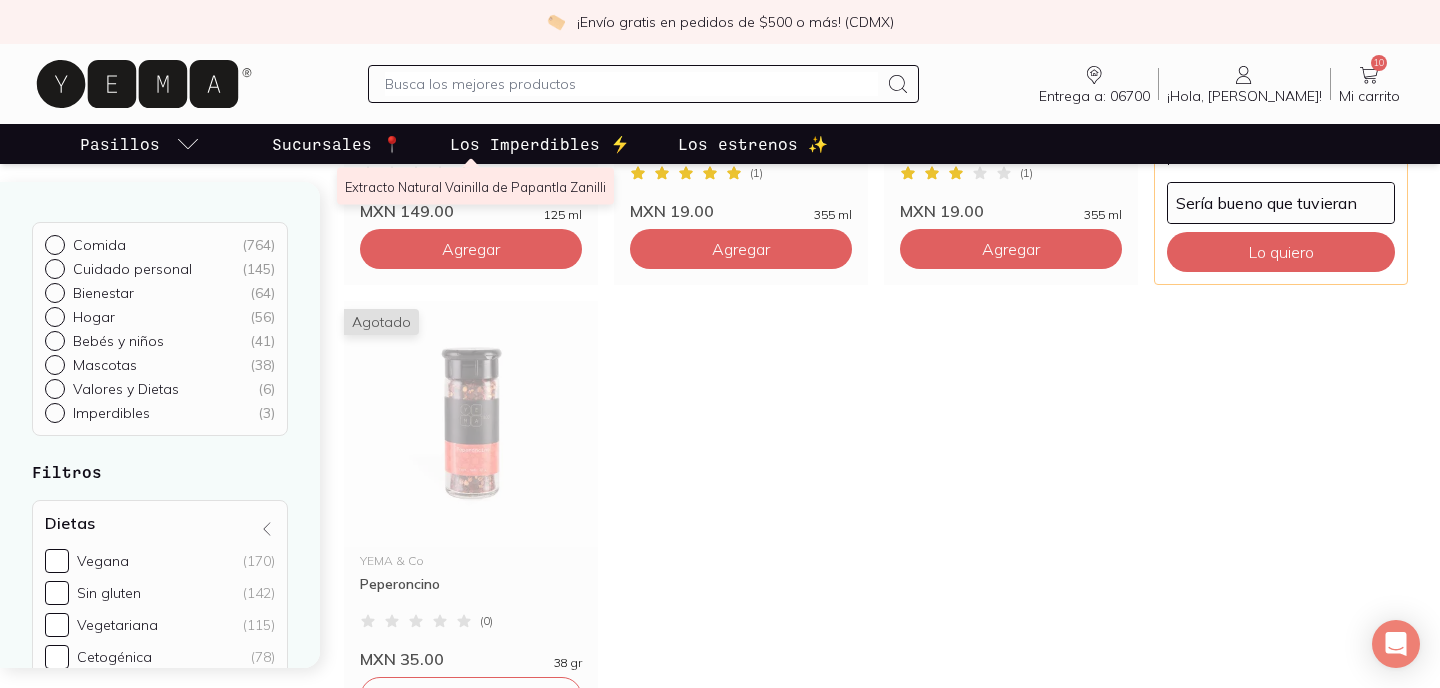 scroll, scrollTop: 1854, scrollLeft: 0, axis: vertical 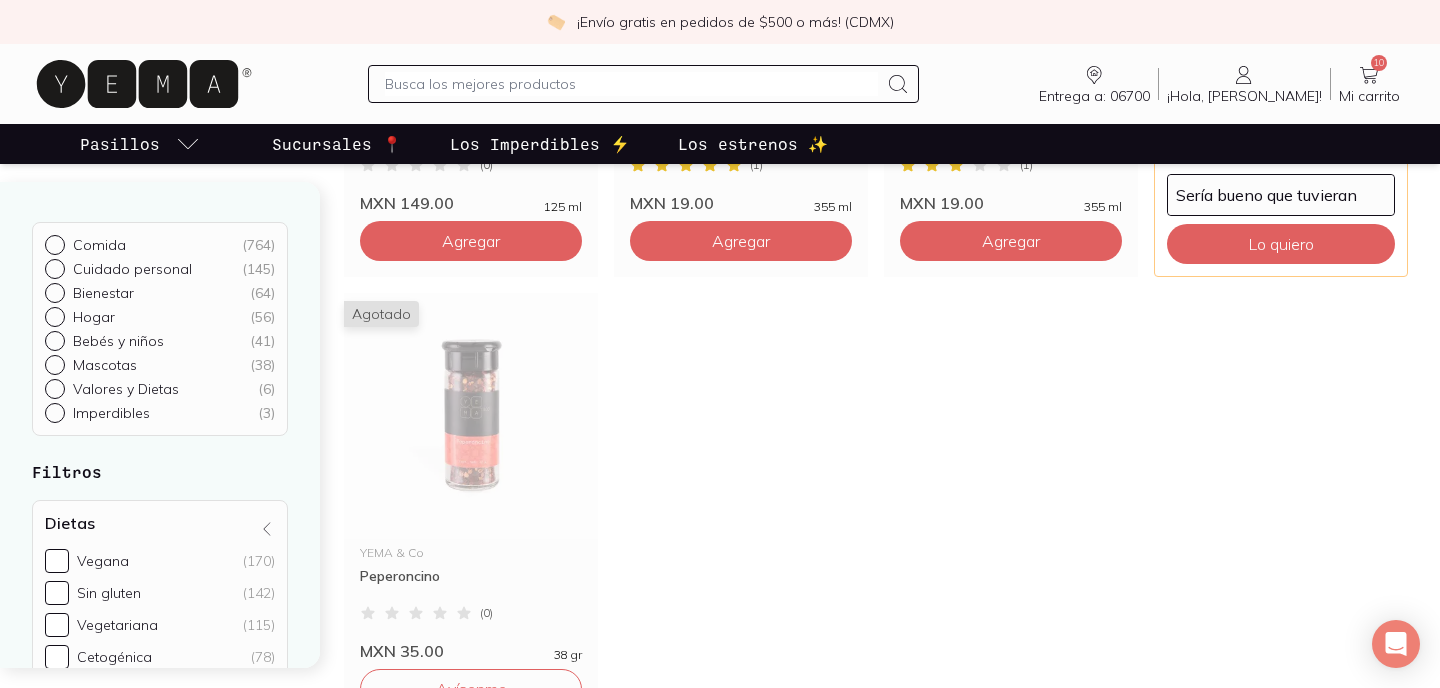 click at bounding box center [631, 84] 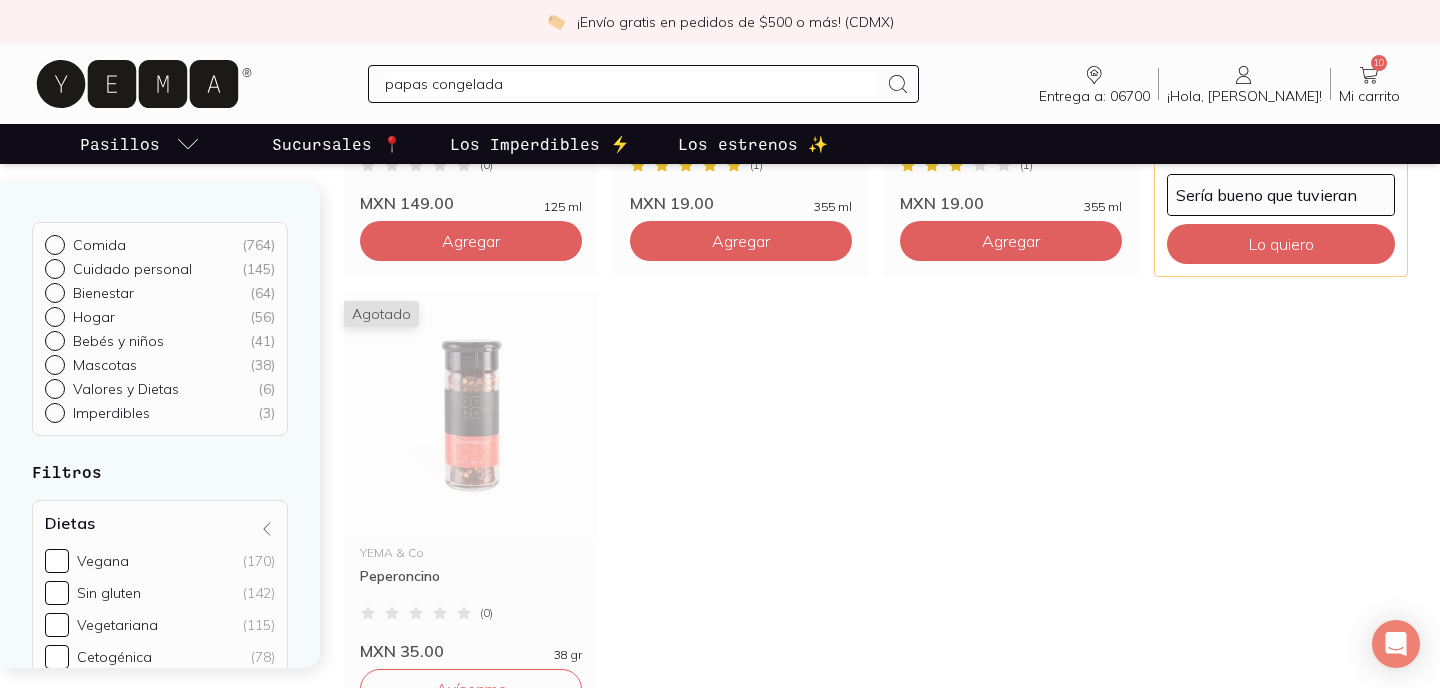 type on "papas congeladas" 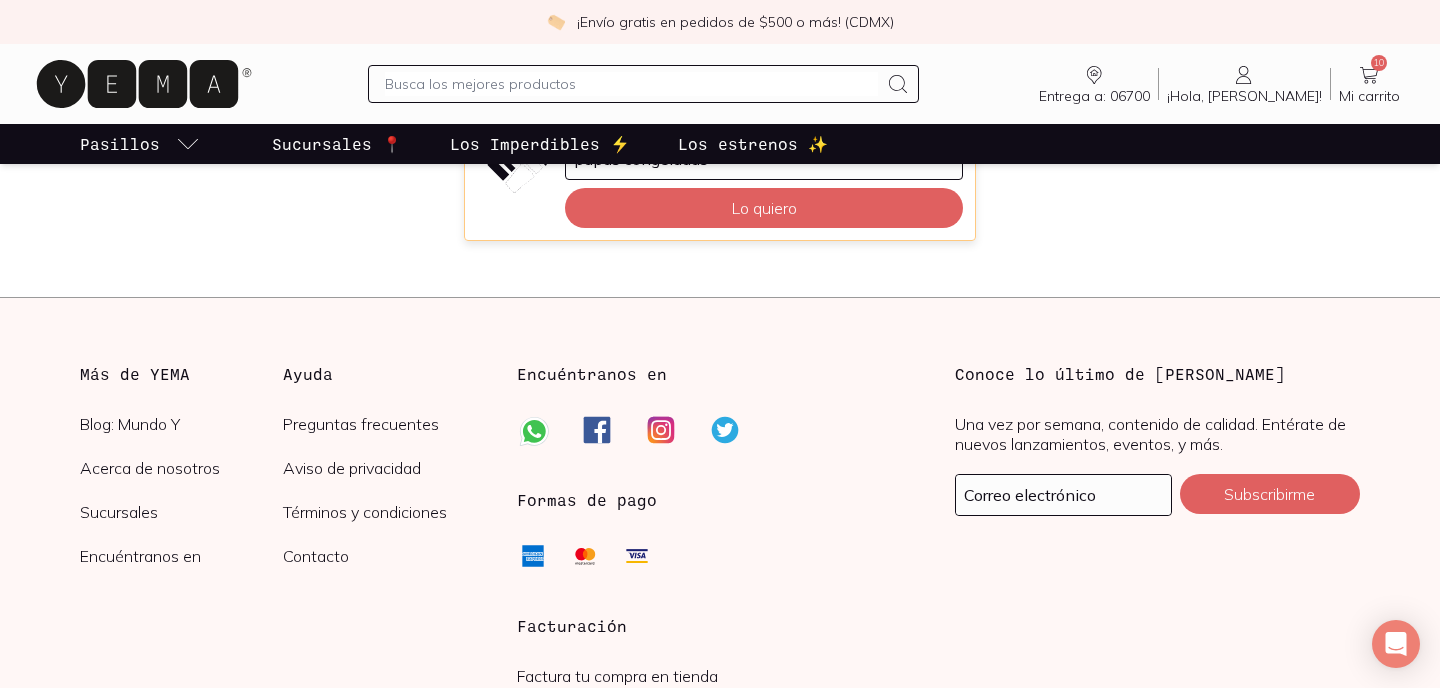 scroll, scrollTop: 392, scrollLeft: 0, axis: vertical 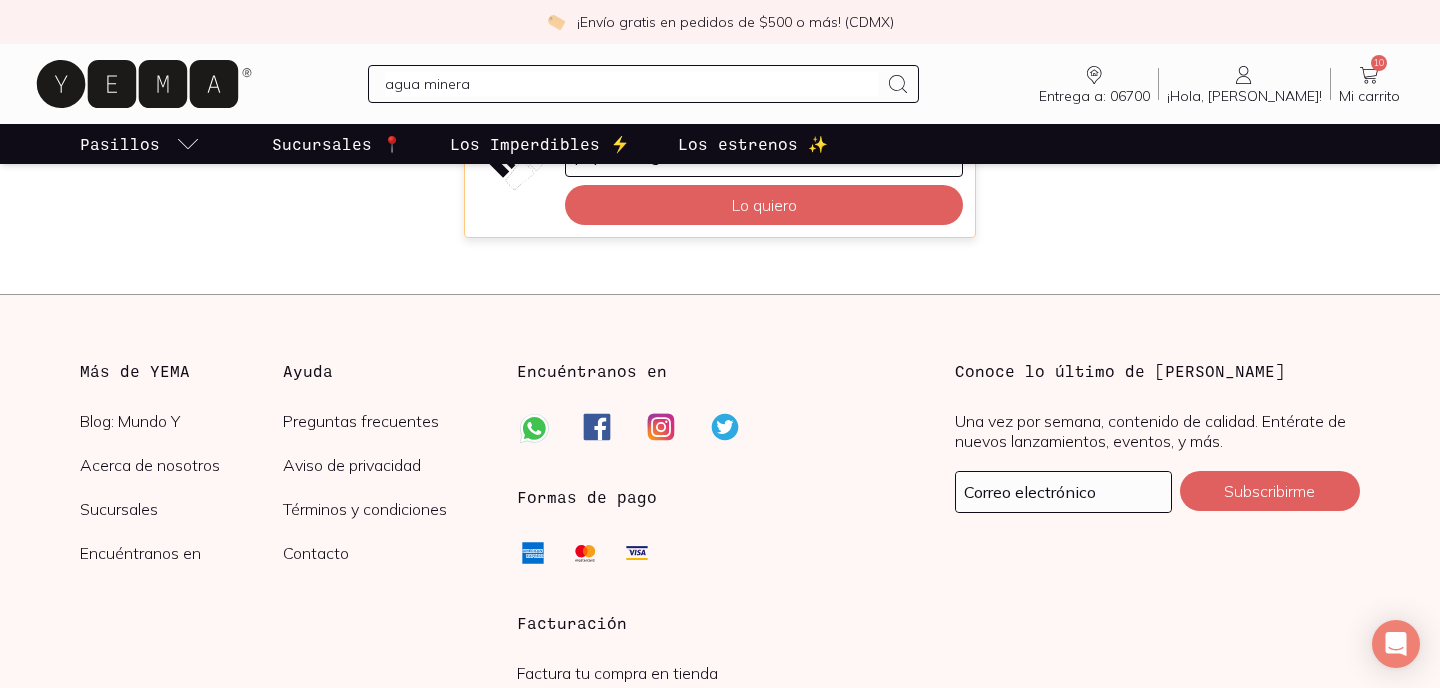 type on "agua mineral" 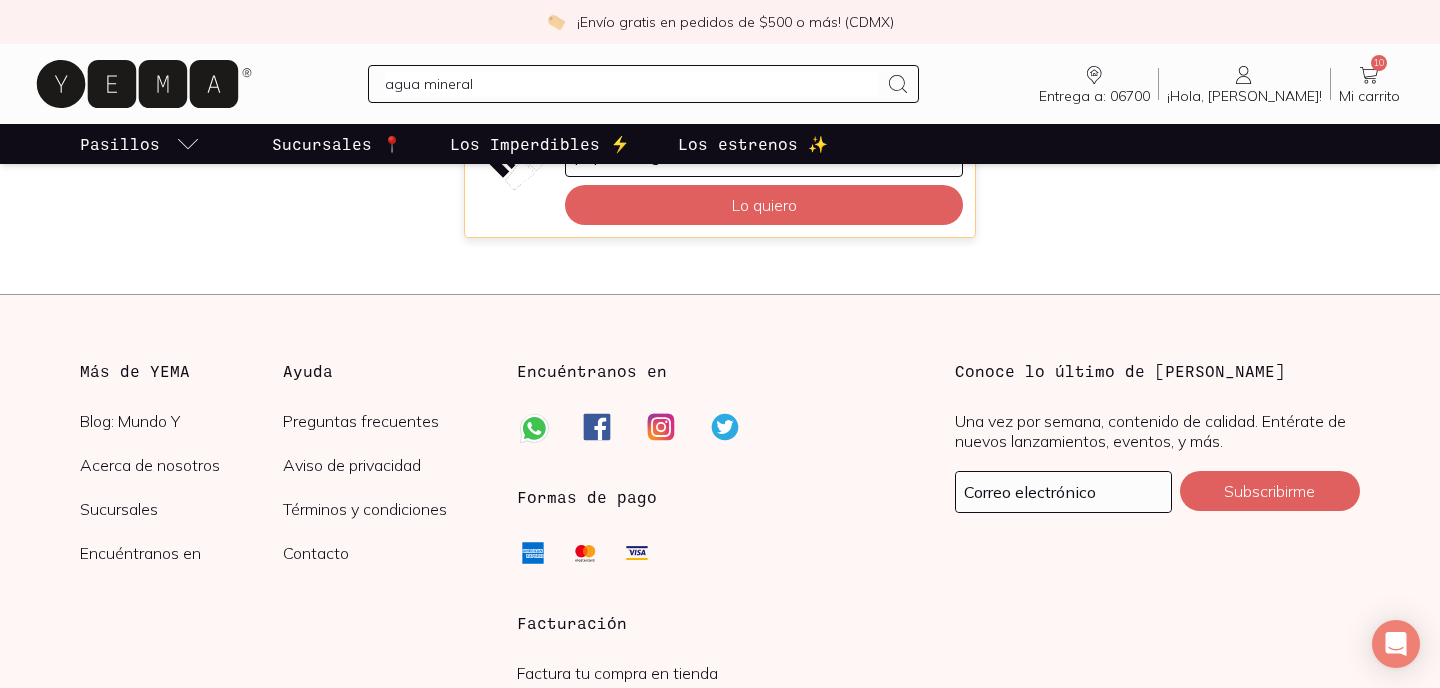 type 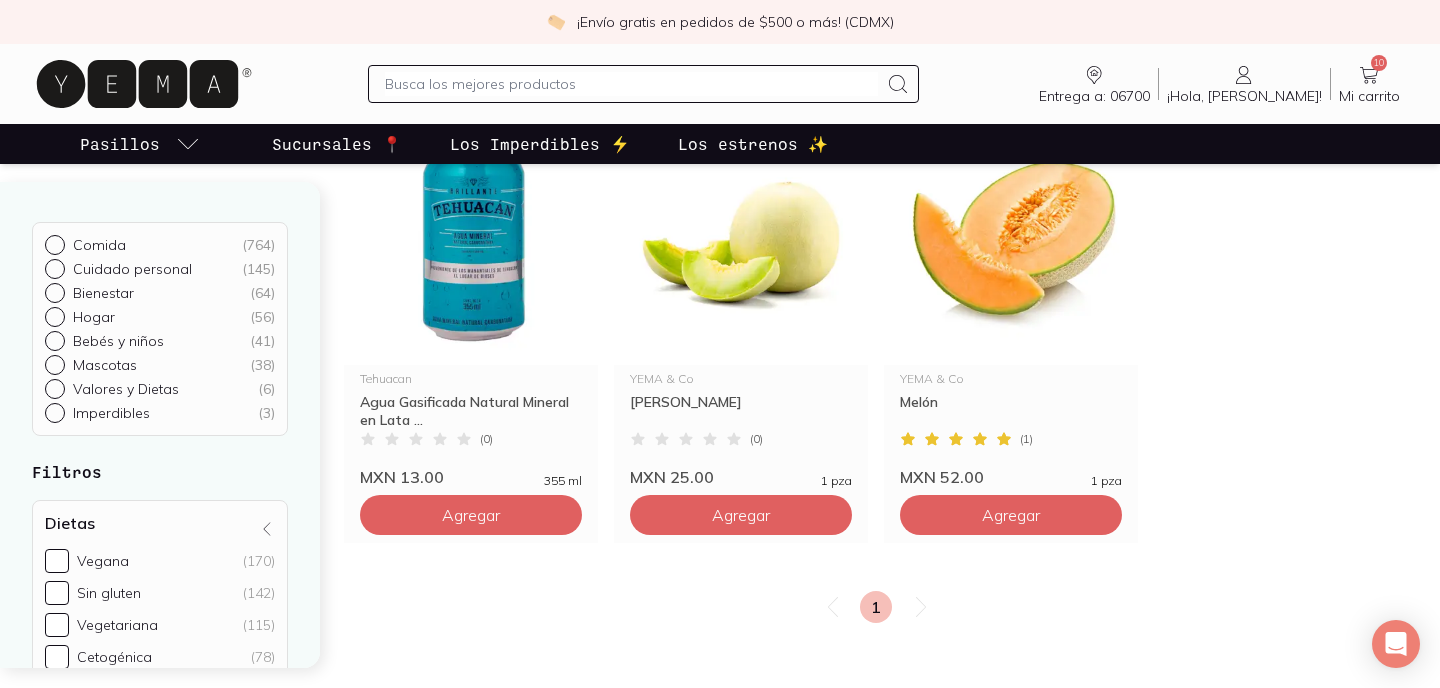 scroll, scrollTop: 1175, scrollLeft: 0, axis: vertical 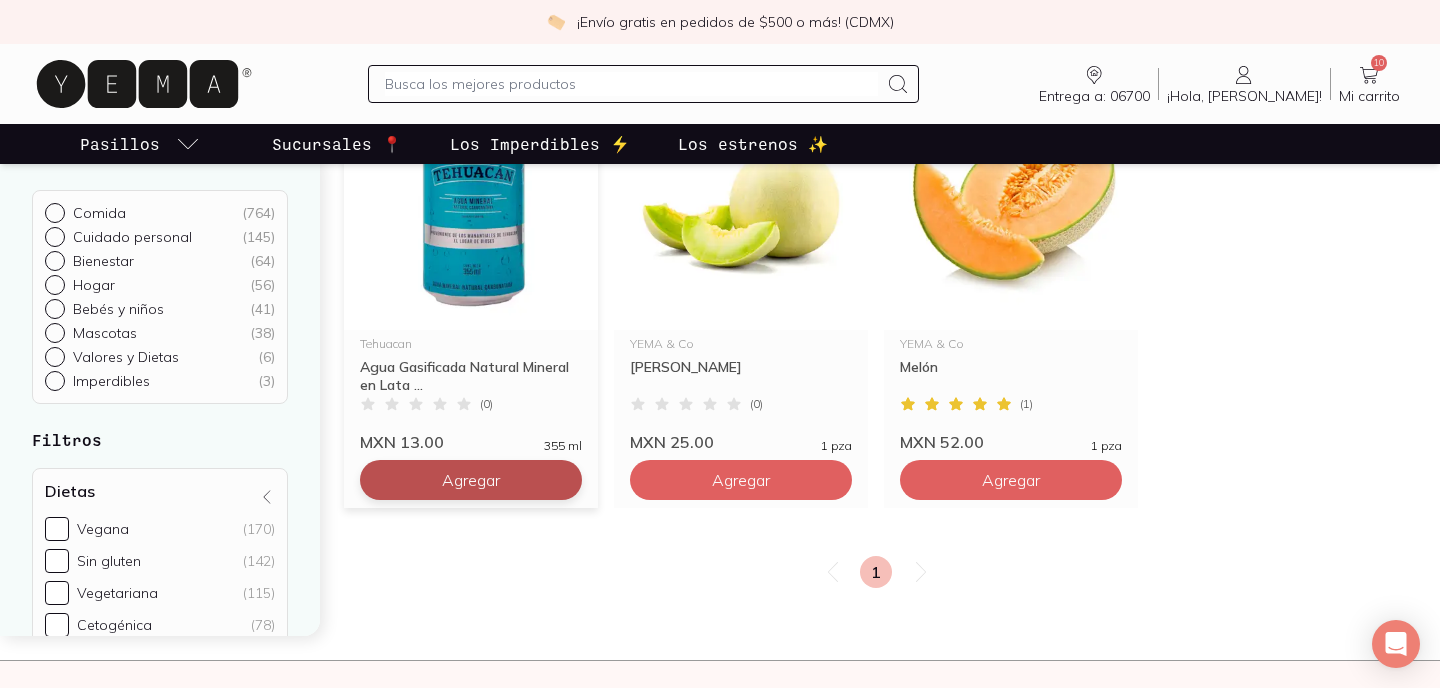 click on "Agregar" at bounding box center [471, -400] 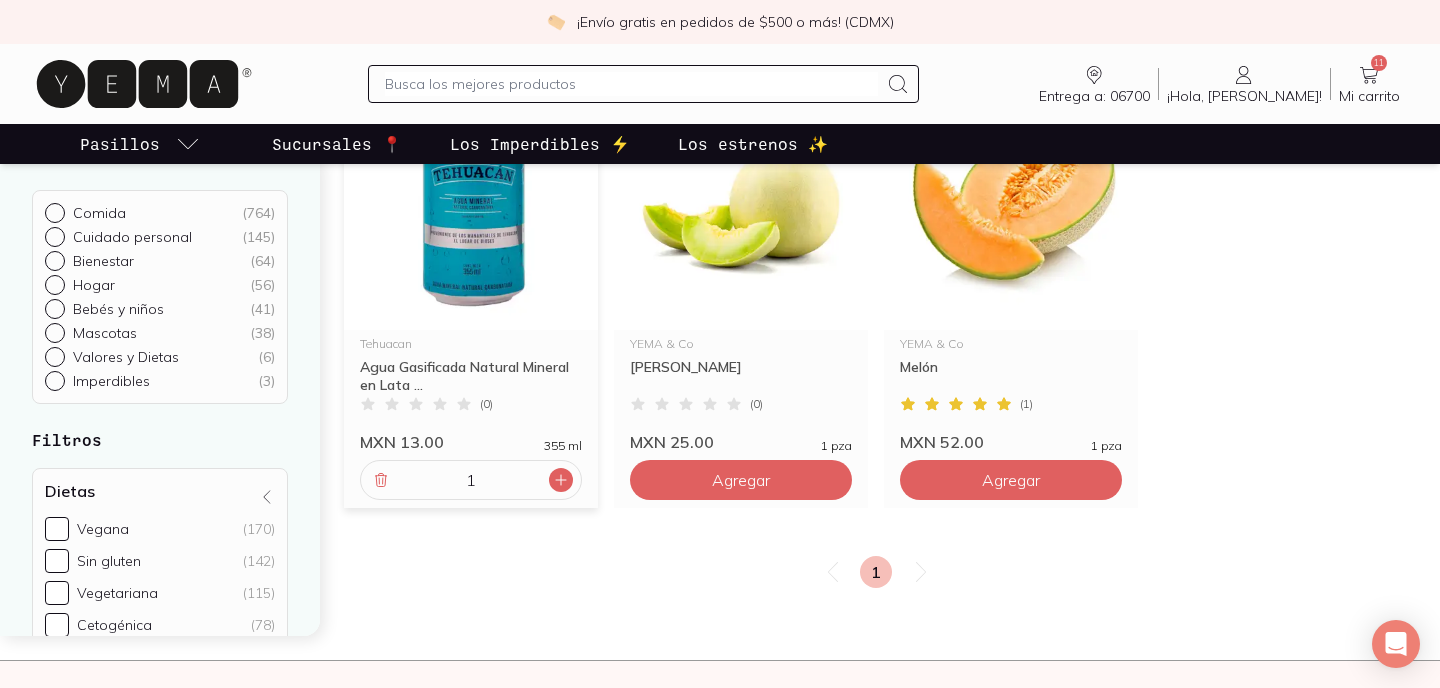 click 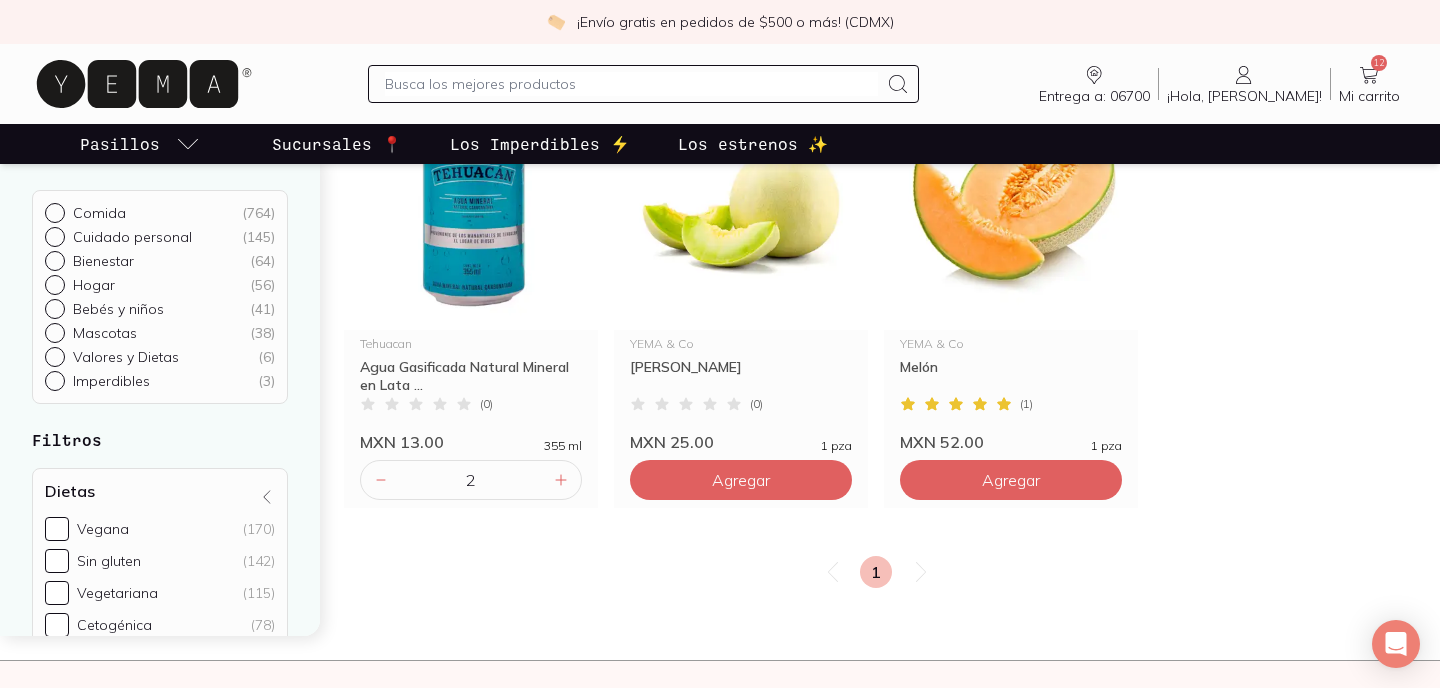click on "Mi carrito" at bounding box center [1369, 96] 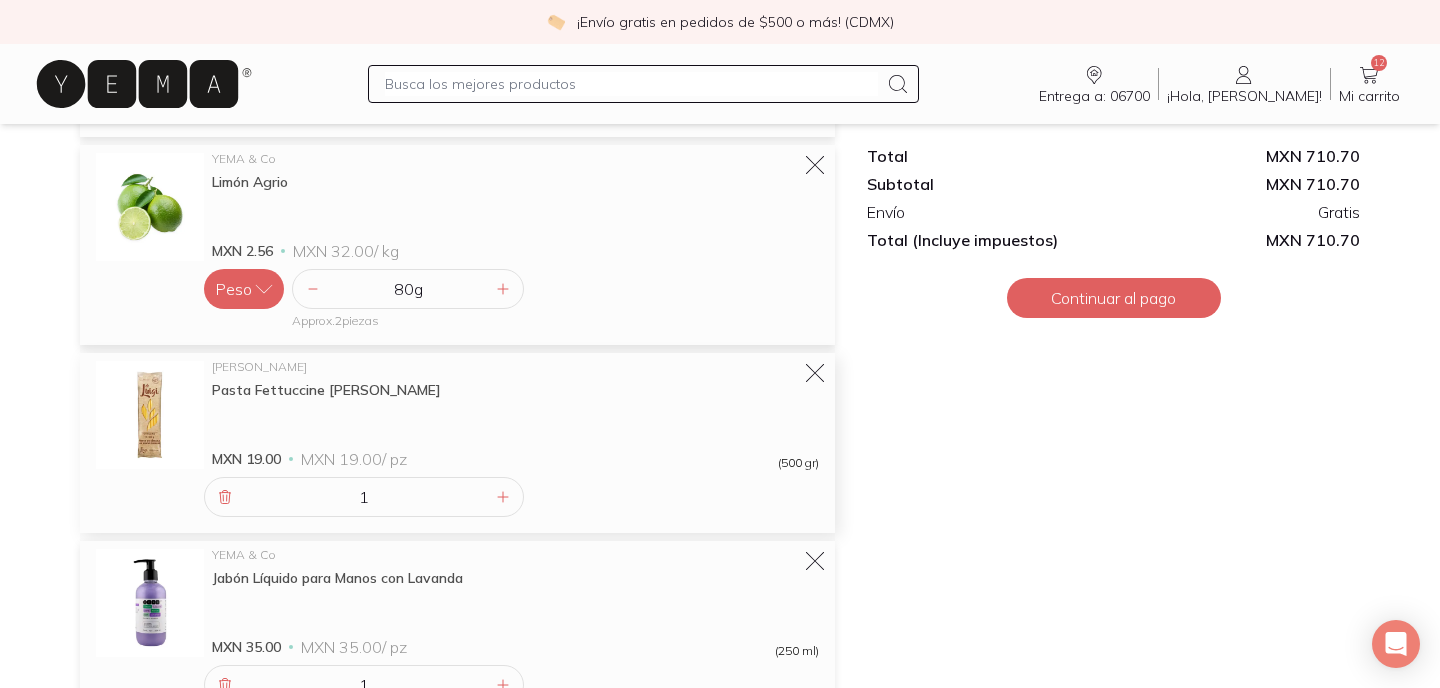 scroll, scrollTop: 1543, scrollLeft: 0, axis: vertical 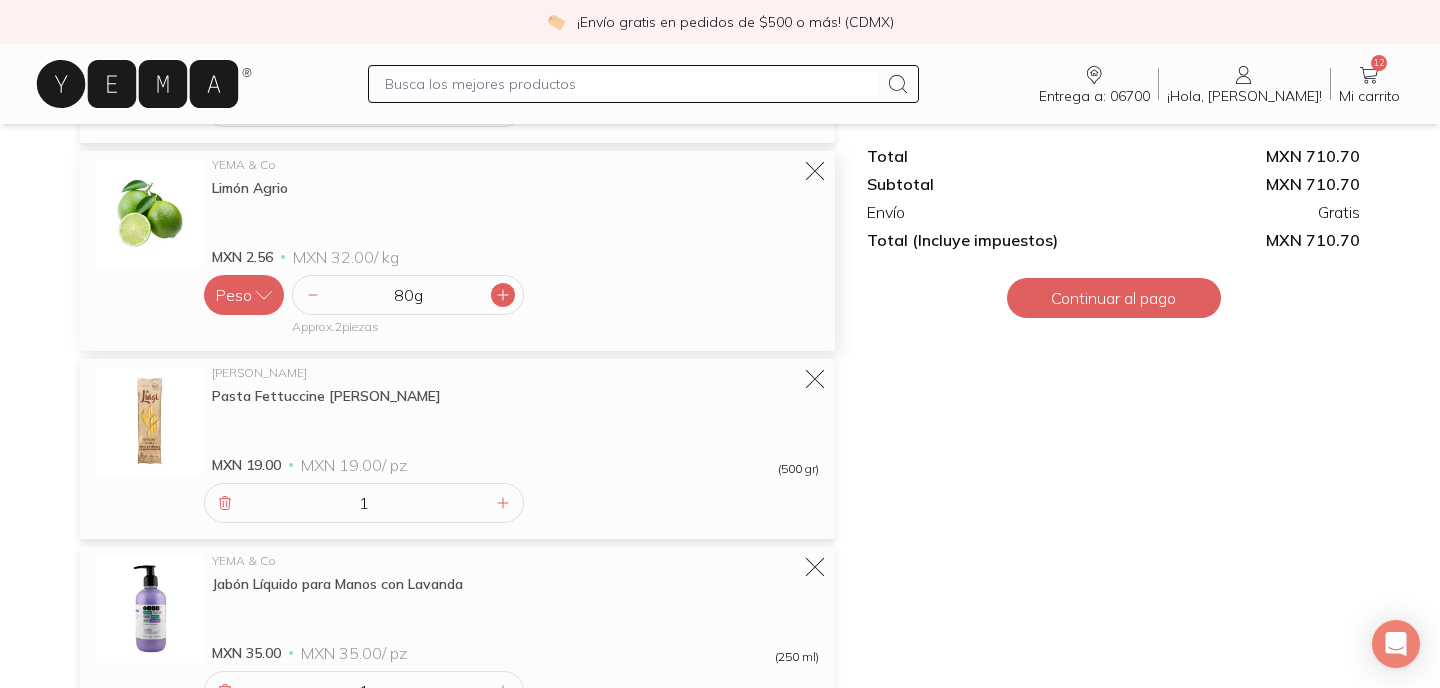 click 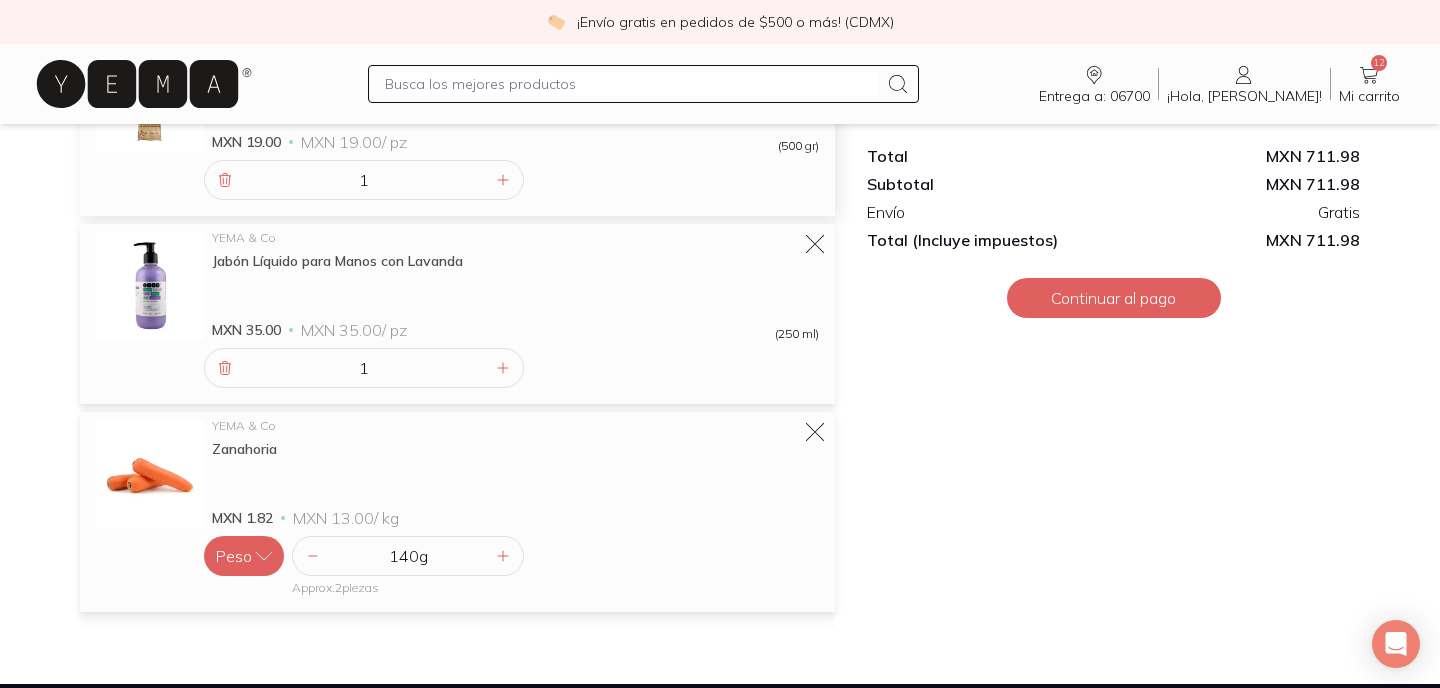 scroll, scrollTop: 1883, scrollLeft: 0, axis: vertical 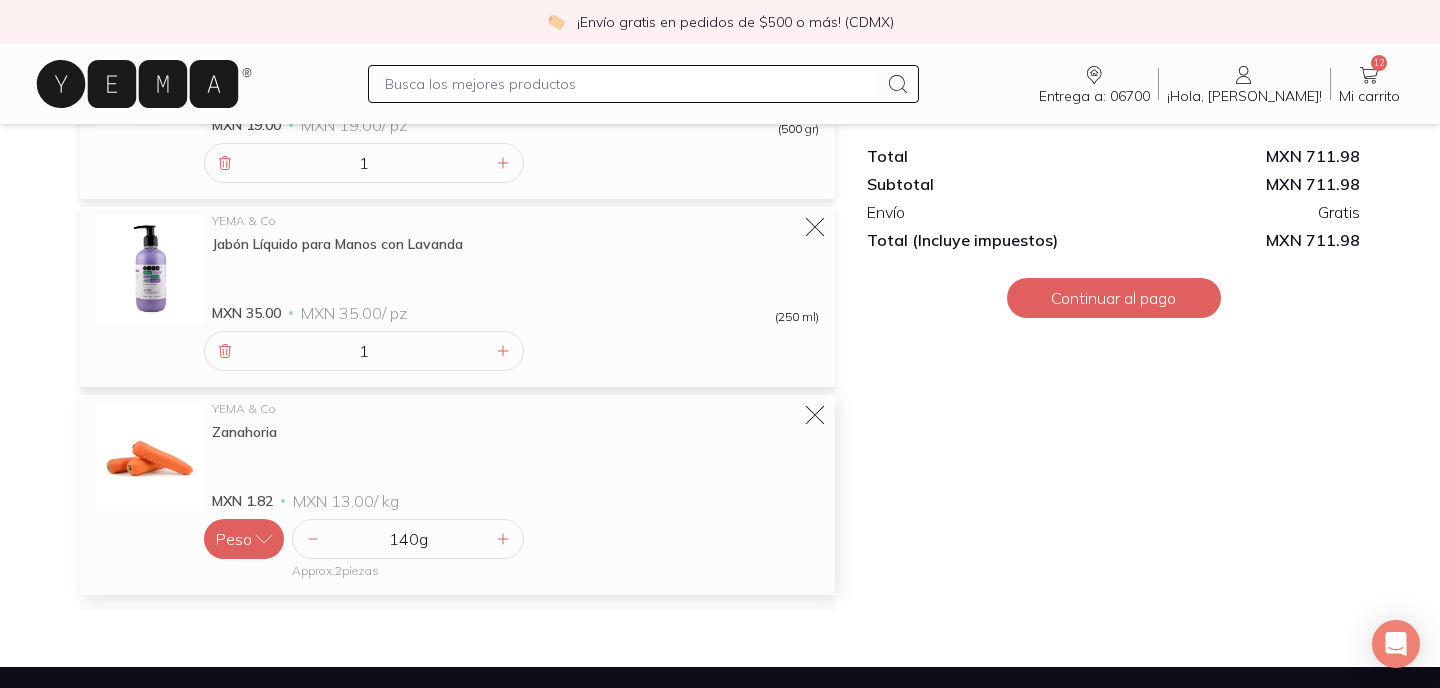 click on "140 g" at bounding box center [408, 539] 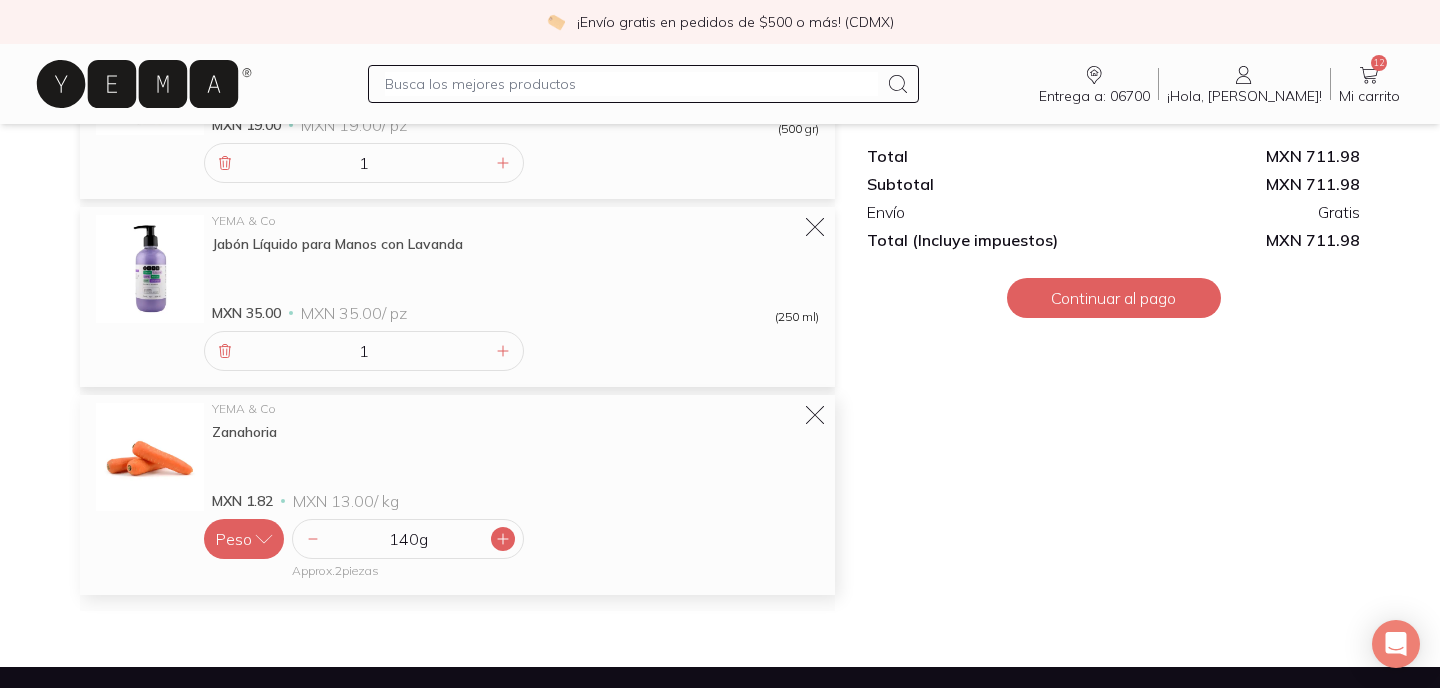 click 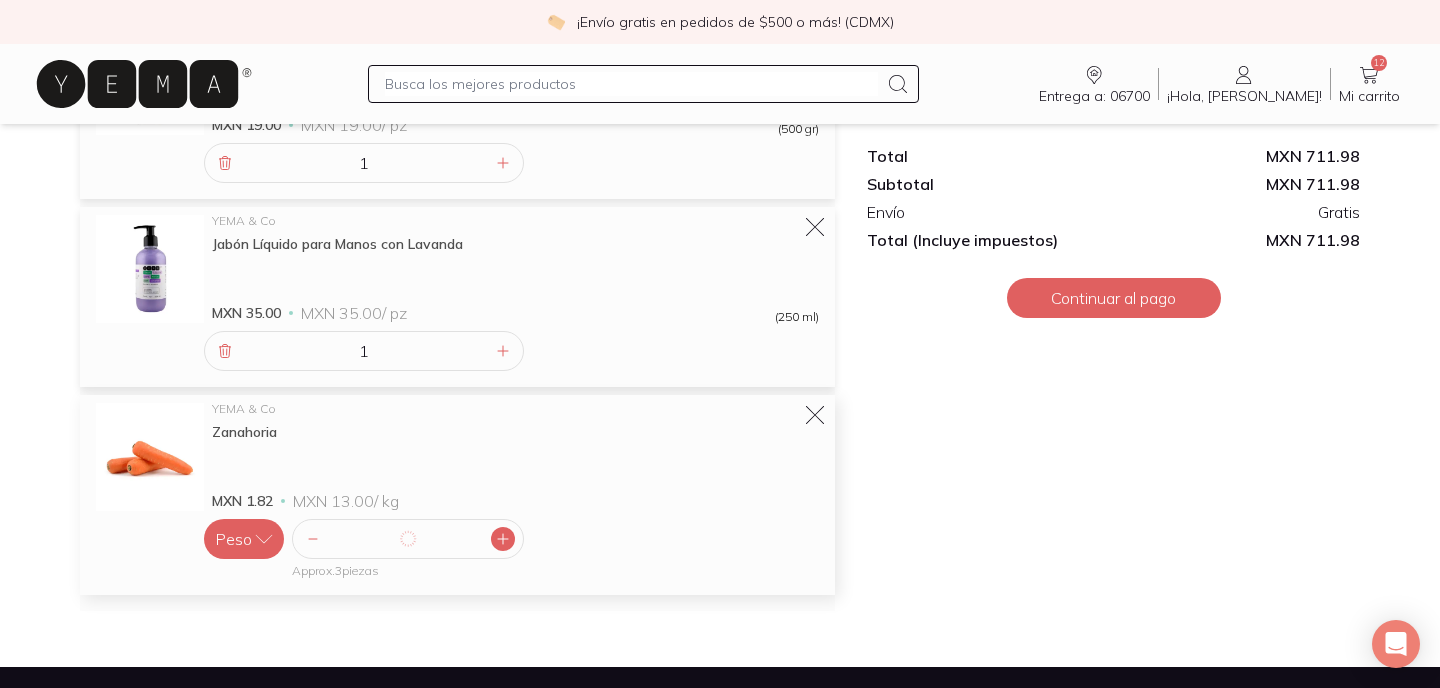 click 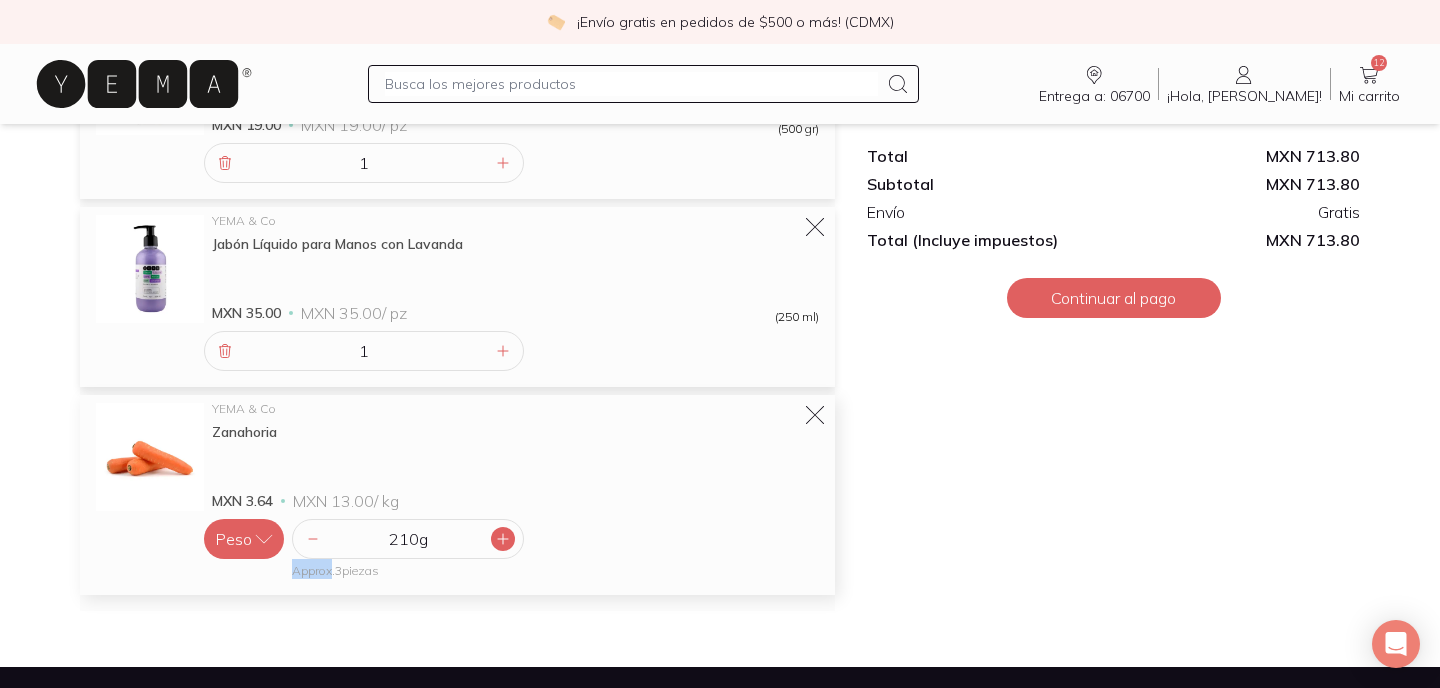 click 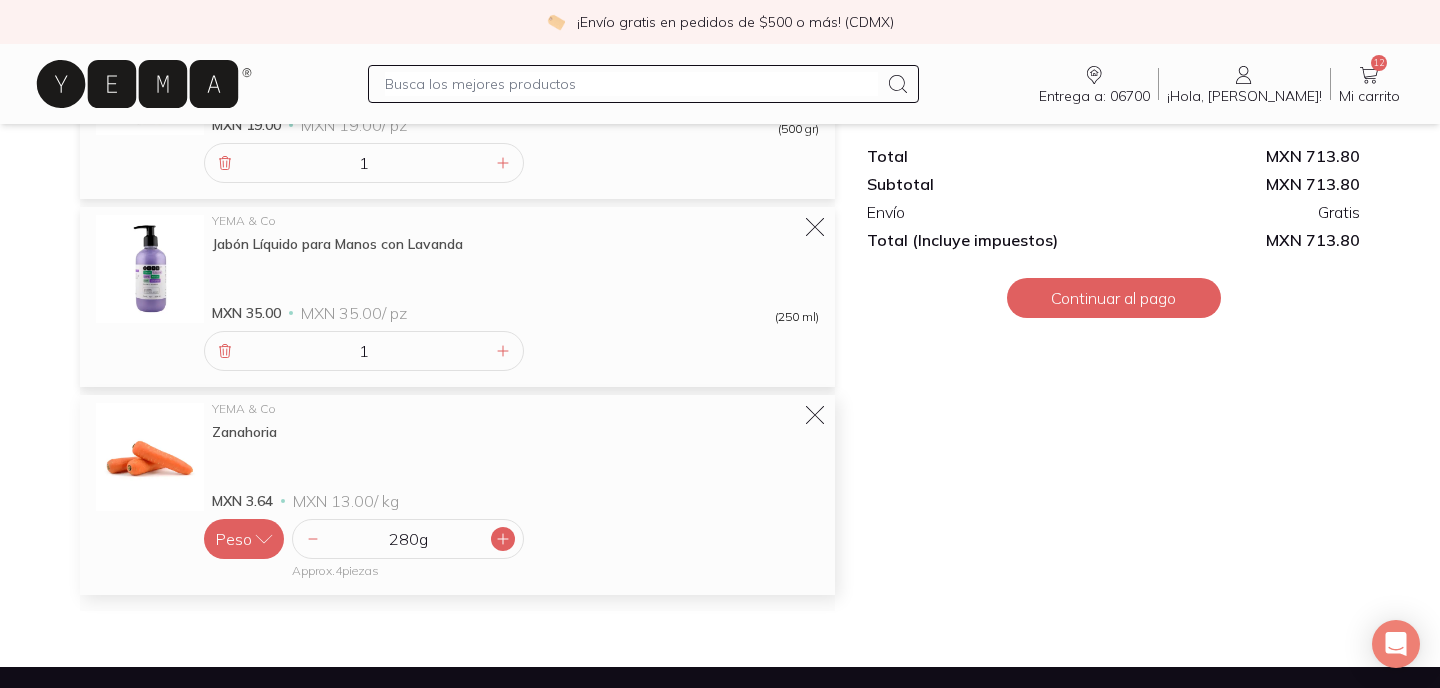 click 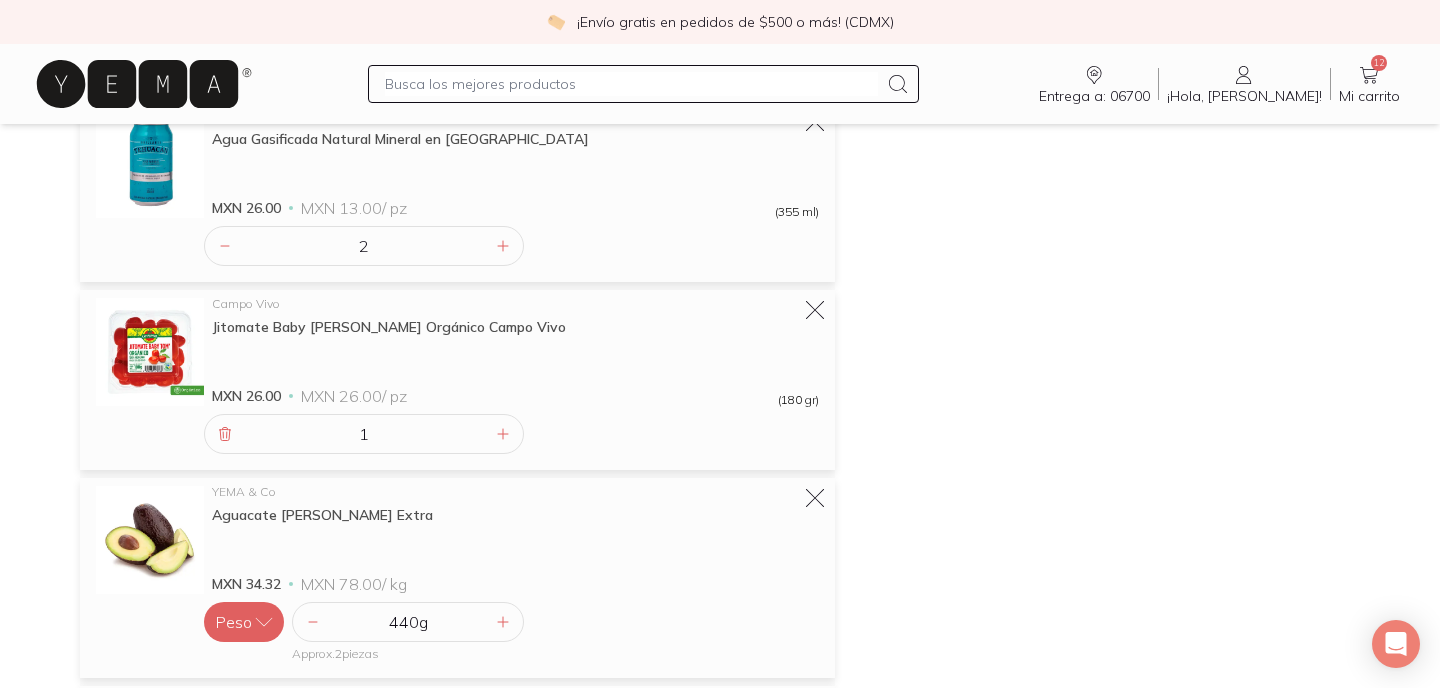 scroll, scrollTop: 0, scrollLeft: 0, axis: both 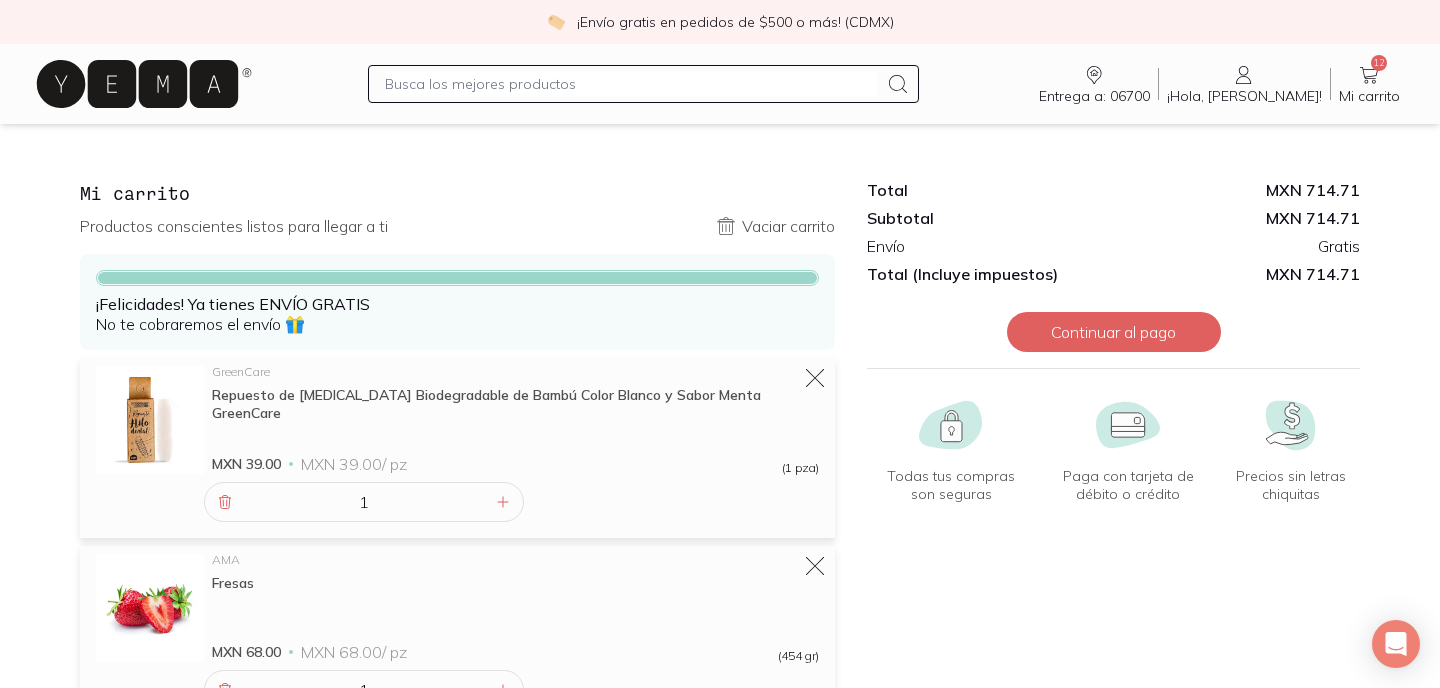 click at bounding box center (631, 84) 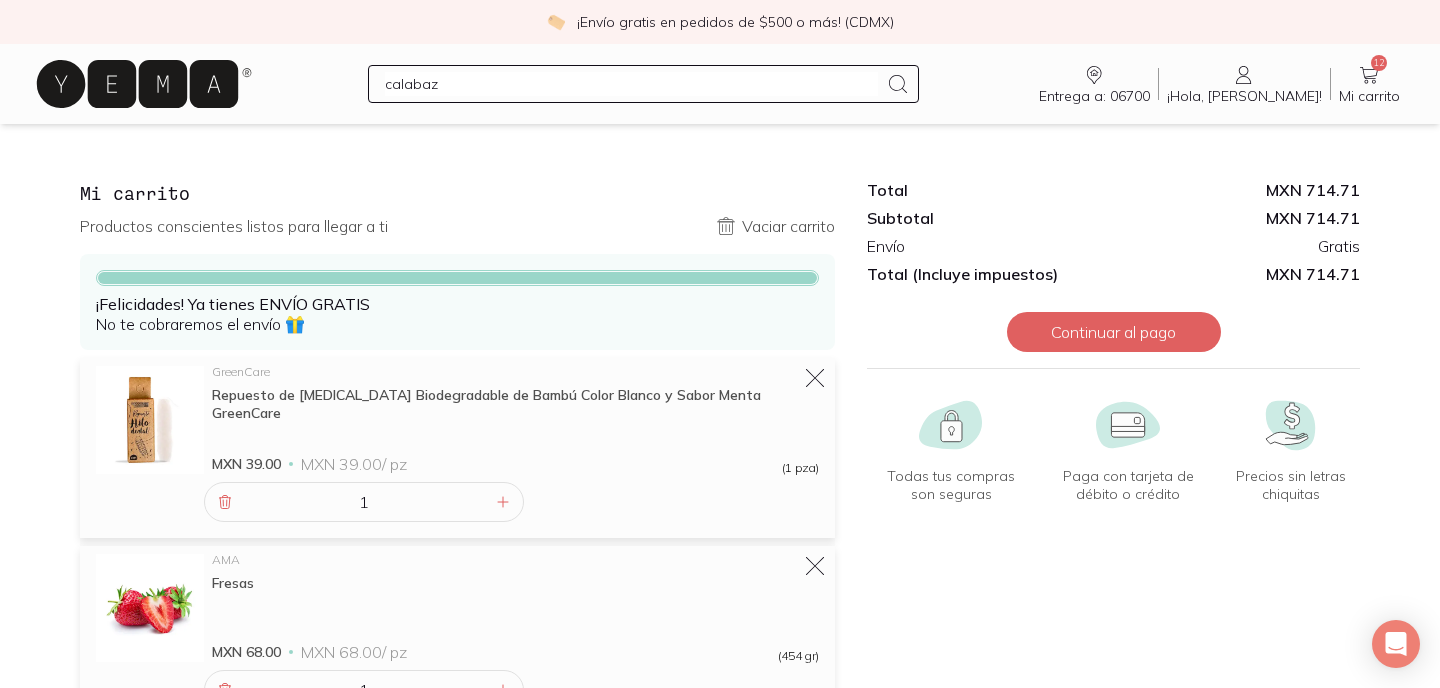type on "calabaza" 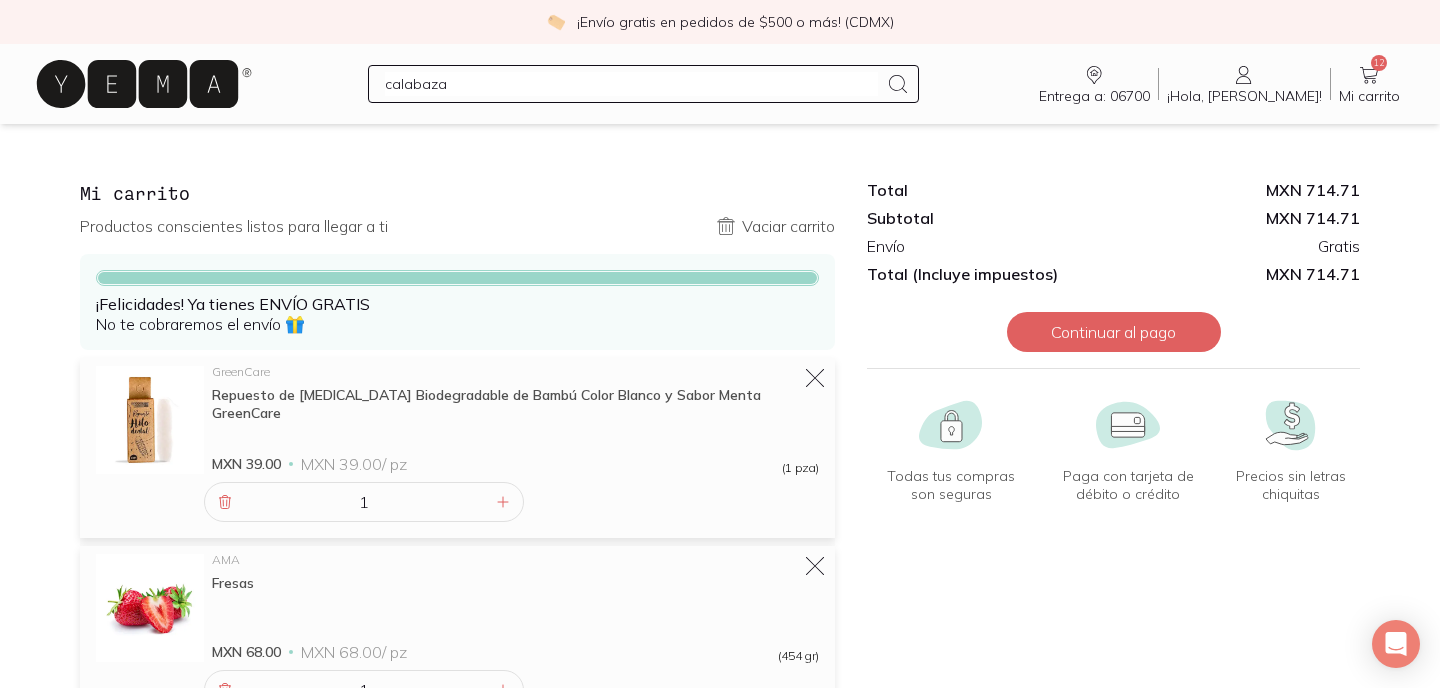 type 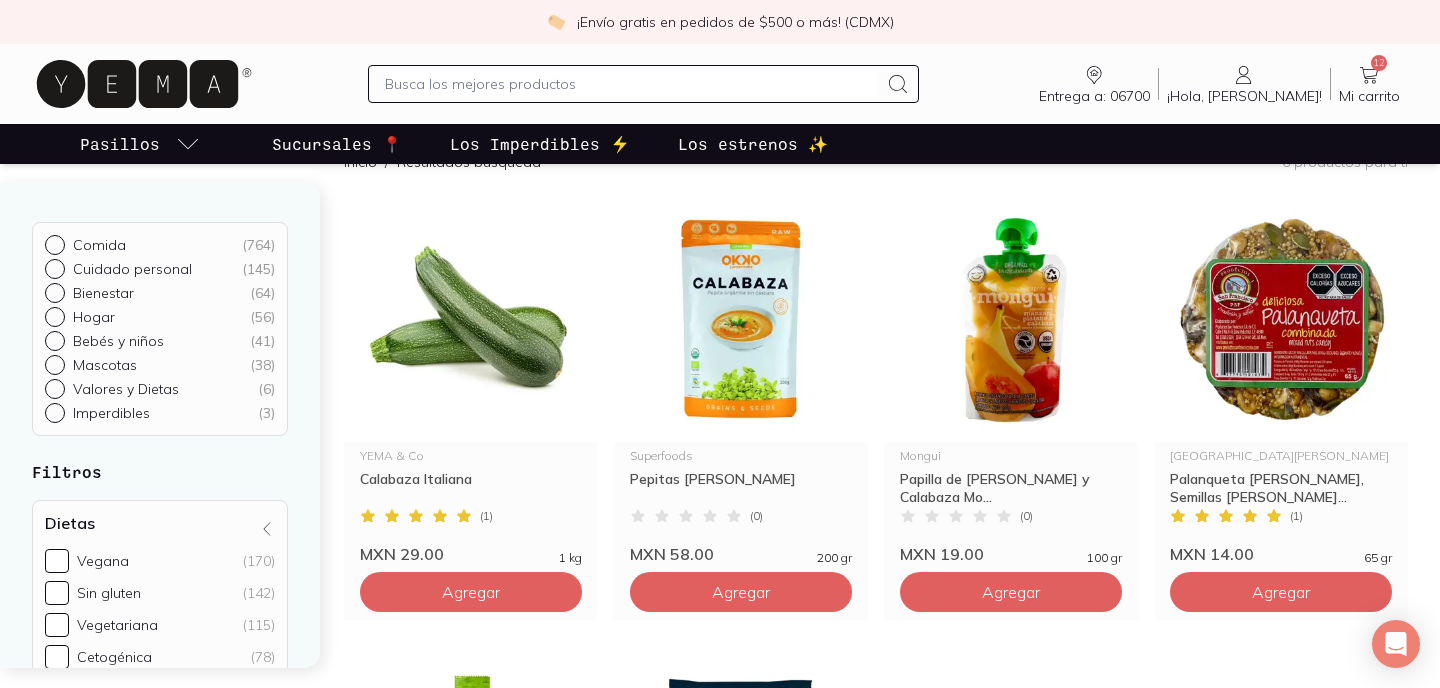 scroll, scrollTop: 206, scrollLeft: 0, axis: vertical 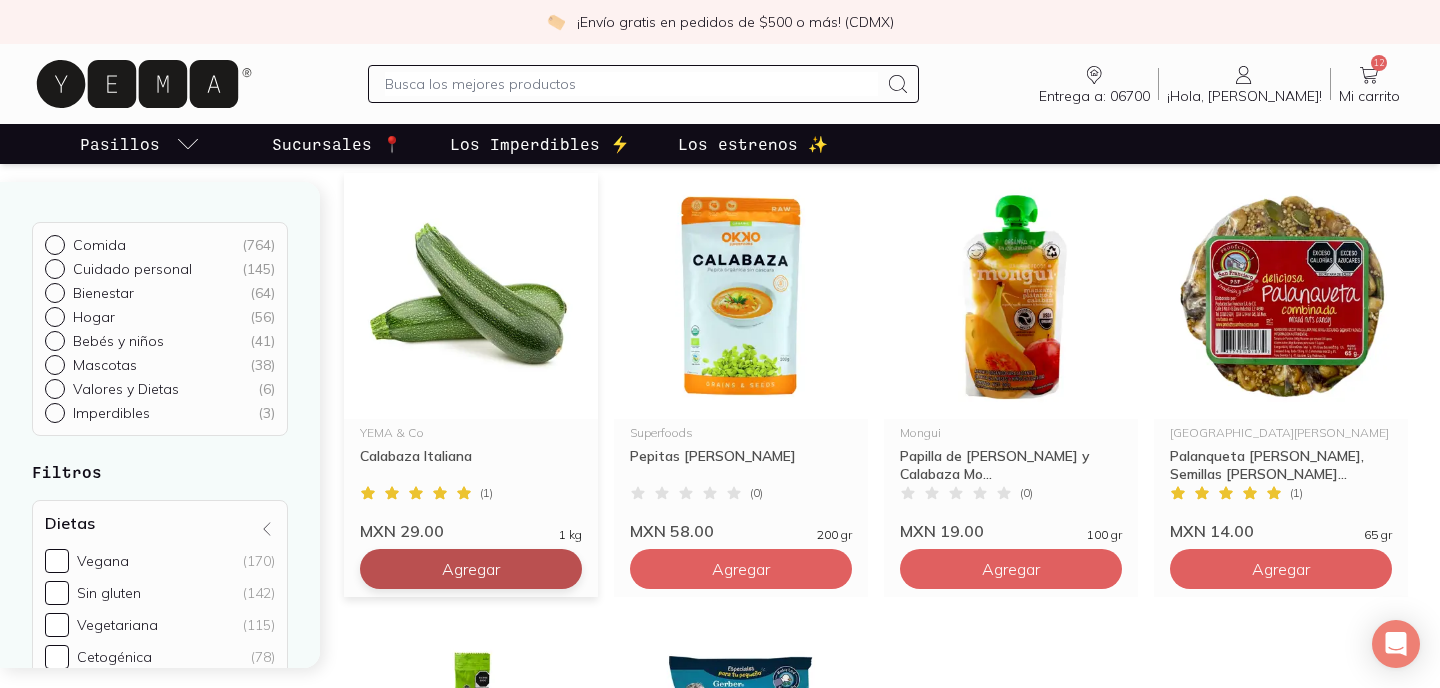 click on "Agregar" at bounding box center [471, 569] 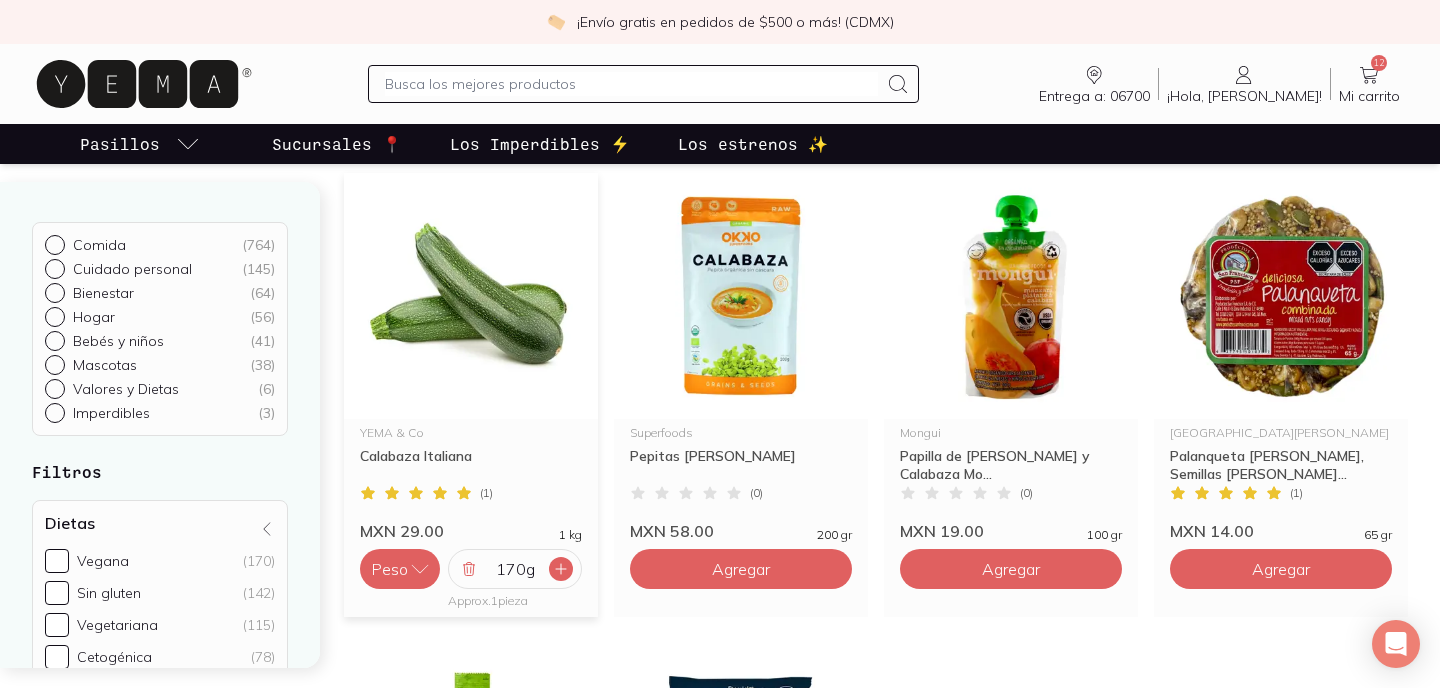 click 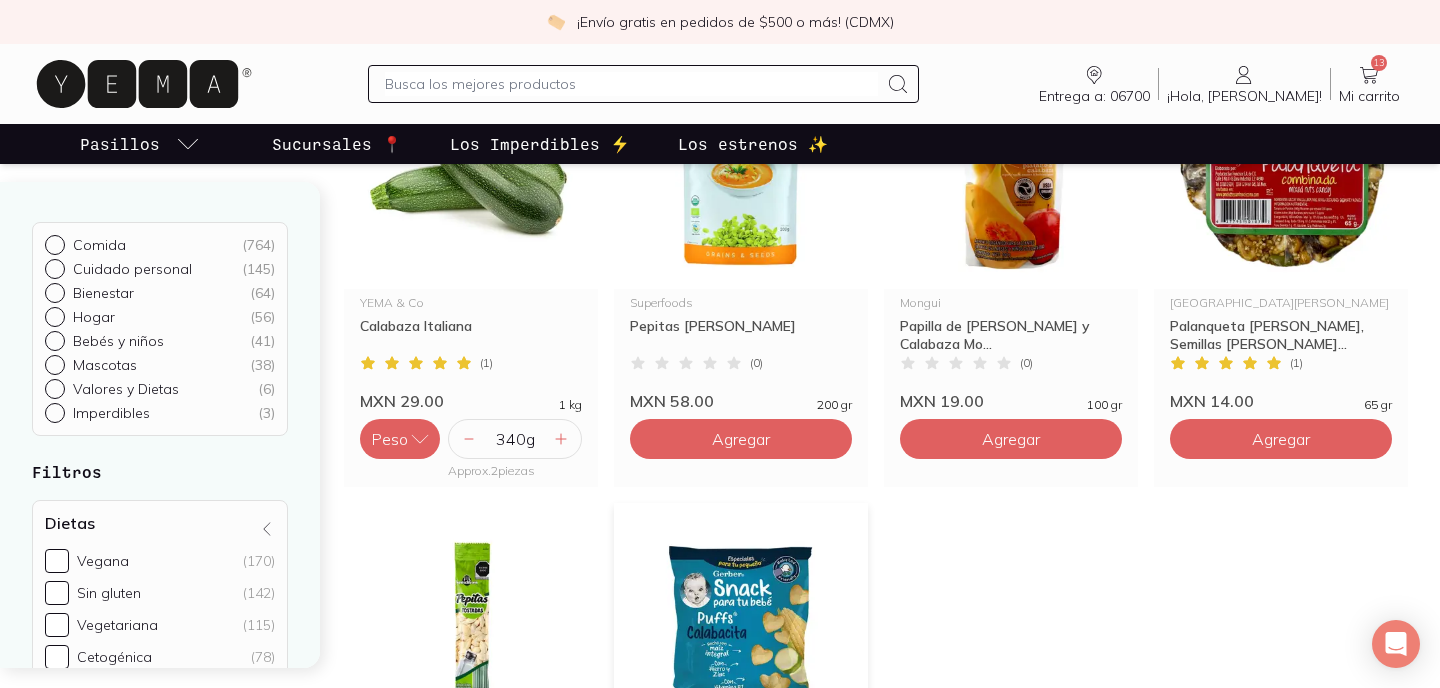 scroll, scrollTop: 334, scrollLeft: 0, axis: vertical 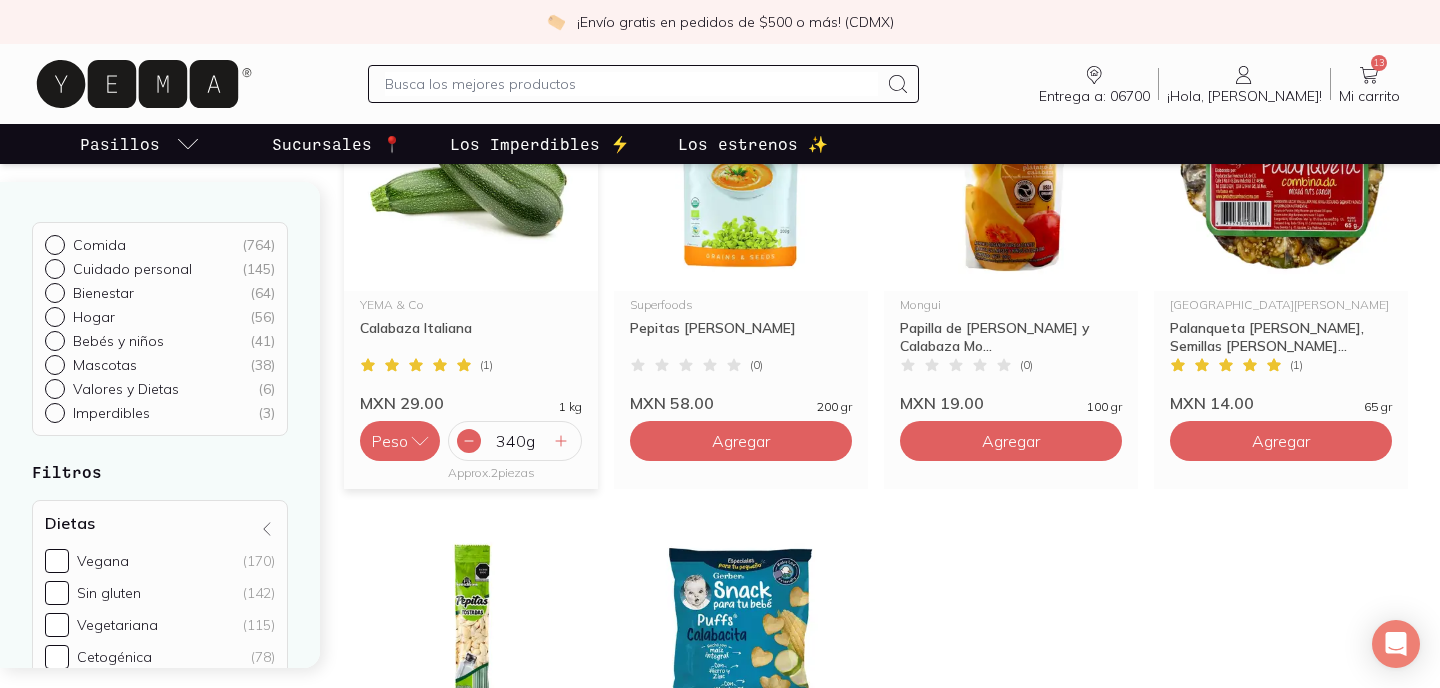 click 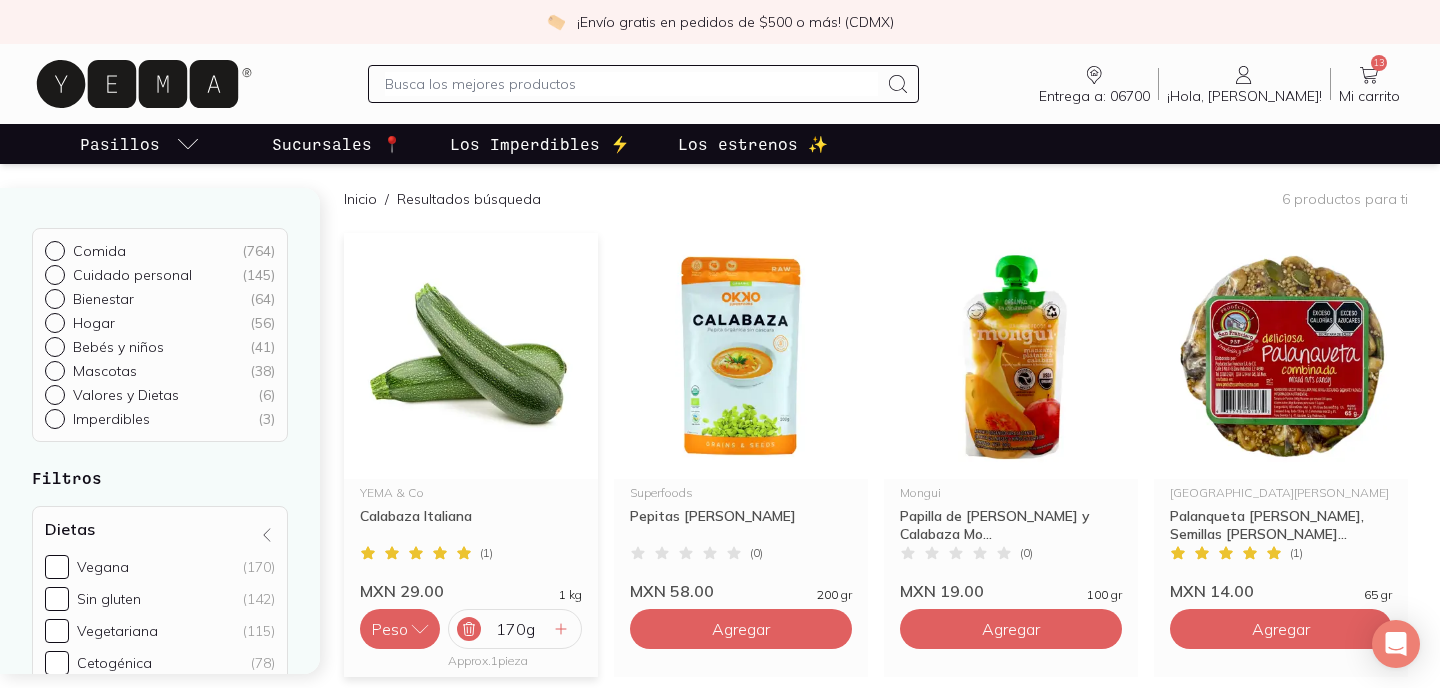scroll, scrollTop: 142, scrollLeft: 0, axis: vertical 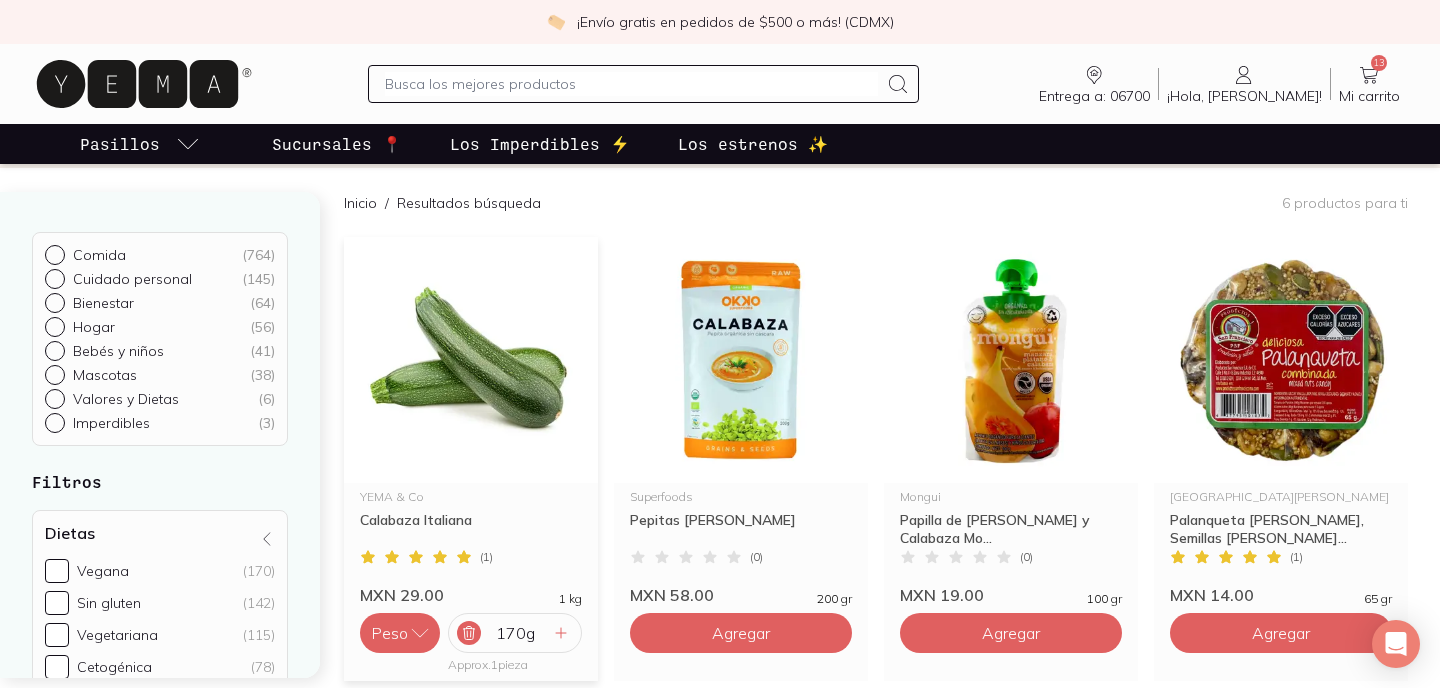 click at bounding box center (631, 84) 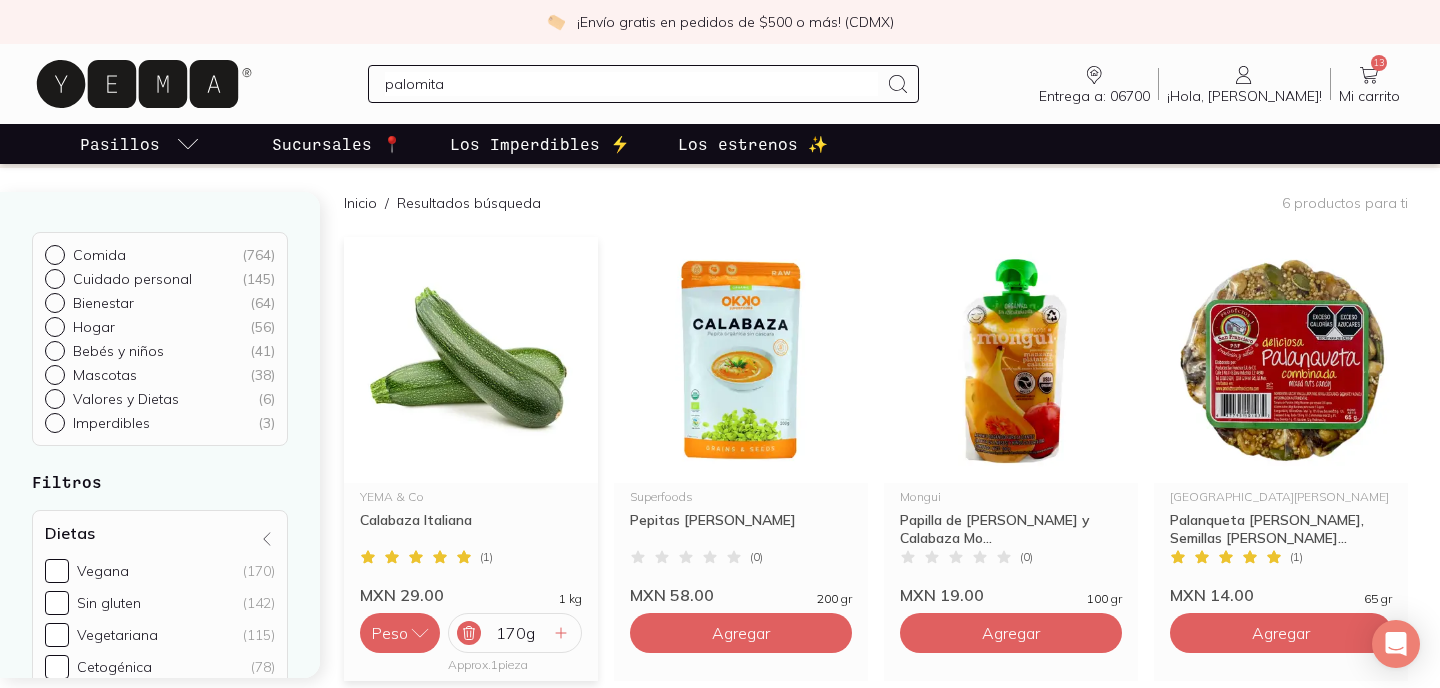 type on "palomitas" 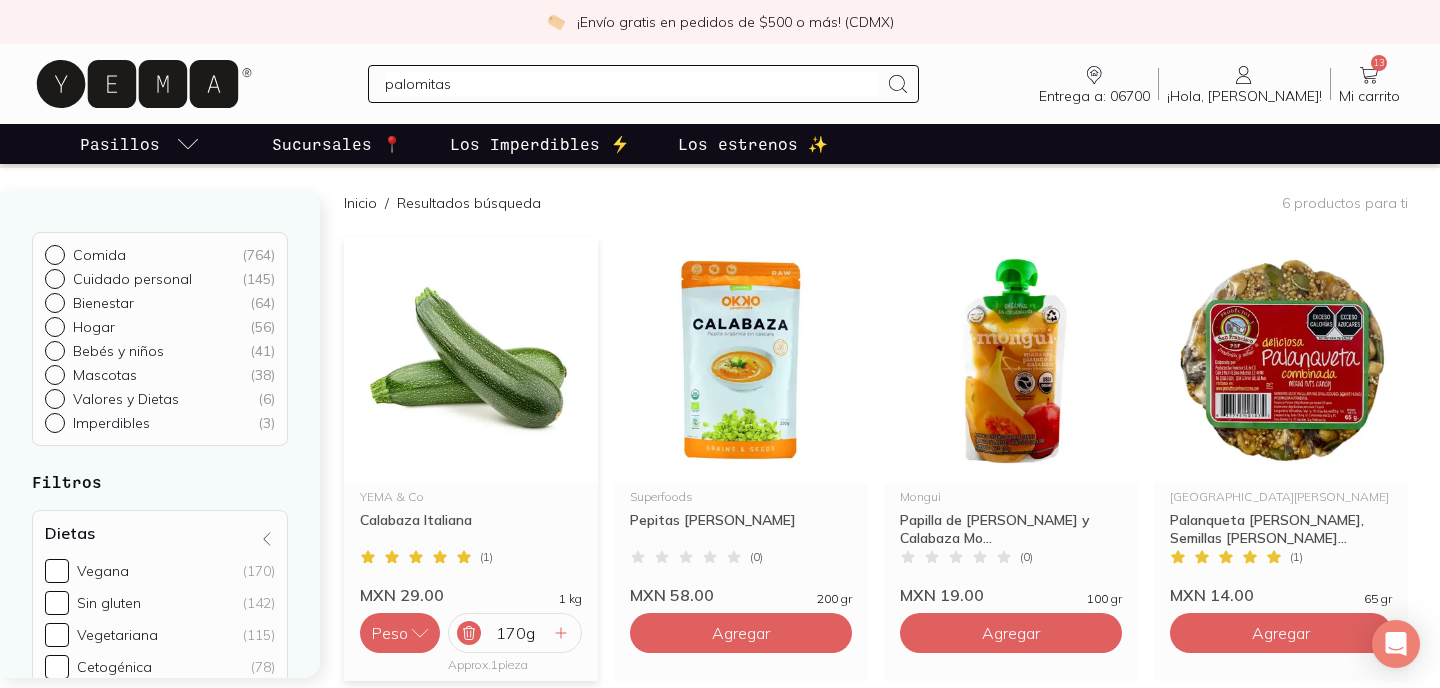 type 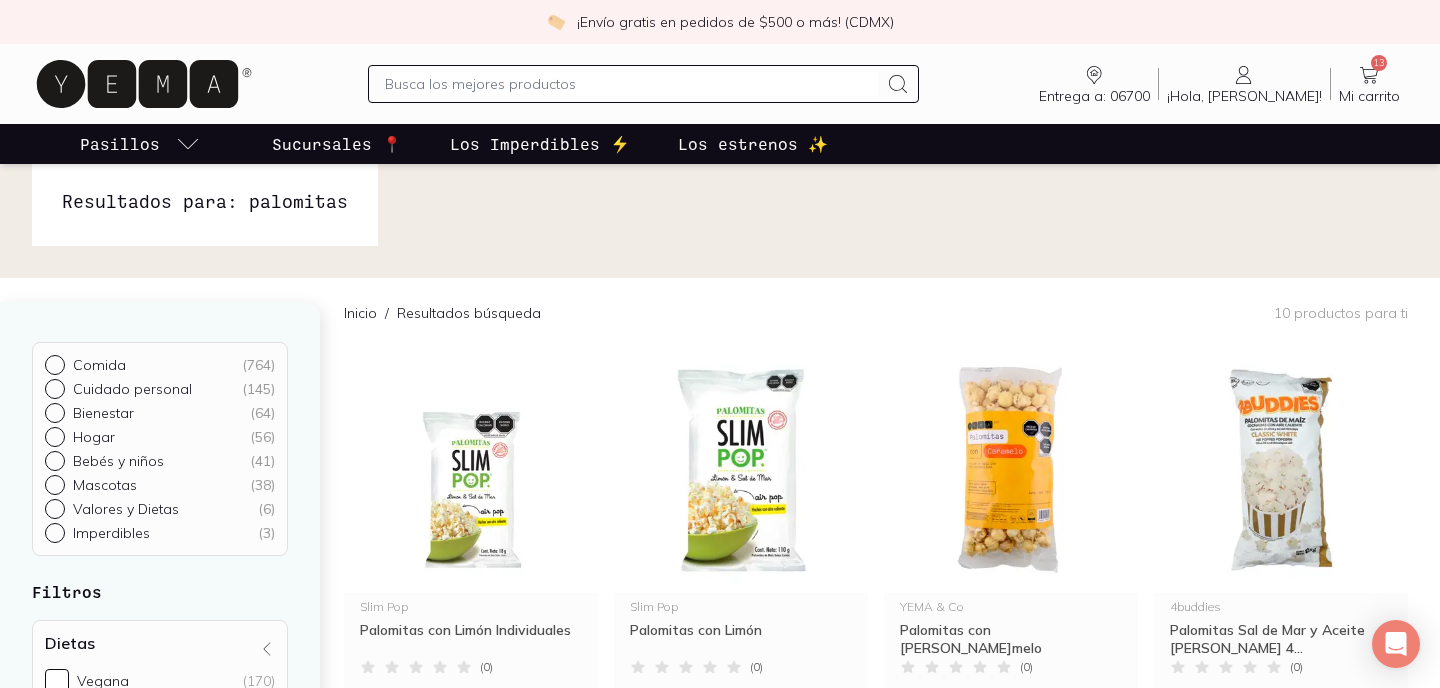 scroll, scrollTop: 0, scrollLeft: 0, axis: both 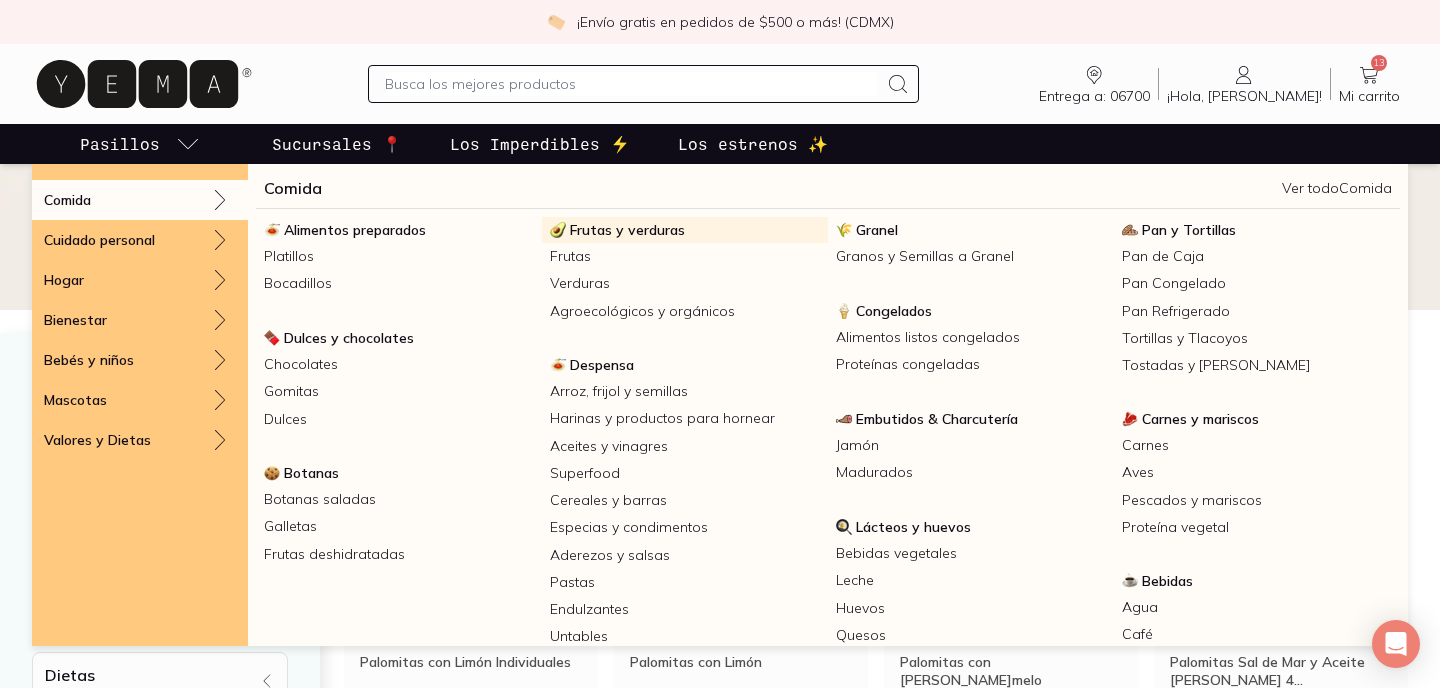 click on "Frutas y verduras" at bounding box center [627, 230] 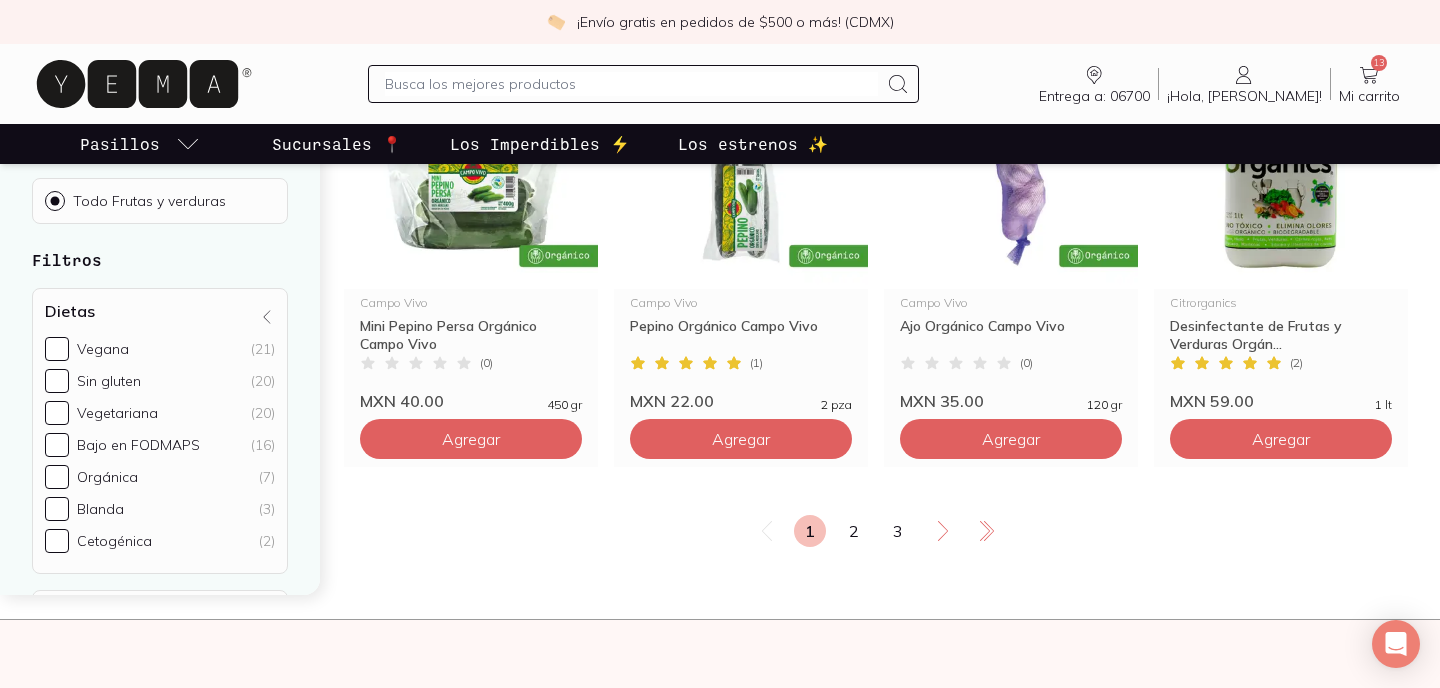 scroll, scrollTop: 3502, scrollLeft: 0, axis: vertical 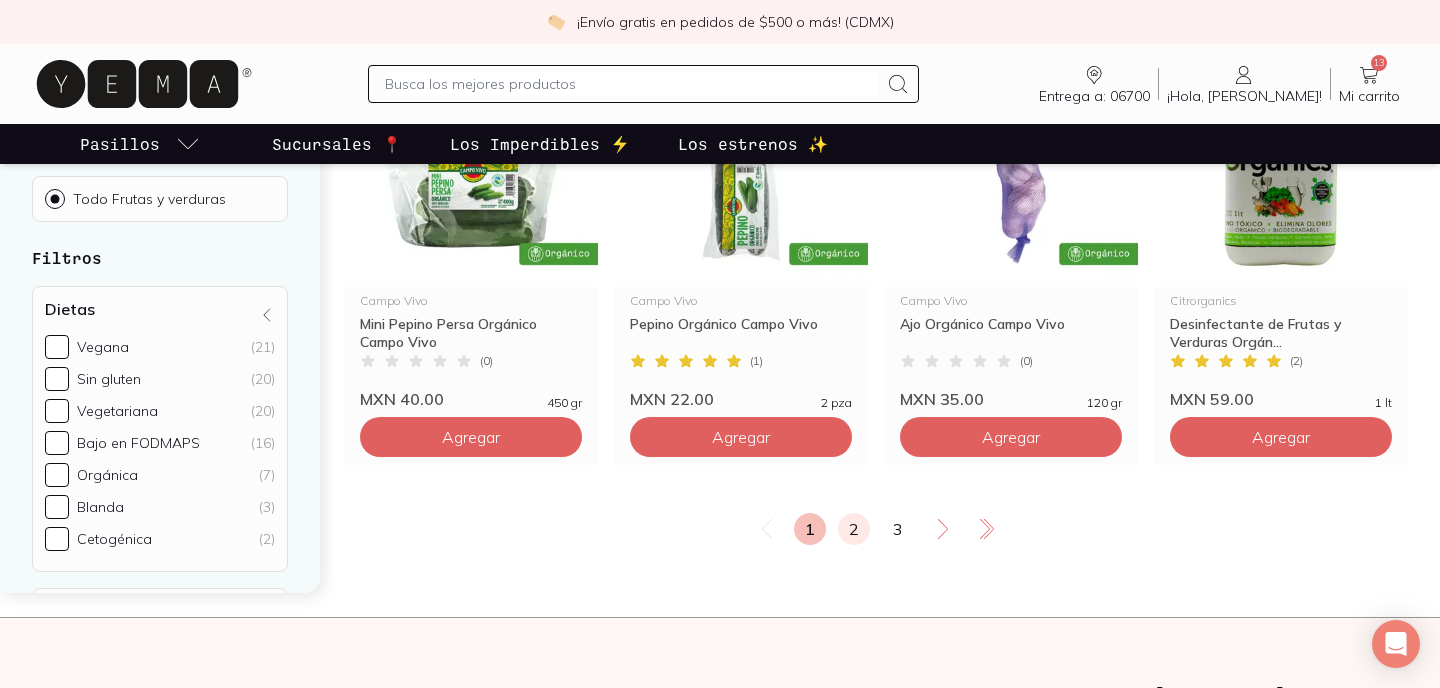 click on "2" at bounding box center (854, 529) 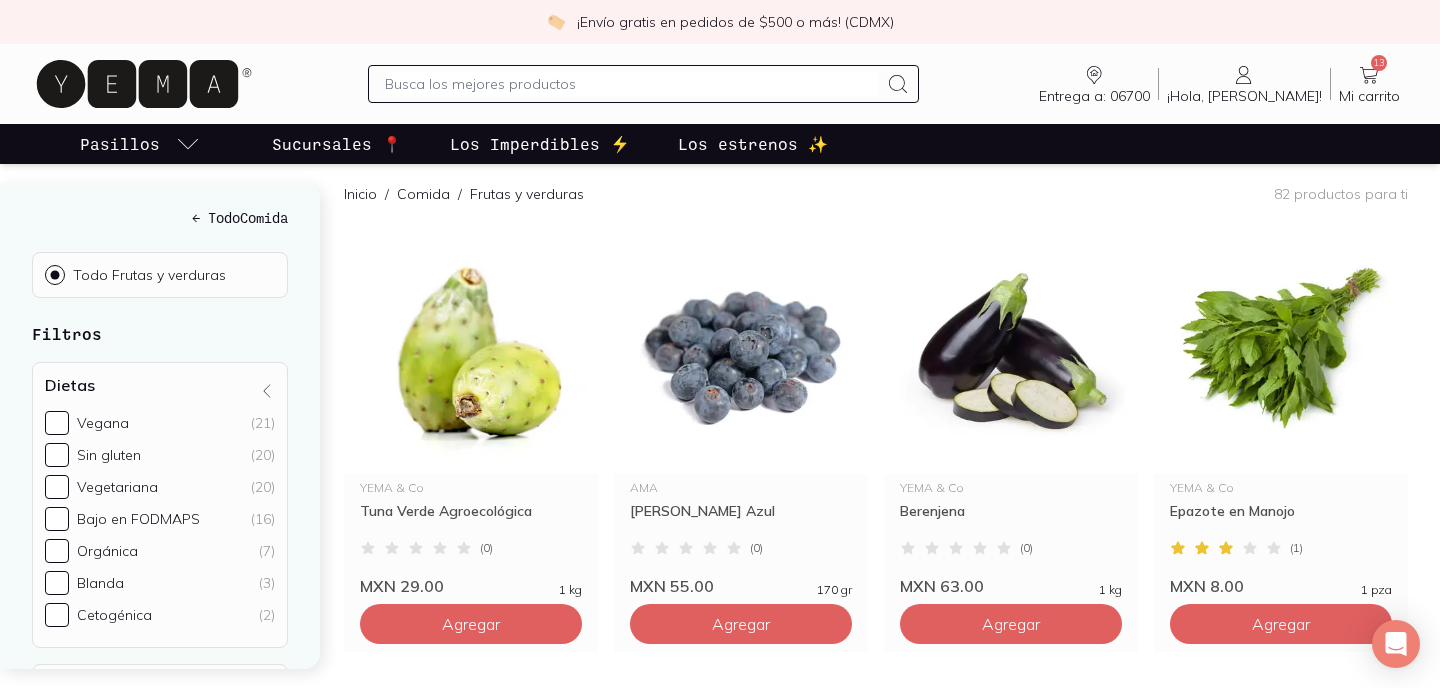 scroll, scrollTop: 237, scrollLeft: 0, axis: vertical 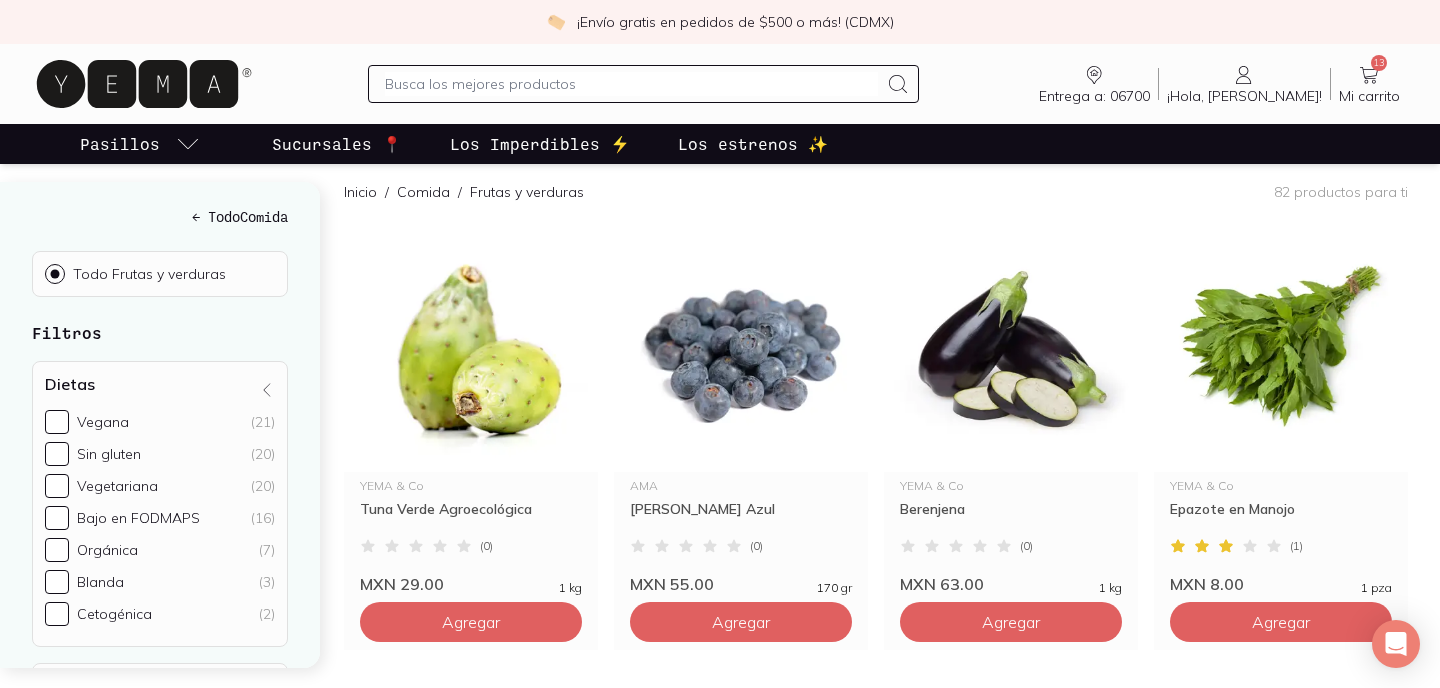 click at bounding box center (631, 84) 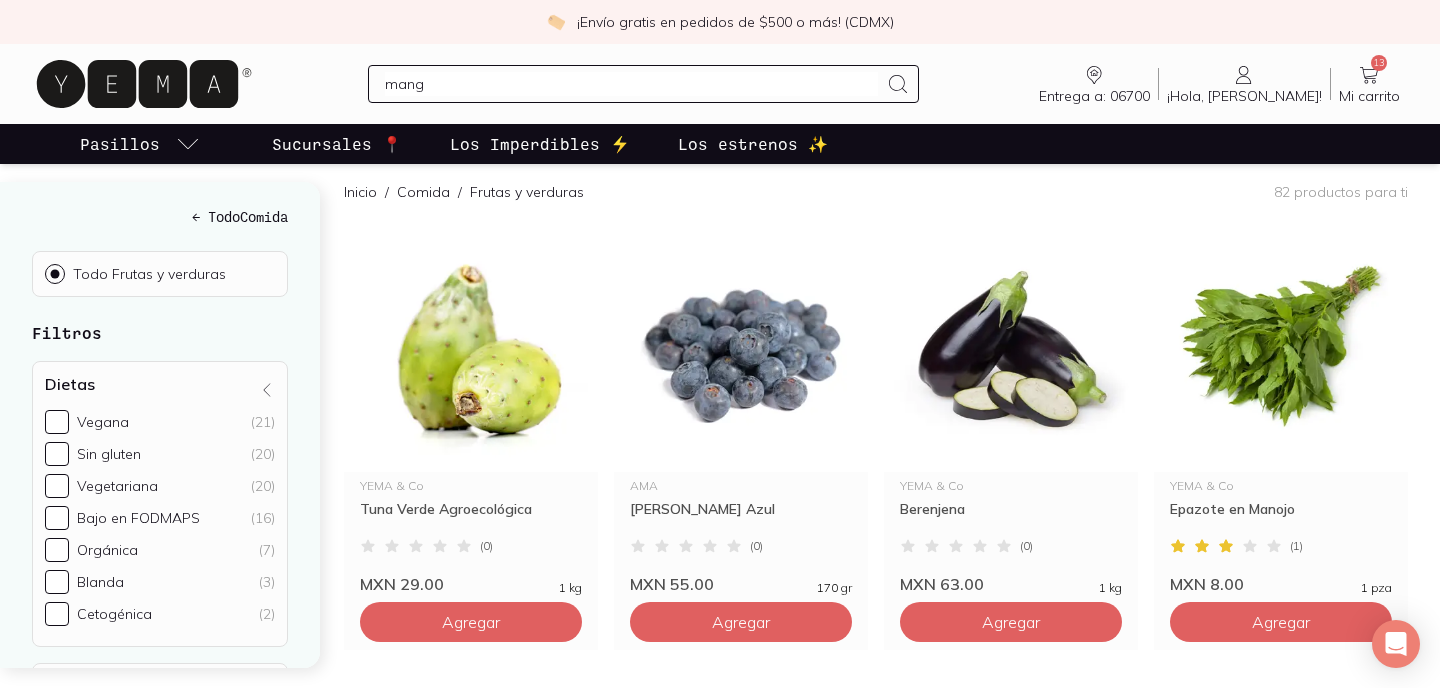 type on "mango" 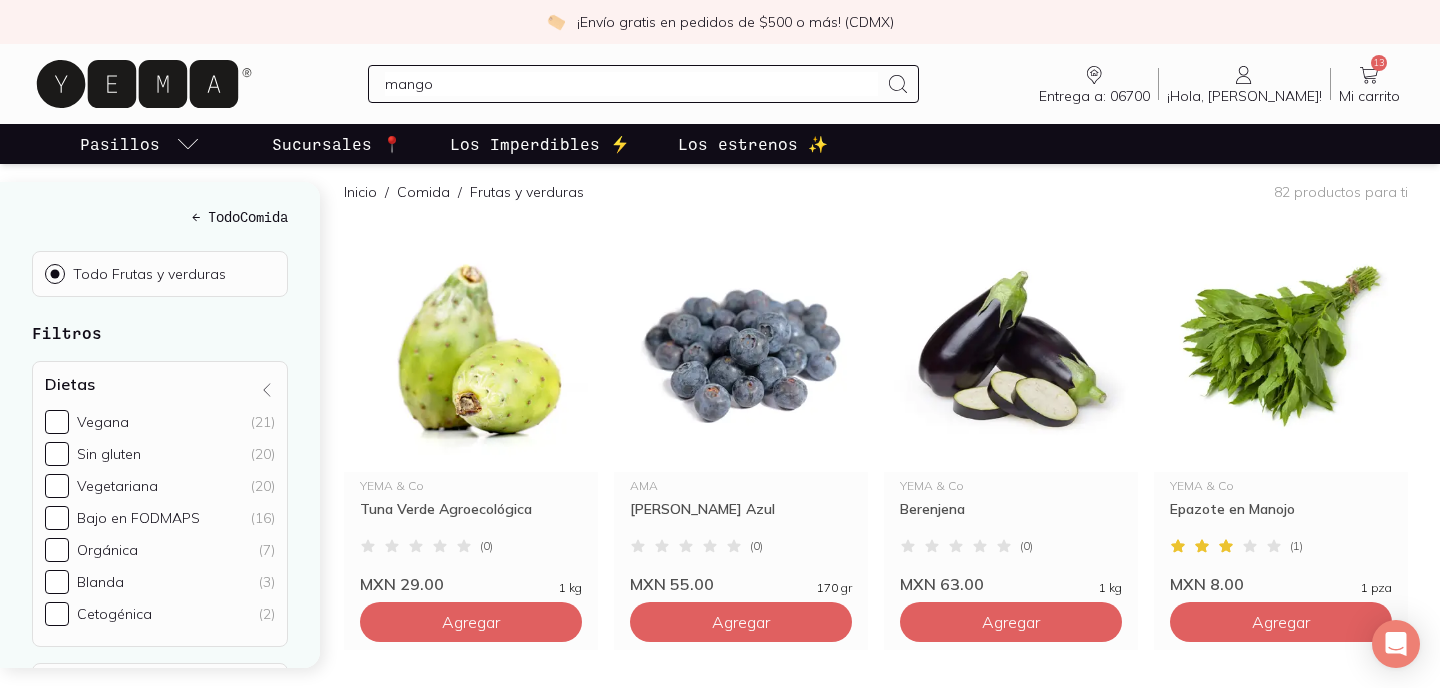 type 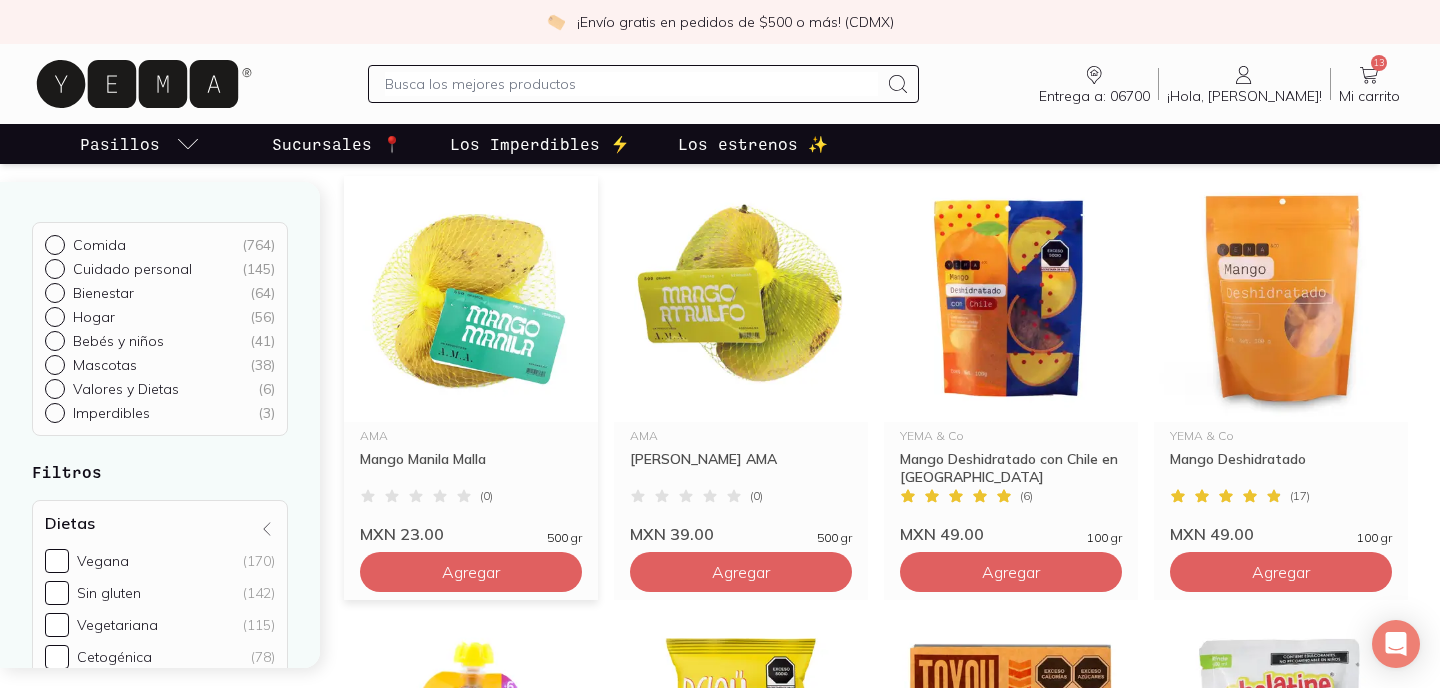 scroll, scrollTop: 206, scrollLeft: 0, axis: vertical 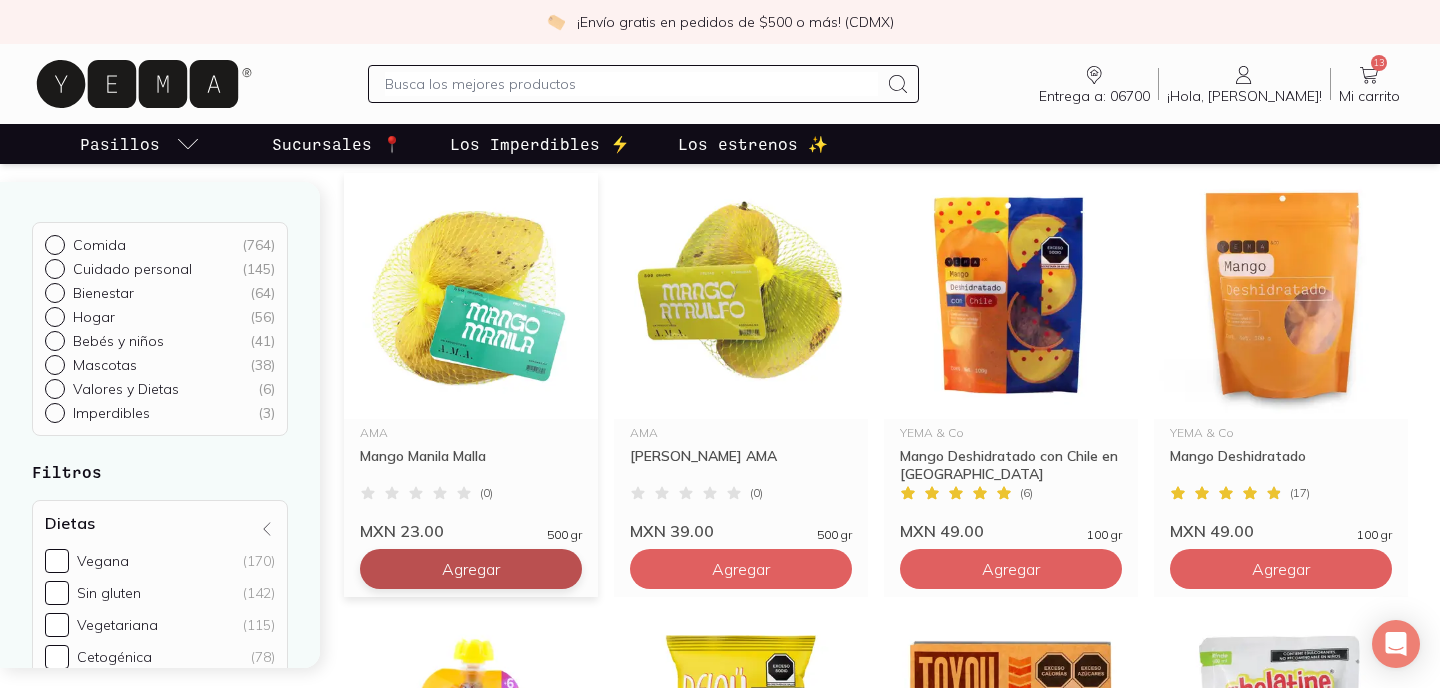 click on "Agregar" at bounding box center [471, 569] 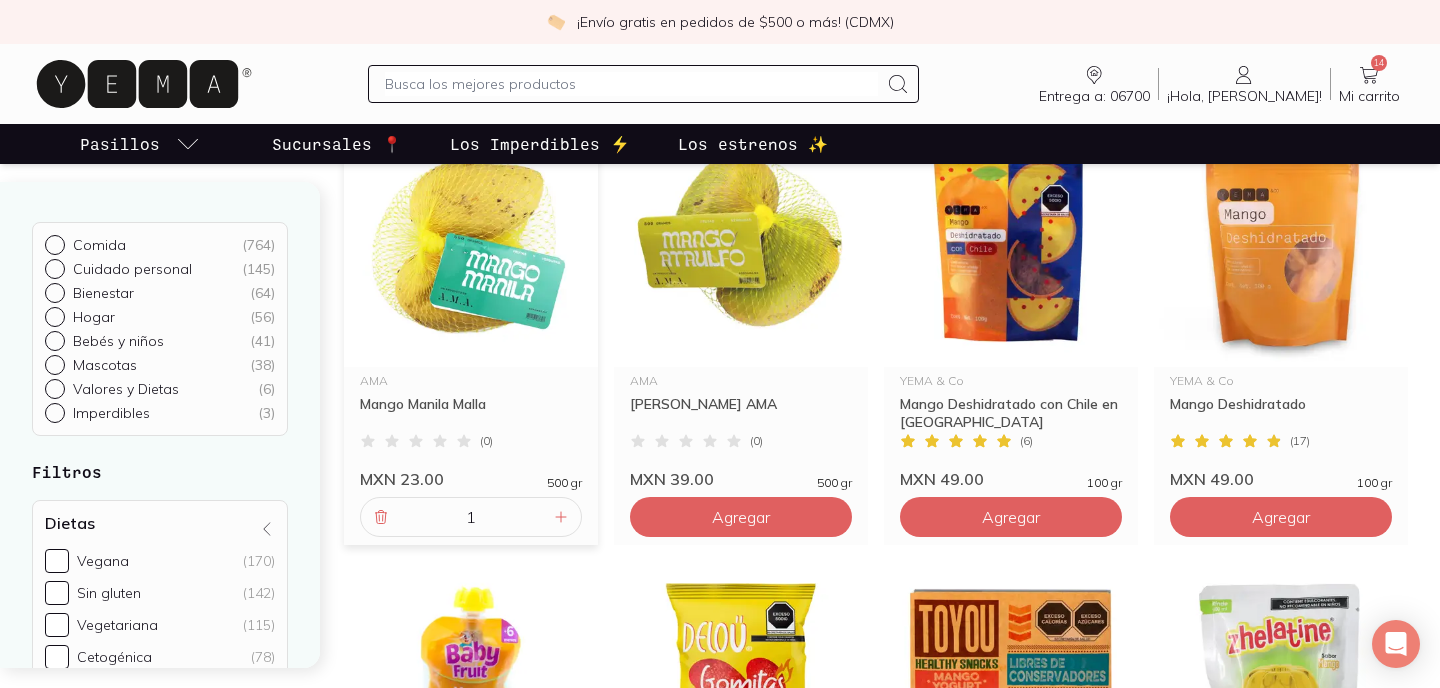 scroll, scrollTop: 0, scrollLeft: 0, axis: both 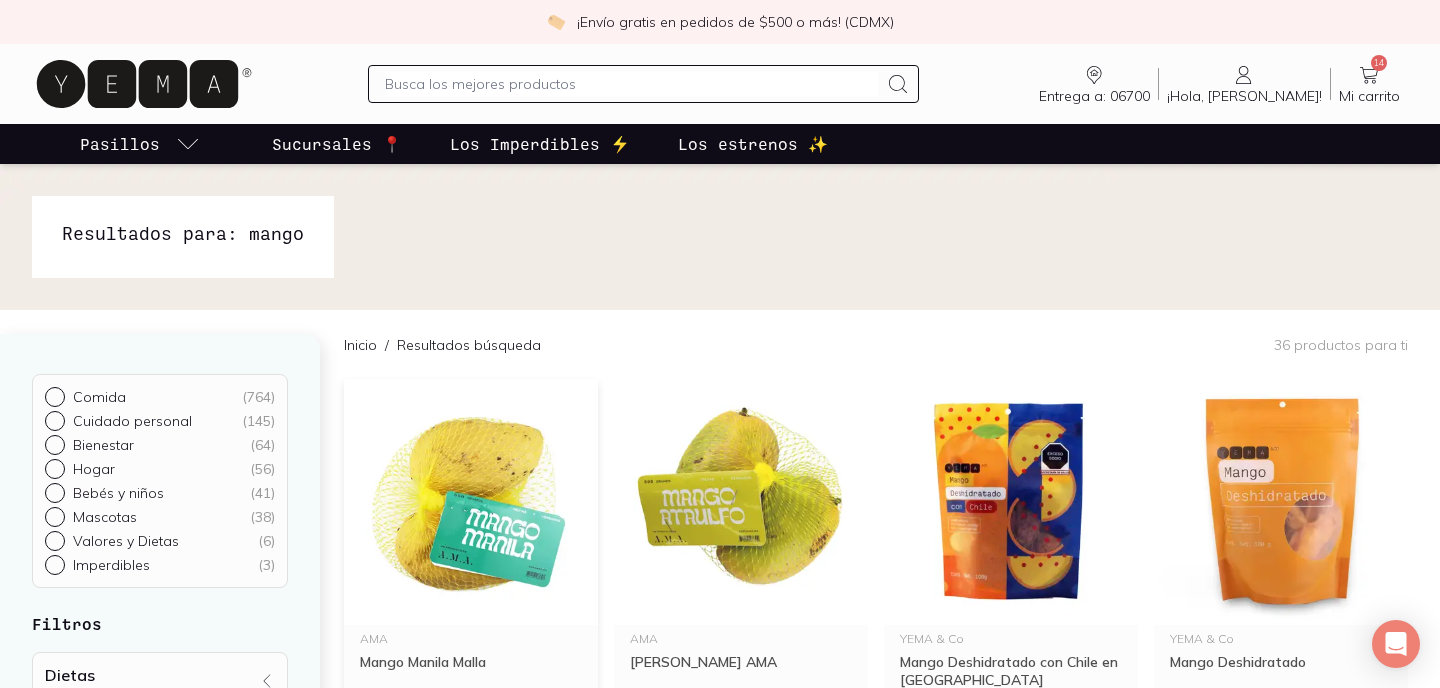 click at bounding box center [631, 84] 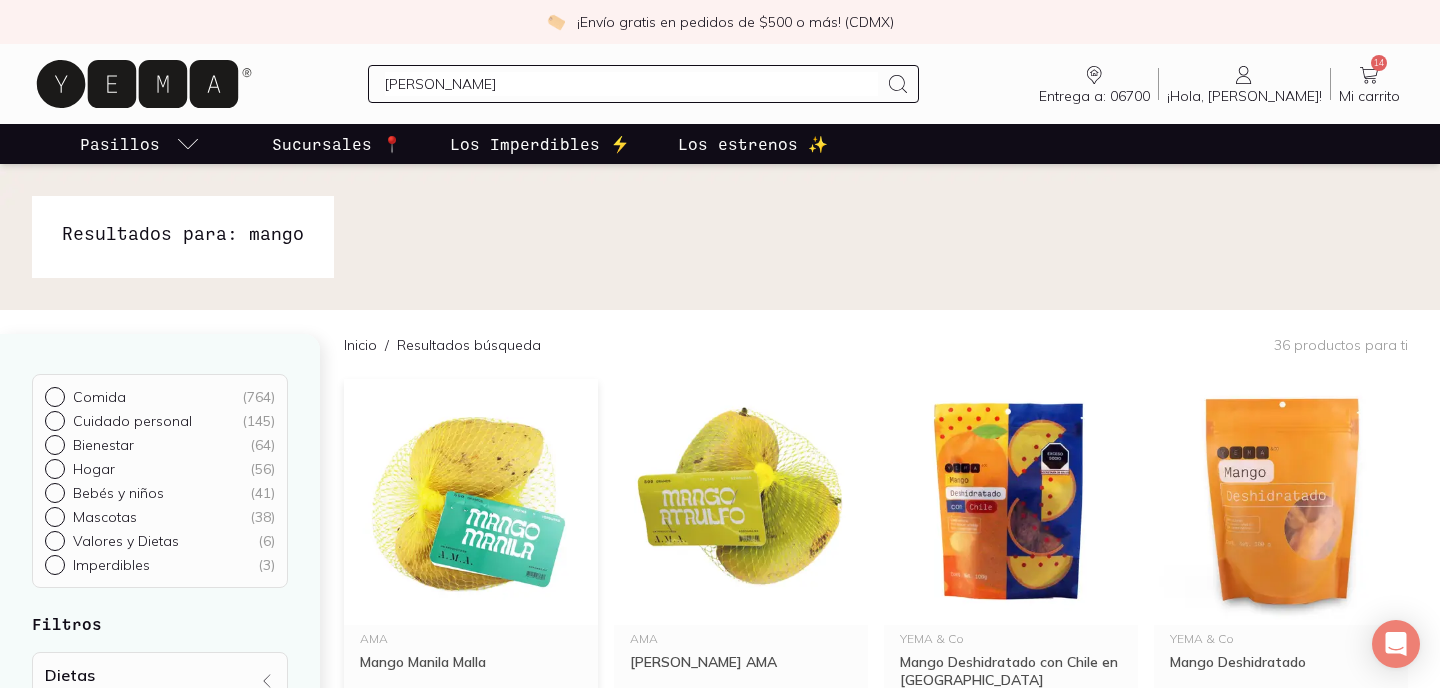 type on "[PERSON_NAME] azul" 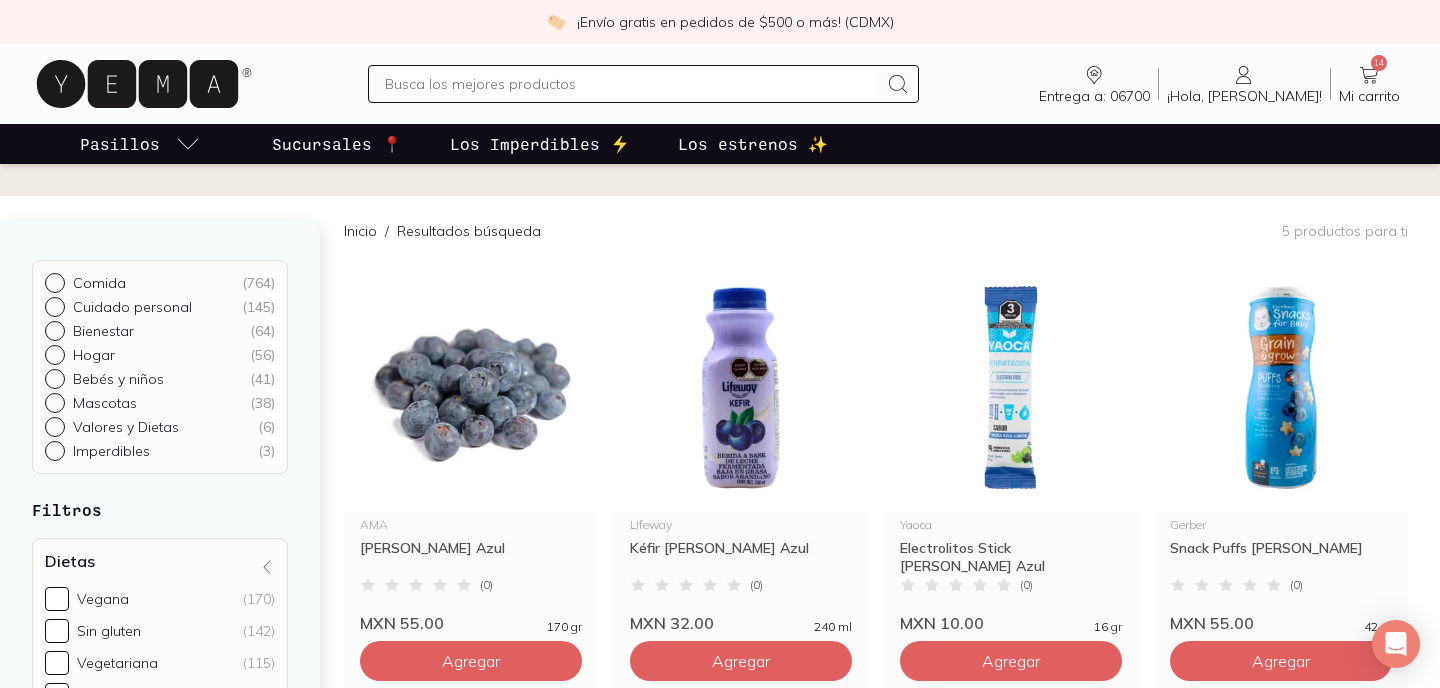 scroll, scrollTop: 0, scrollLeft: 0, axis: both 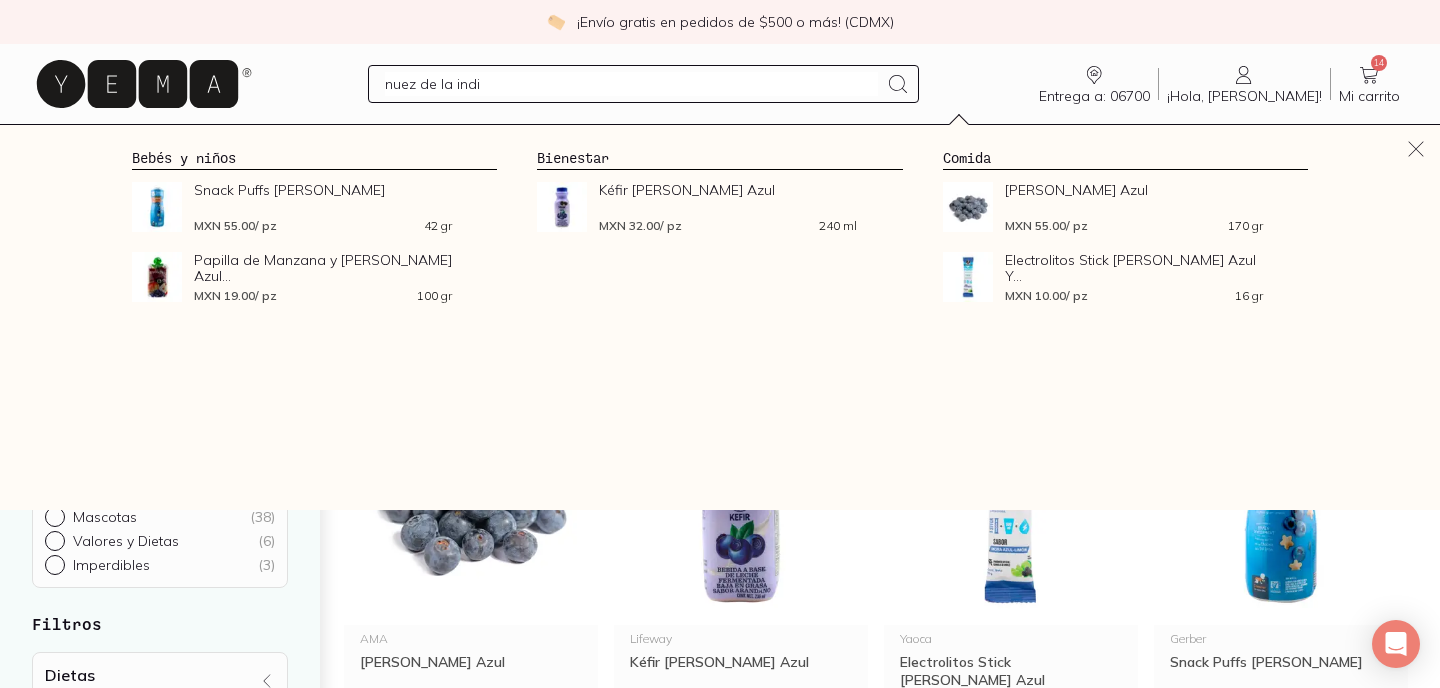 type on "nuez de la [GEOGRAPHIC_DATA]" 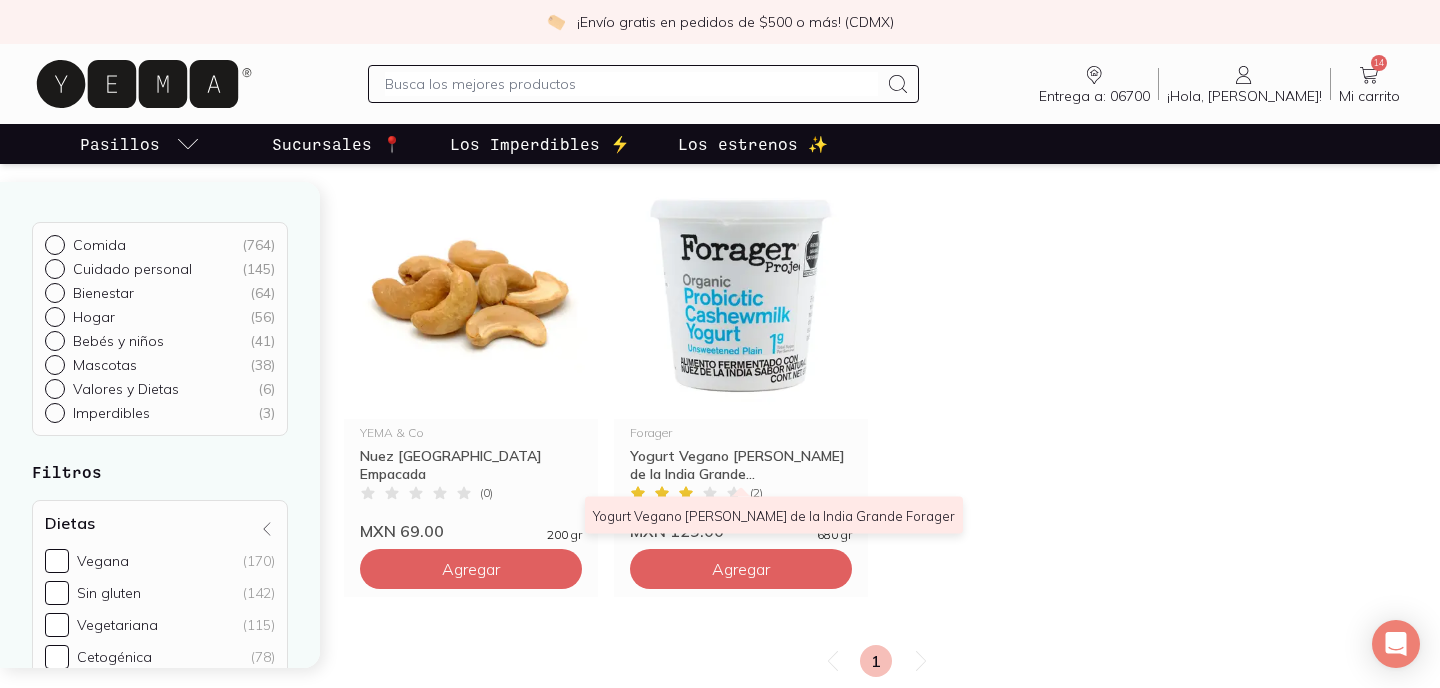 scroll, scrollTop: 207, scrollLeft: 0, axis: vertical 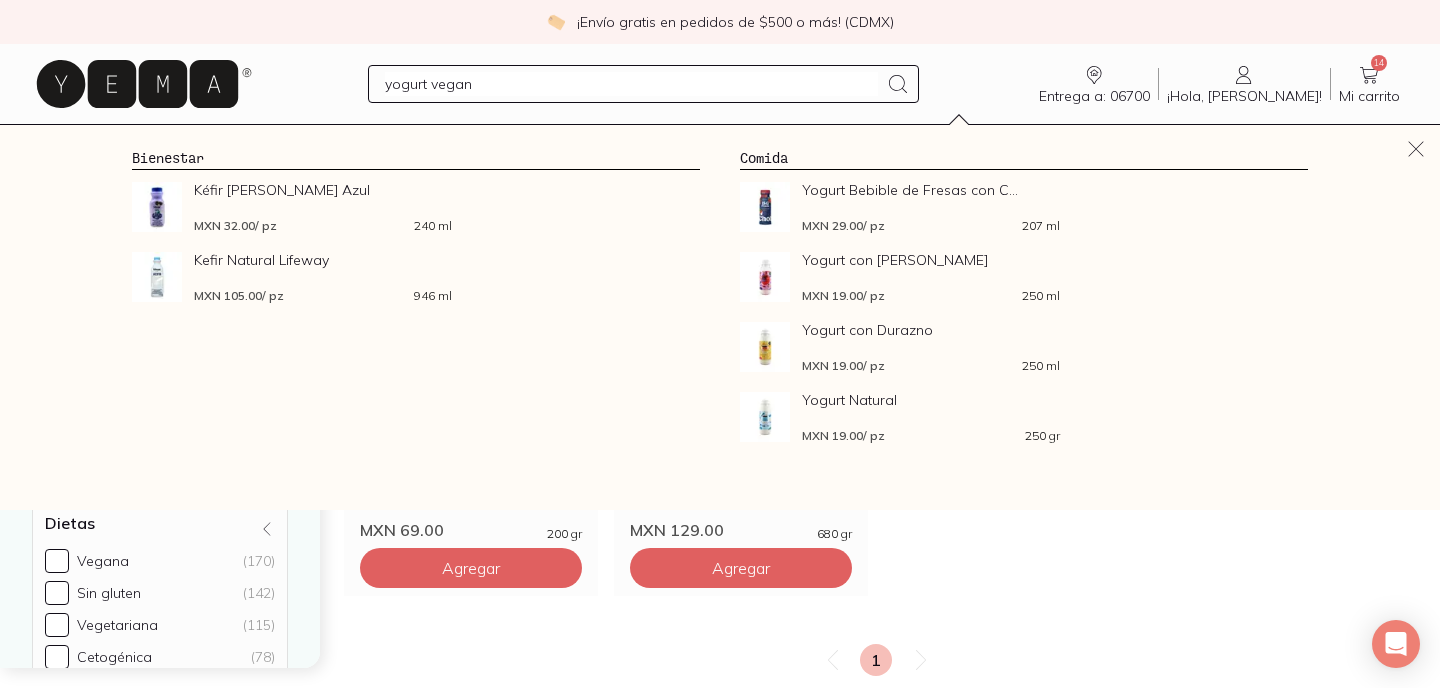type on "yogurt vegano" 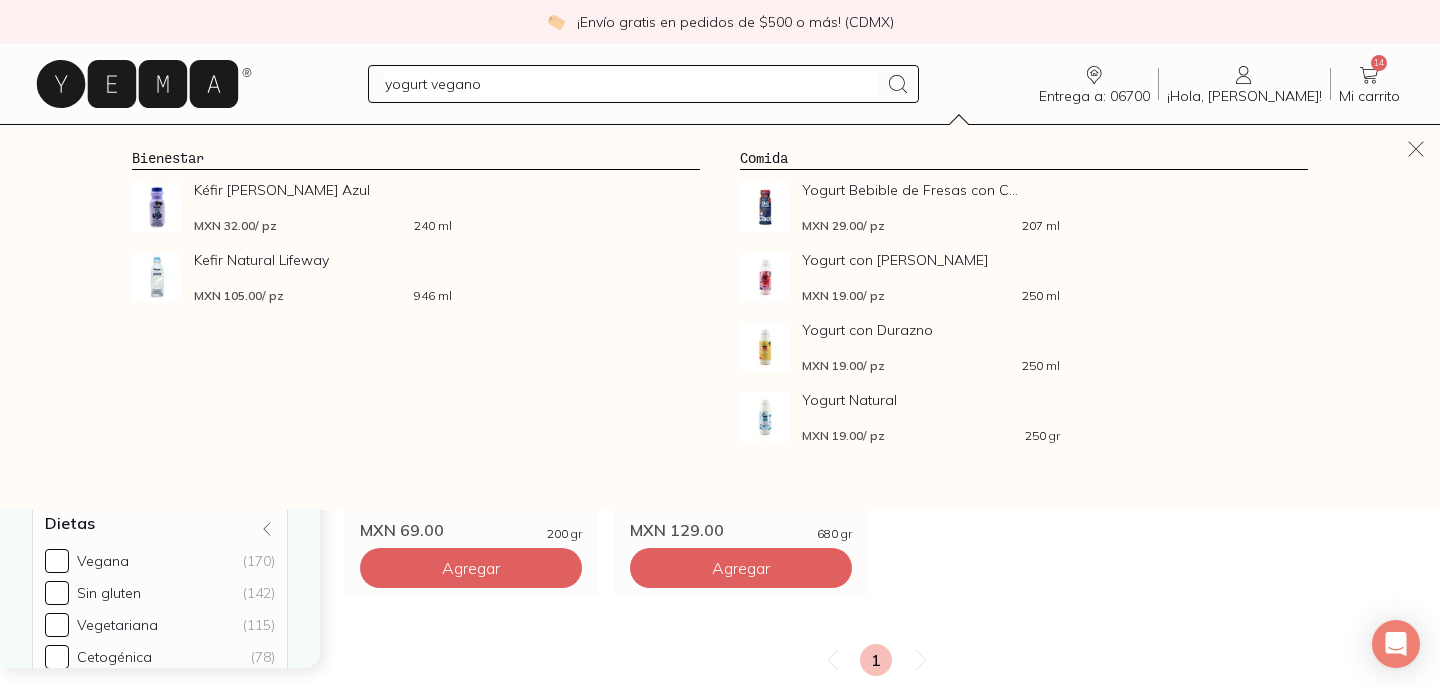 type 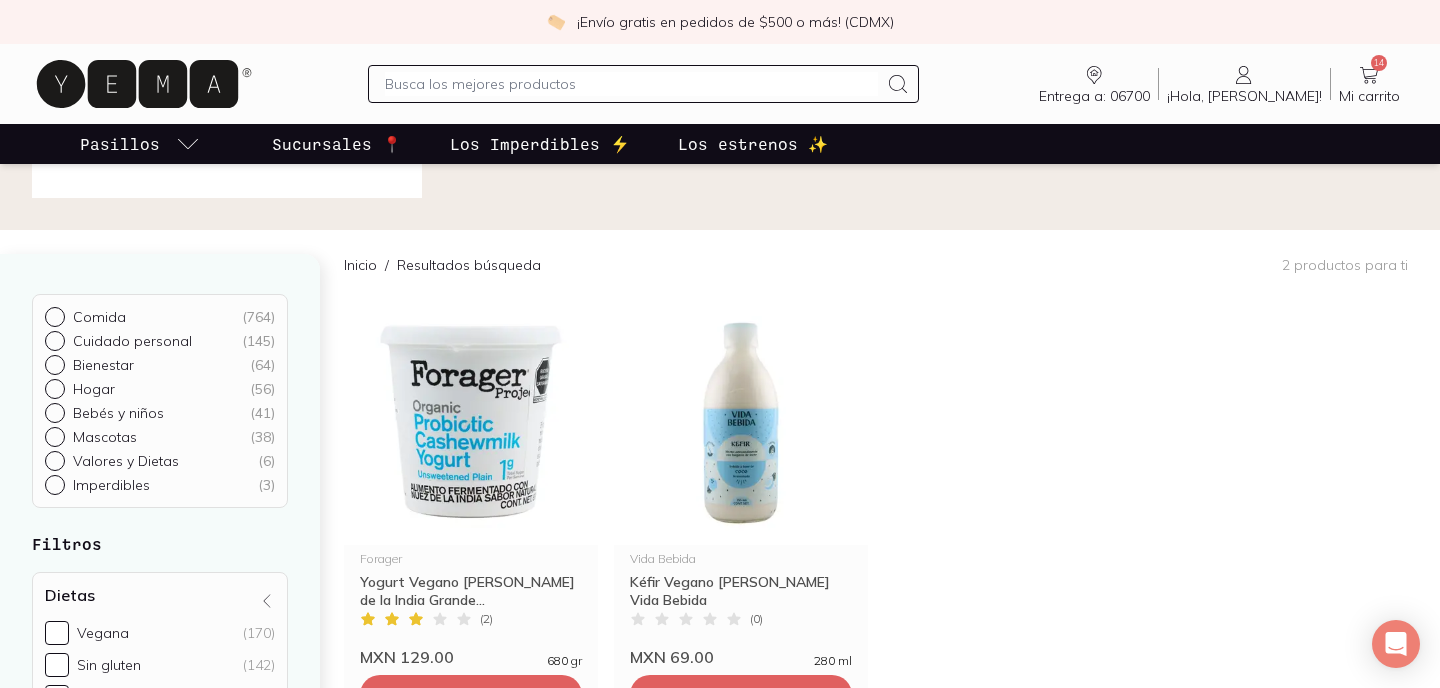 scroll, scrollTop: 2, scrollLeft: 0, axis: vertical 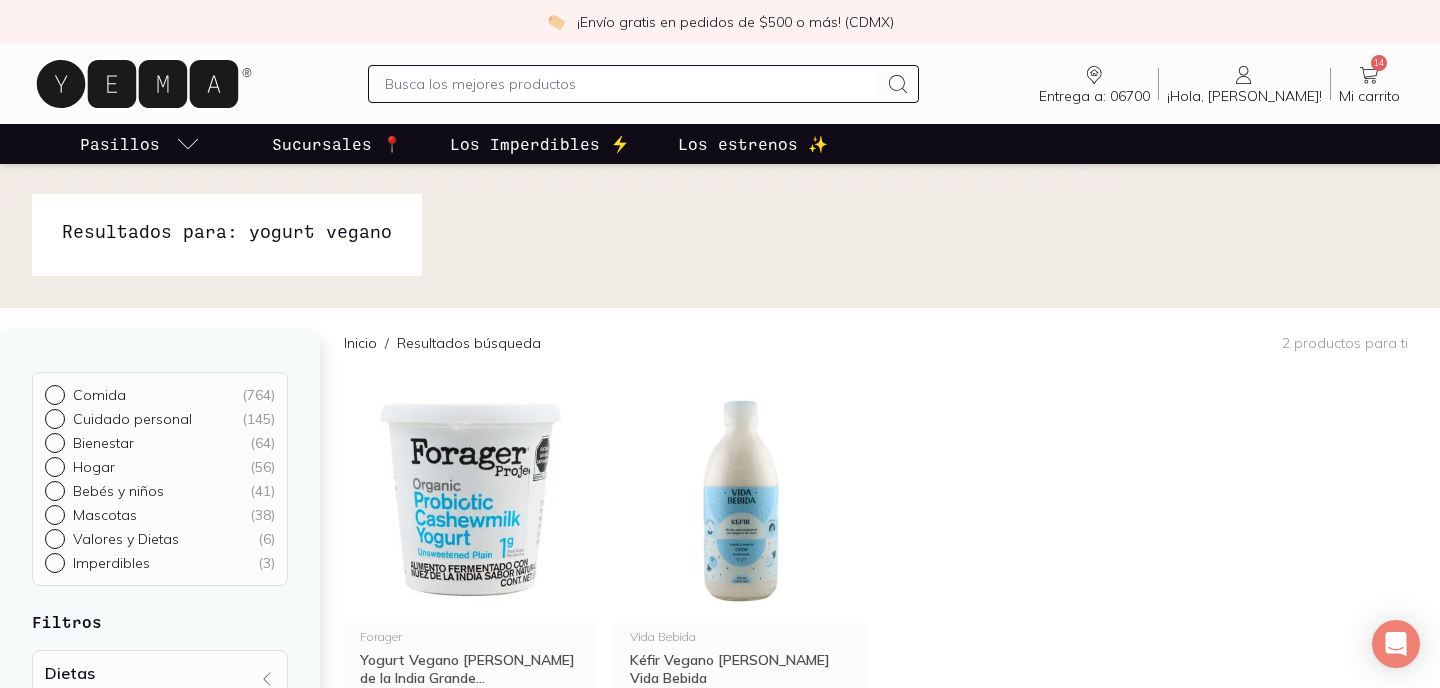 click 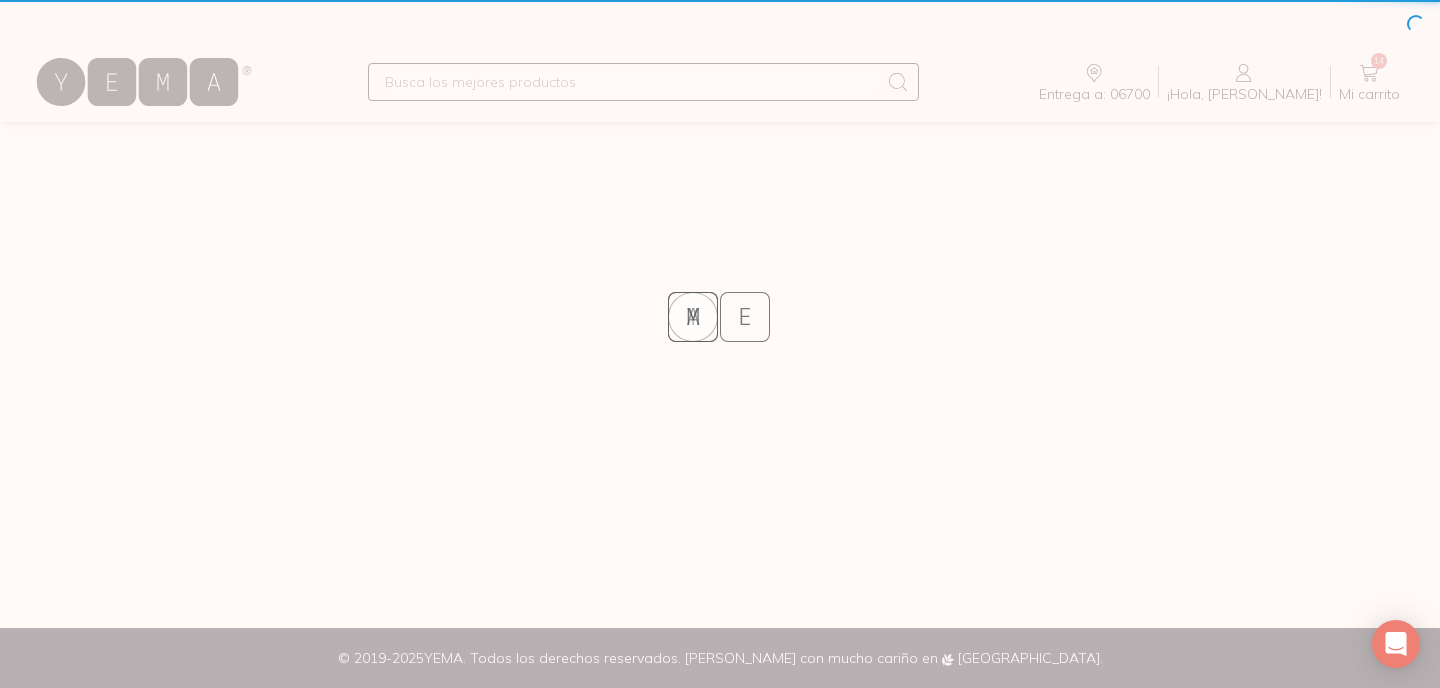 scroll, scrollTop: 0, scrollLeft: 0, axis: both 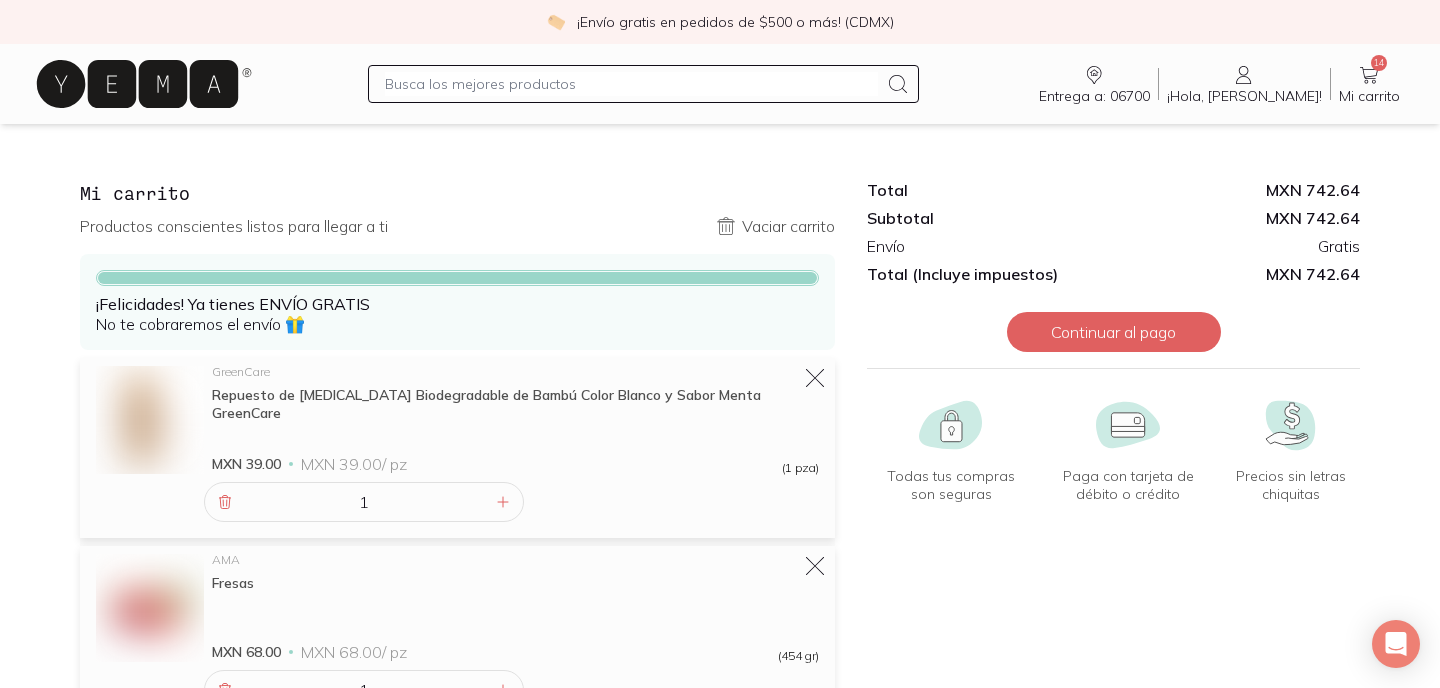 click at bounding box center (631, 84) 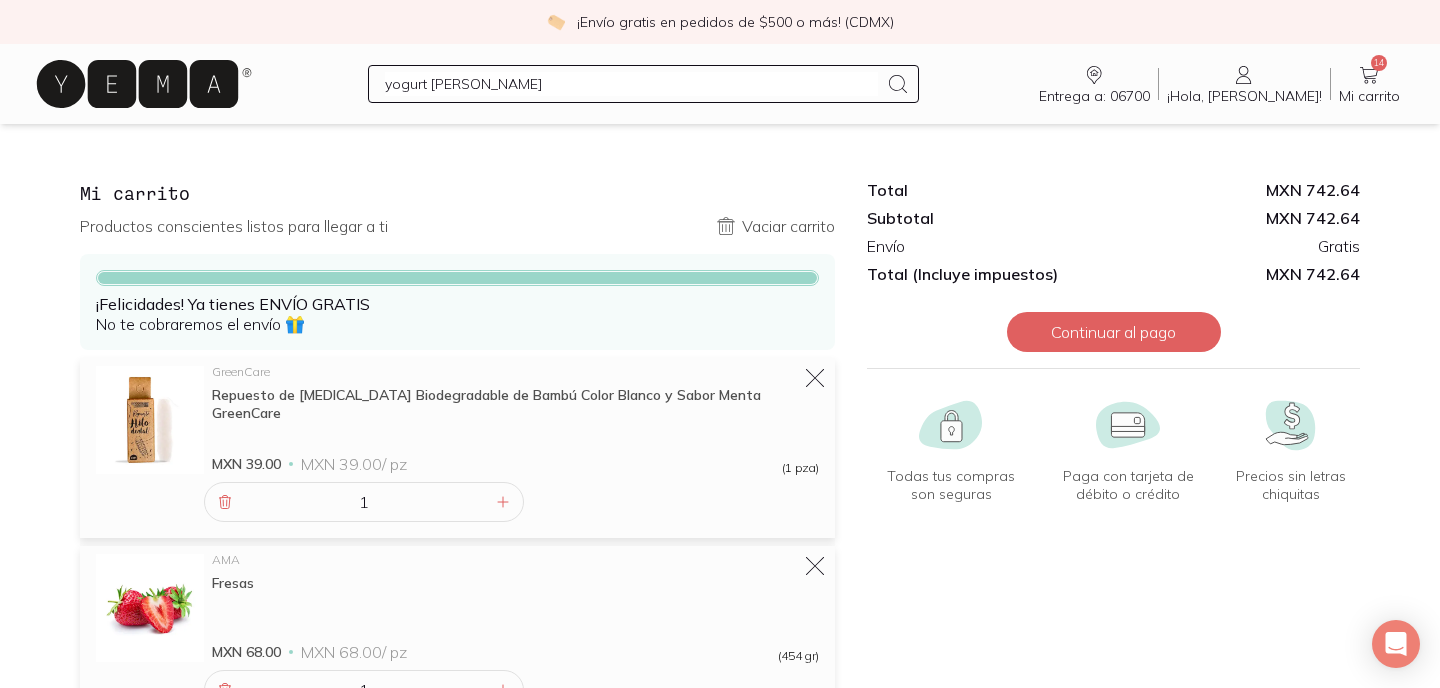 type on "yogurt griego" 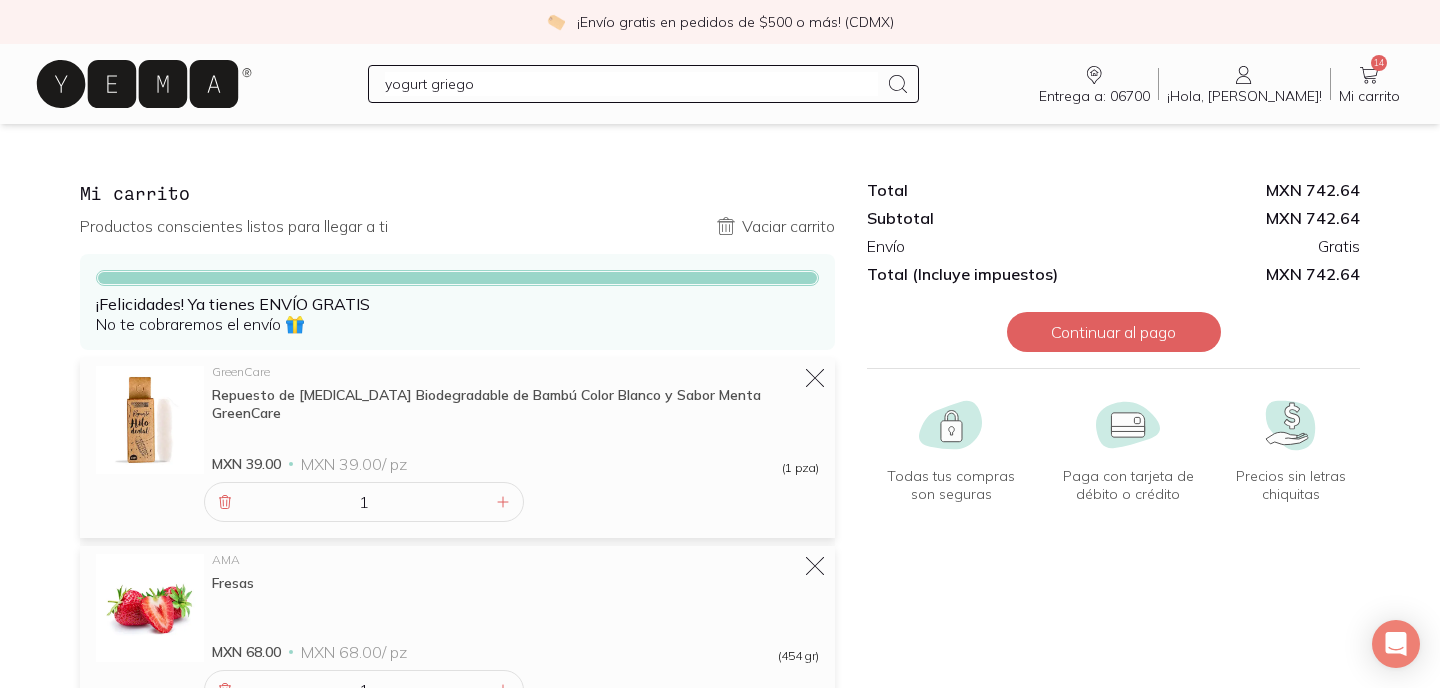 type 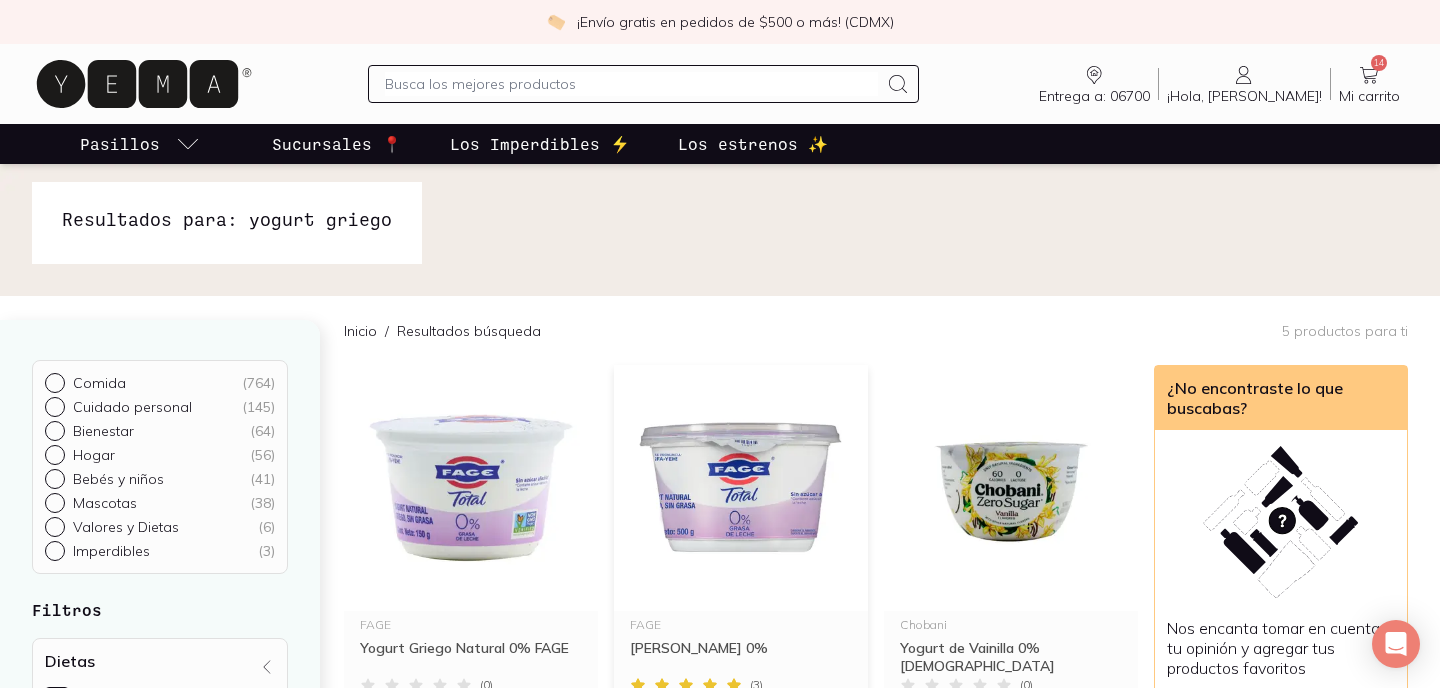 scroll, scrollTop: 0, scrollLeft: 0, axis: both 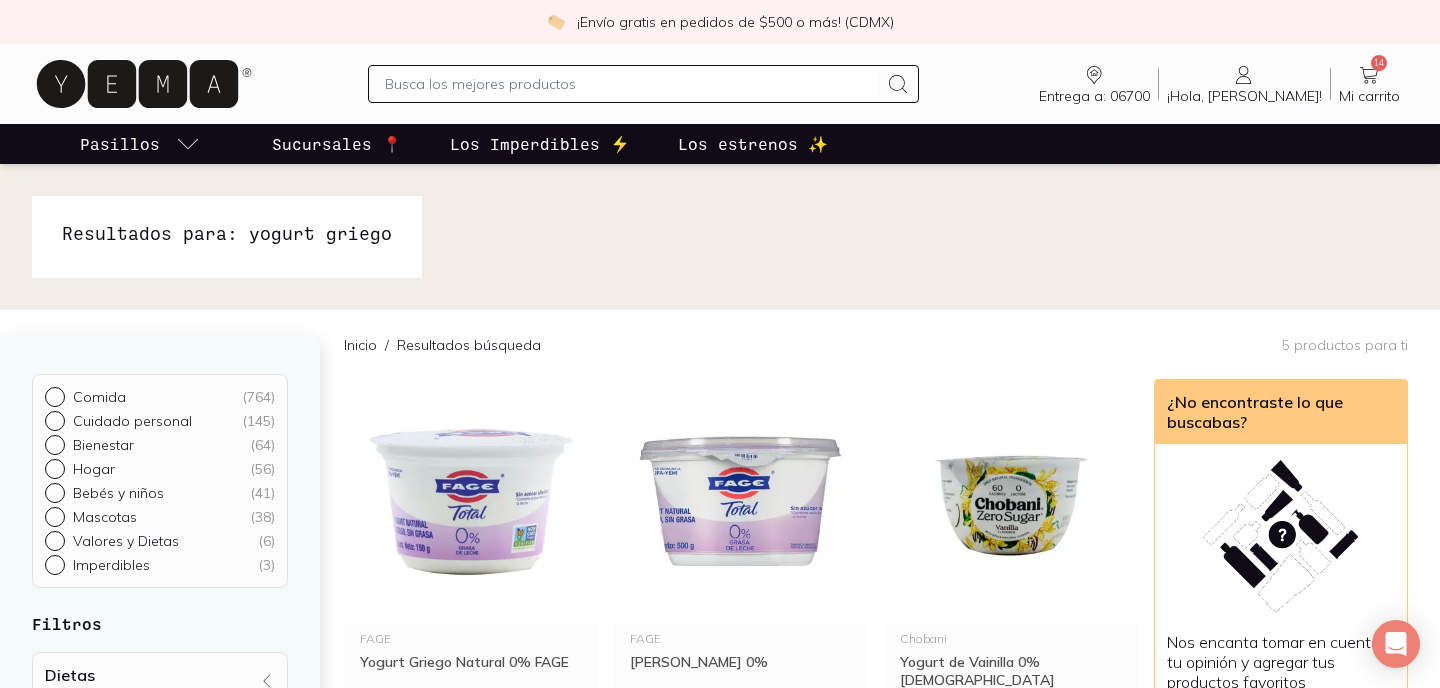 click on "14" at bounding box center (1379, 63) 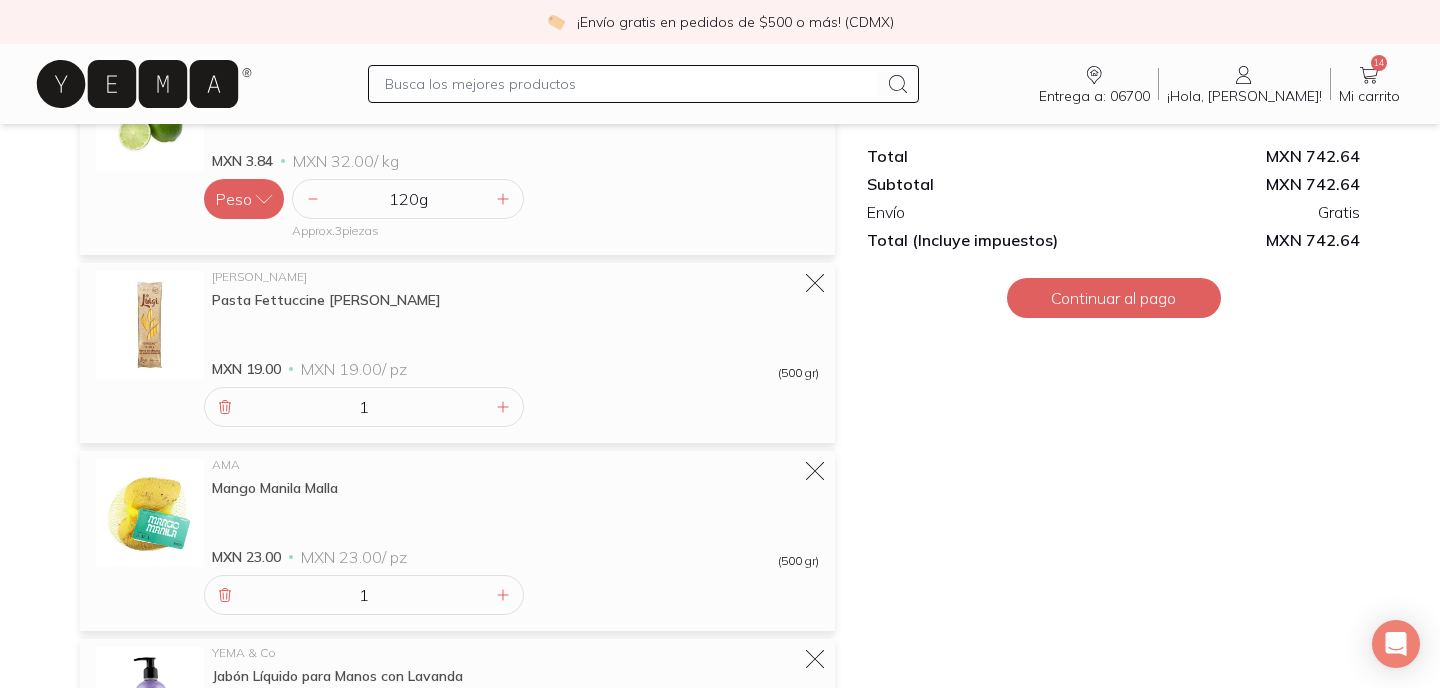 scroll, scrollTop: 2189, scrollLeft: 0, axis: vertical 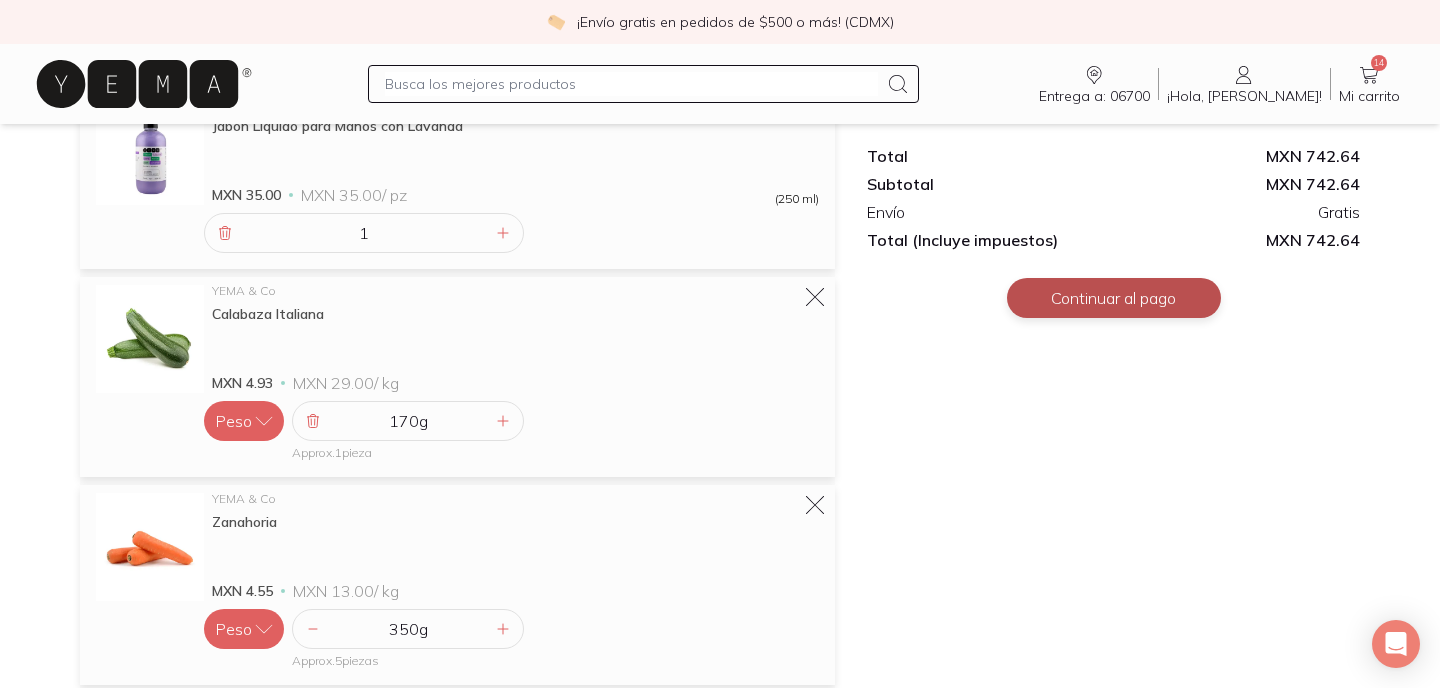 click on "Continuar al pago" at bounding box center [1114, 298] 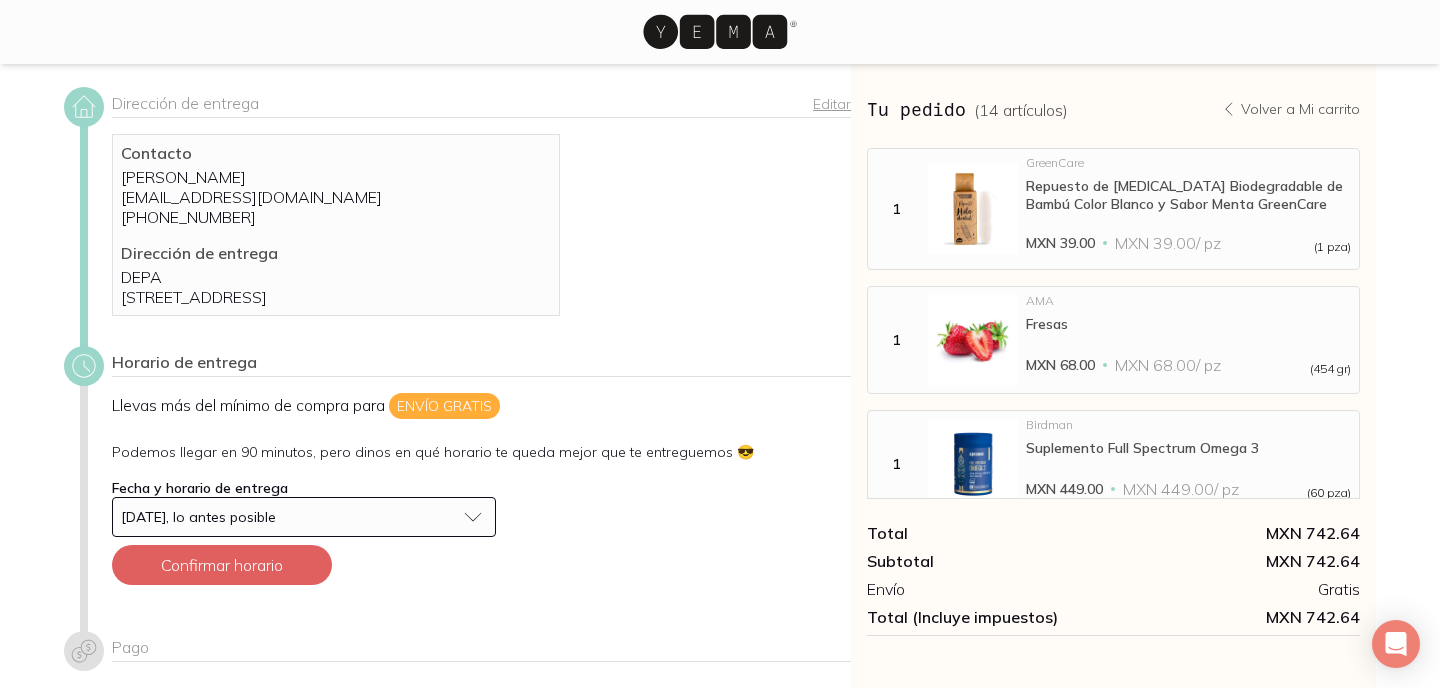 scroll, scrollTop: 71, scrollLeft: 0, axis: vertical 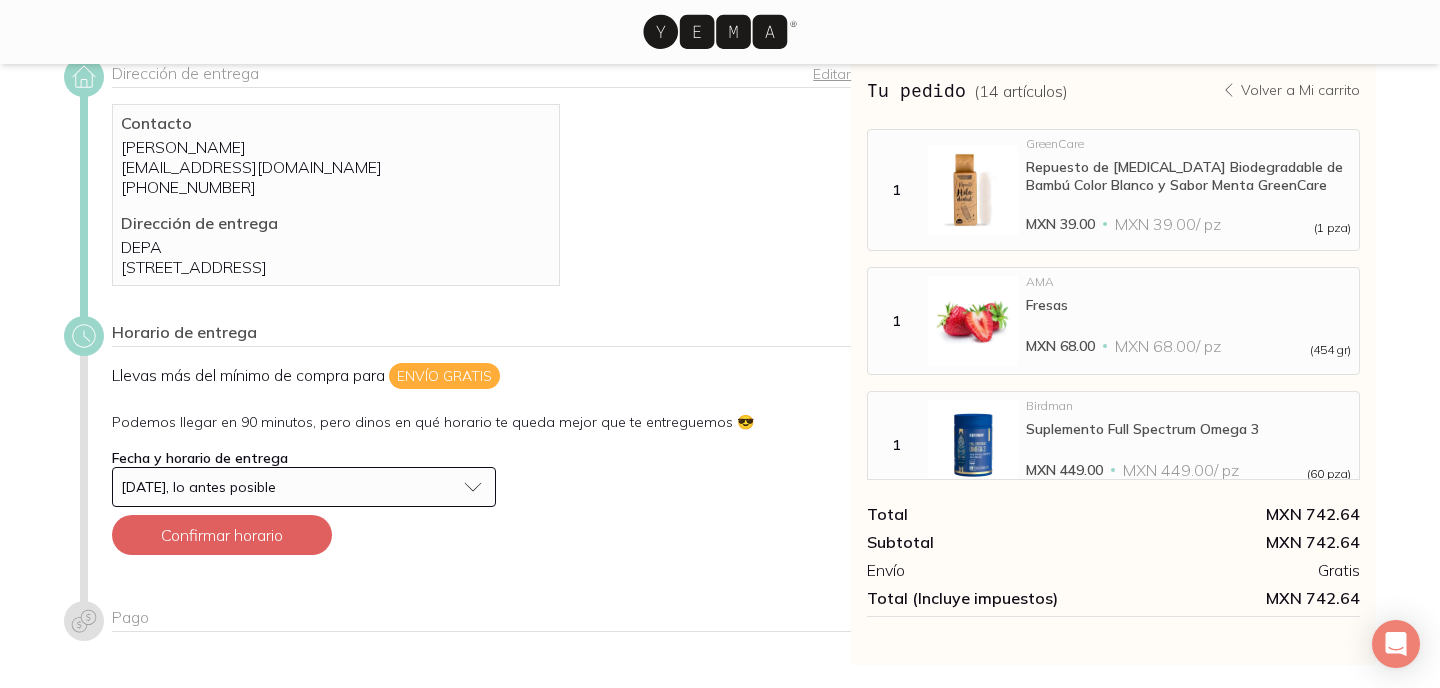 click on "[DATE], lo antes posible" at bounding box center (304, 487) 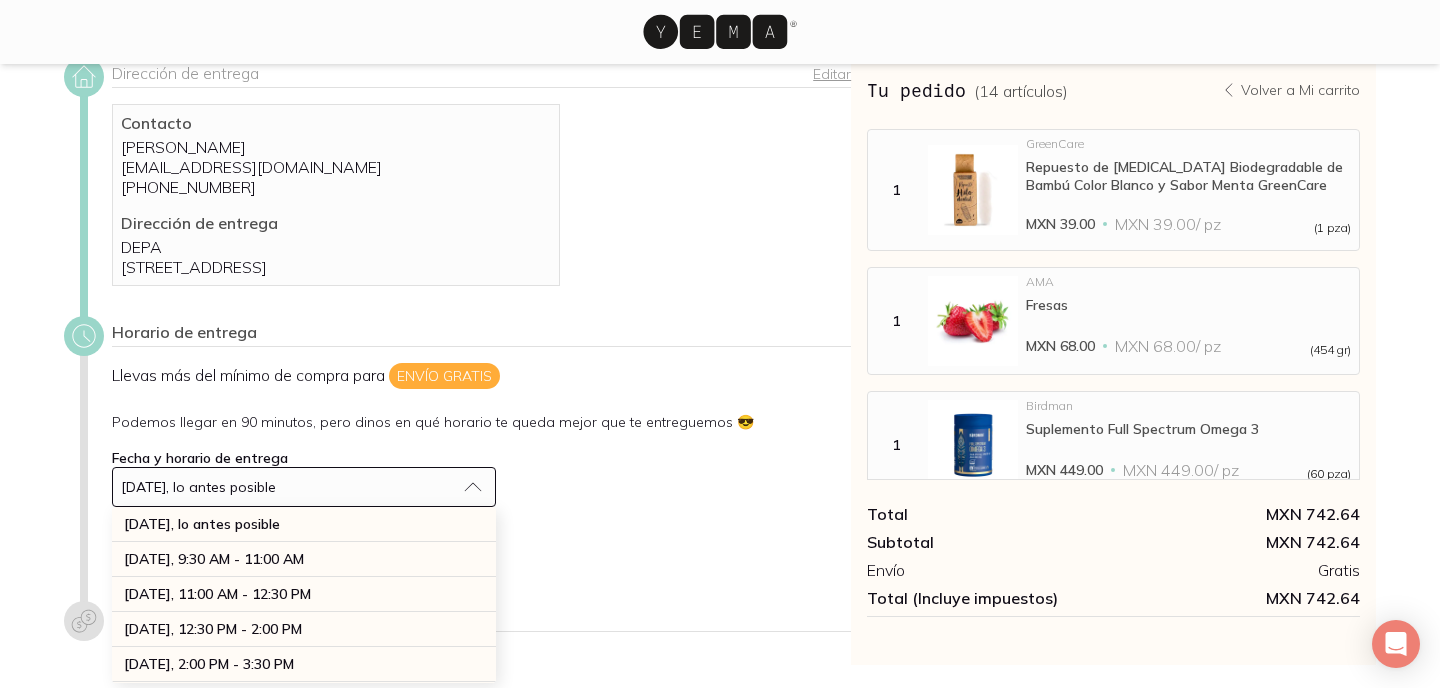 click on "[DATE], lo antes posible" at bounding box center [304, 487] 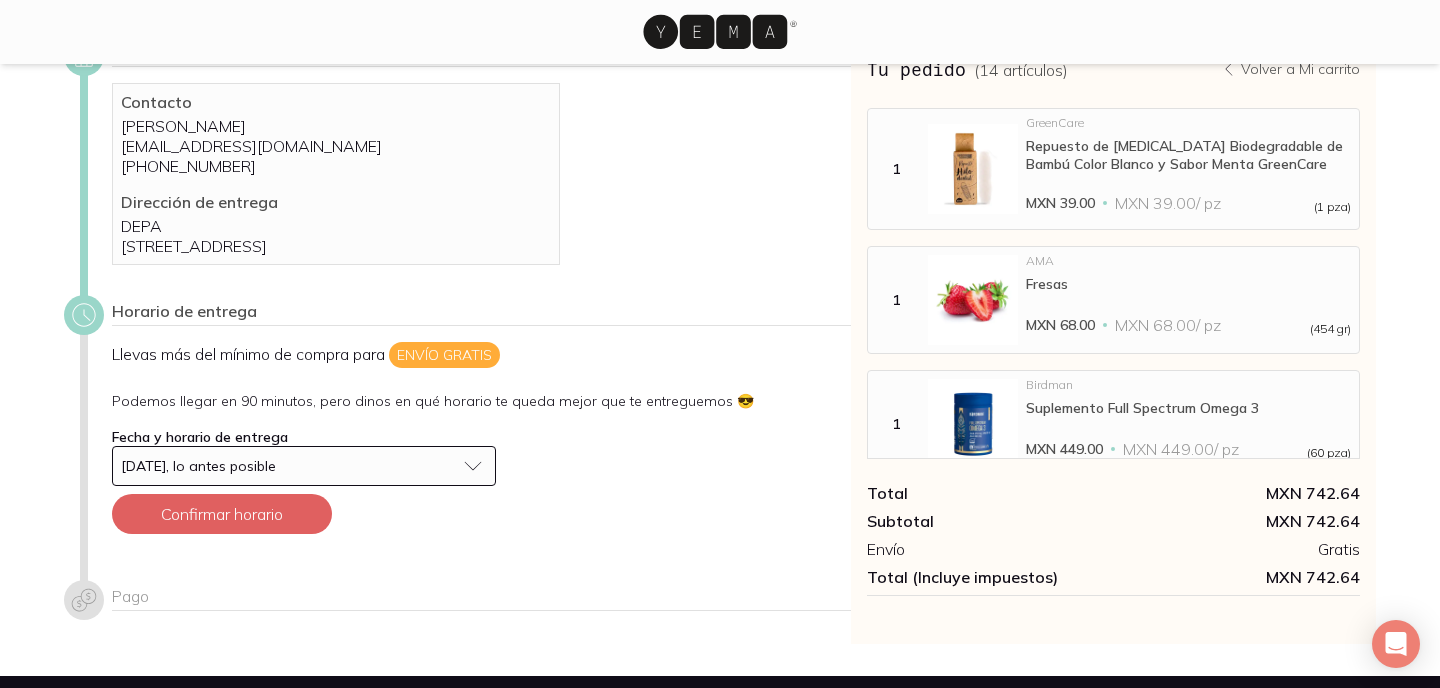 scroll, scrollTop: 93, scrollLeft: 0, axis: vertical 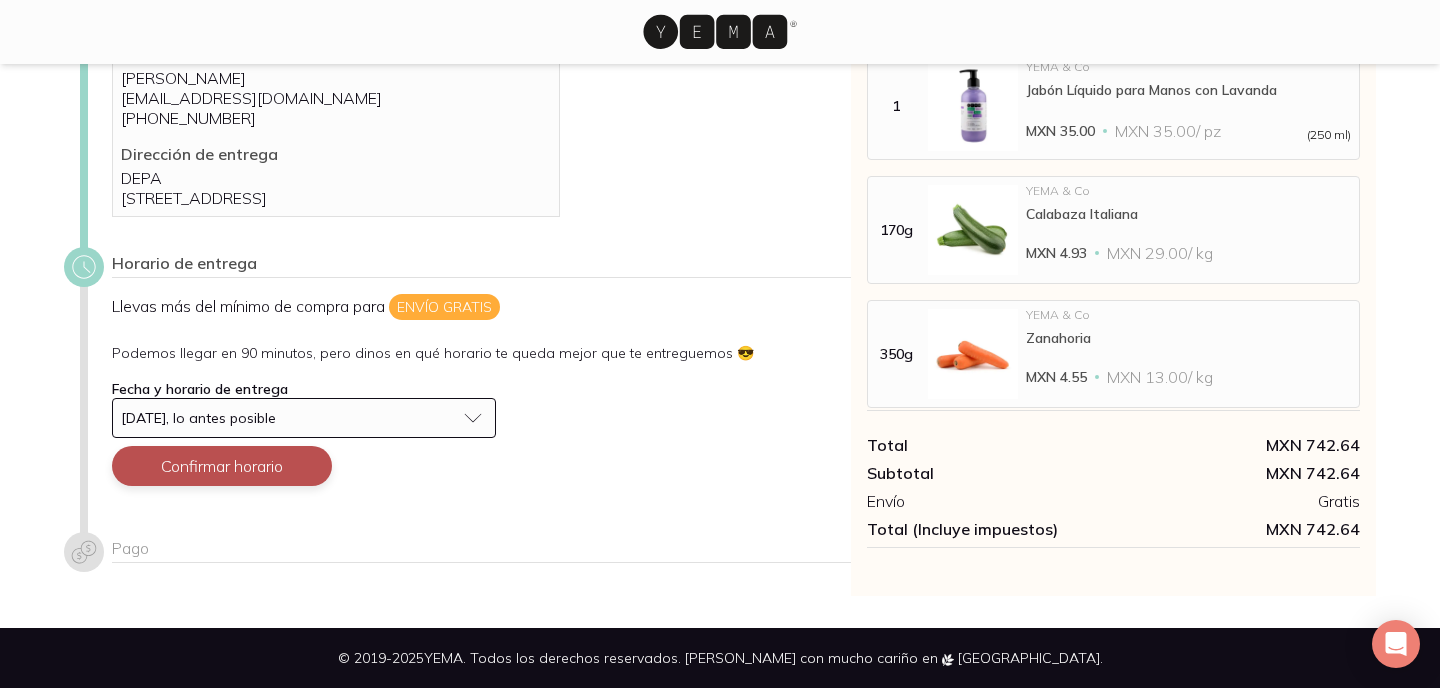click on "Confirmar horario" at bounding box center (222, 466) 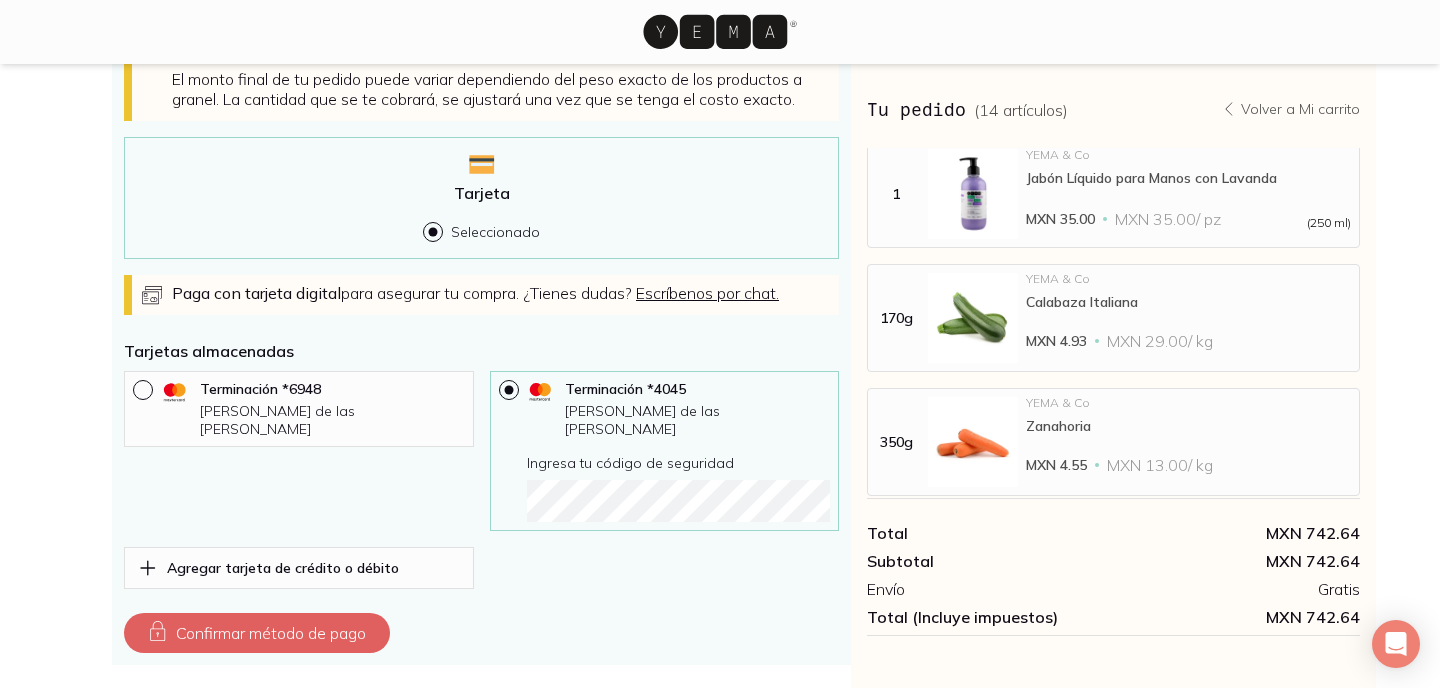 scroll, scrollTop: 755, scrollLeft: 0, axis: vertical 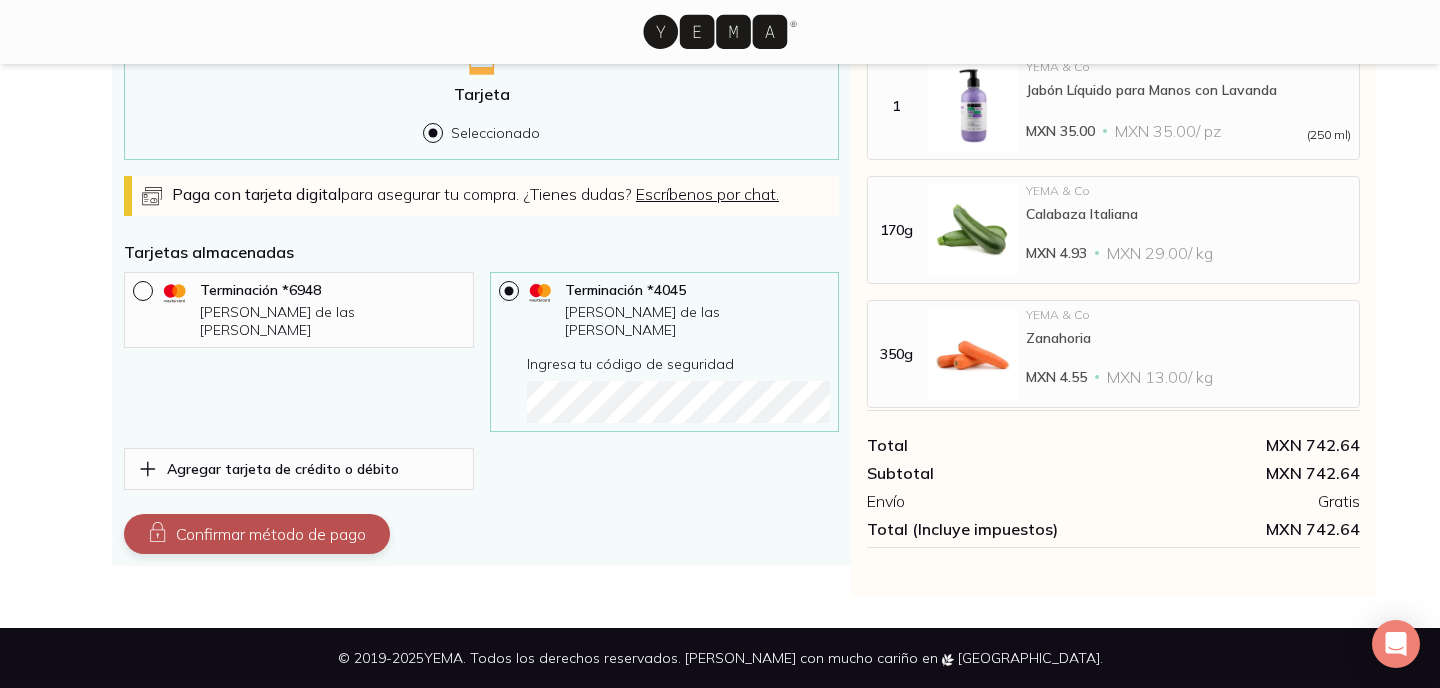 click on "Confirmar método de pago" at bounding box center (257, 534) 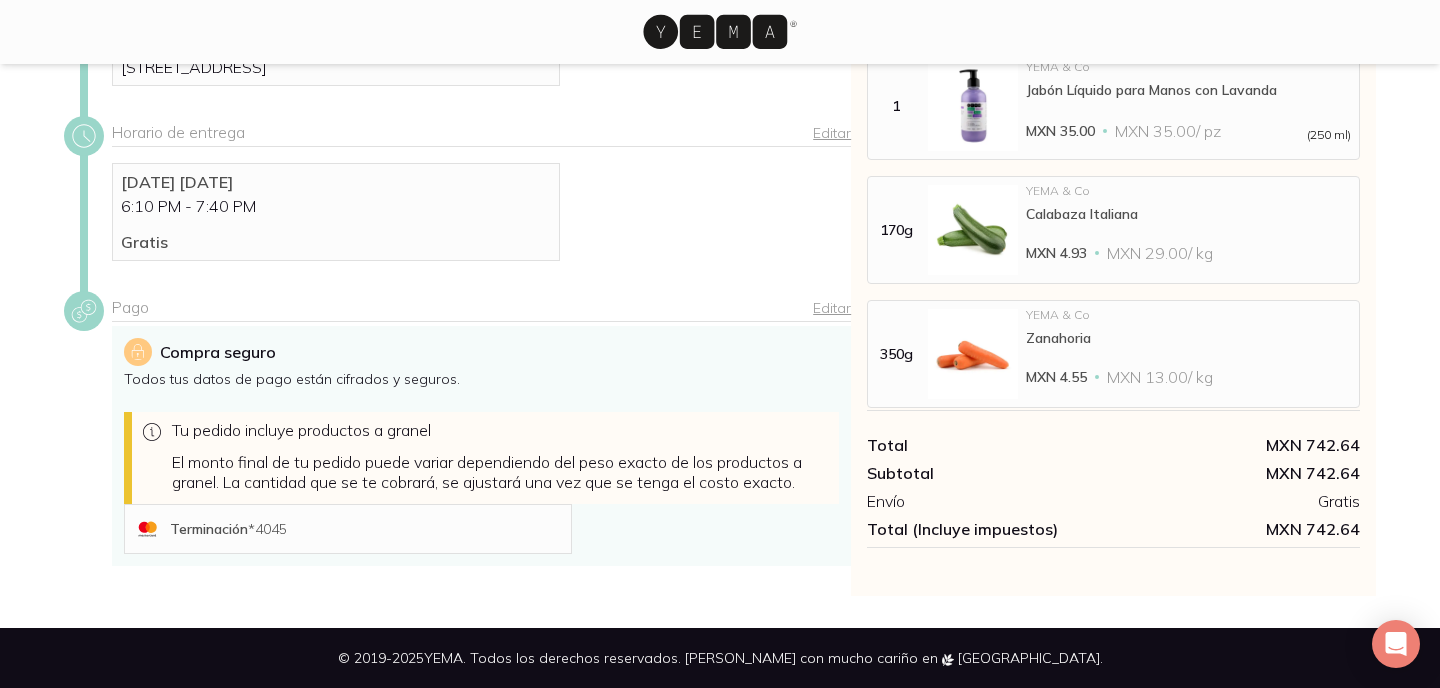 scroll, scrollTop: 511, scrollLeft: 0, axis: vertical 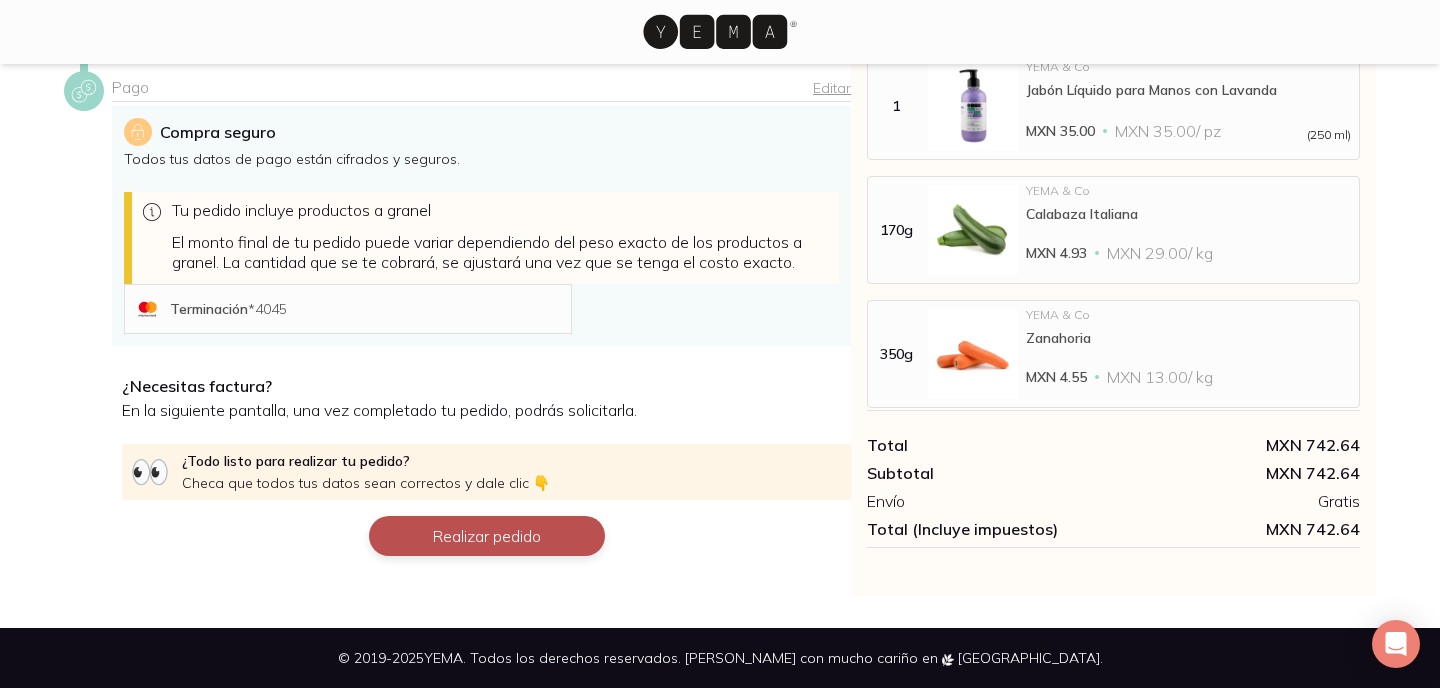 click on "Realizar pedido" at bounding box center [487, 536] 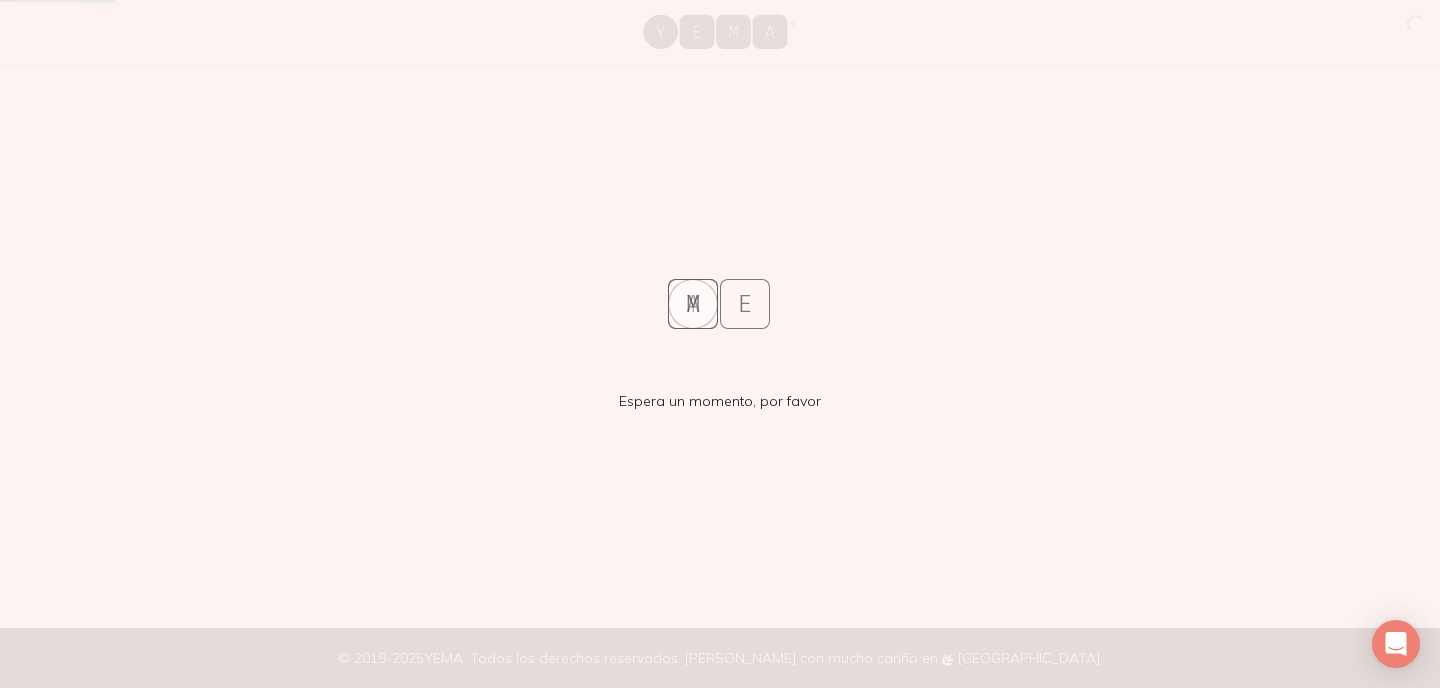 scroll, scrollTop: 0, scrollLeft: 0, axis: both 